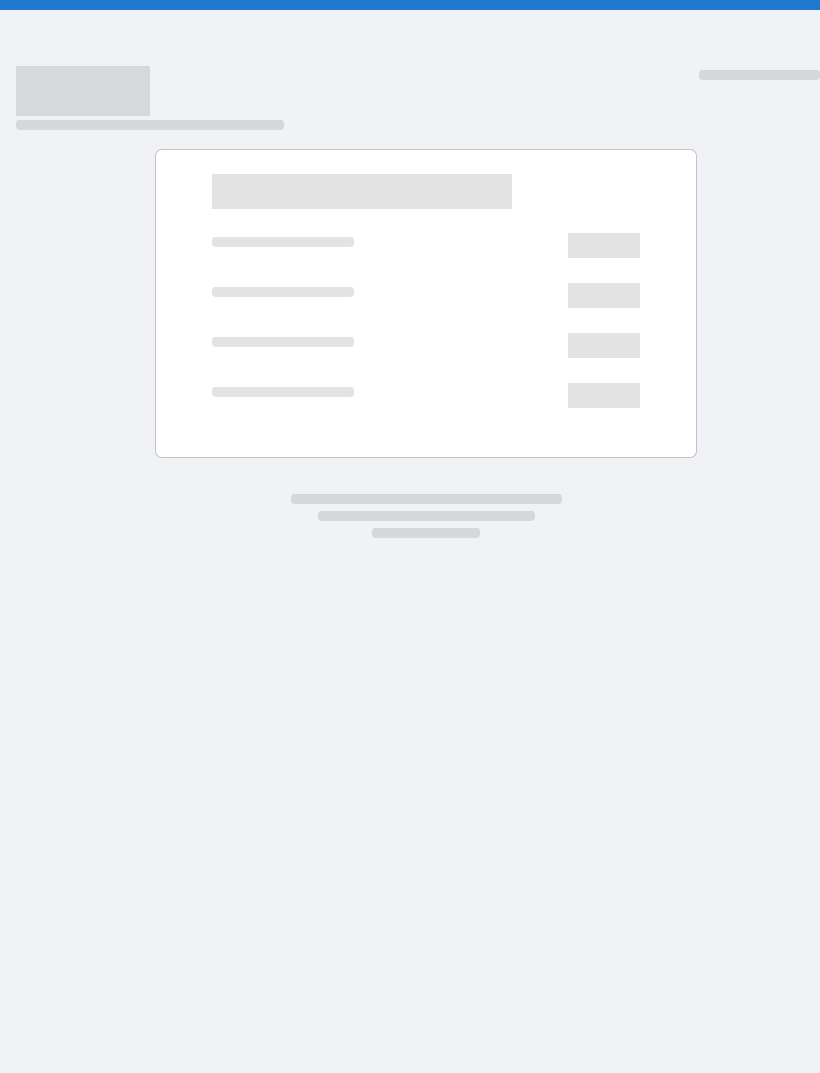 scroll, scrollTop: 0, scrollLeft: 0, axis: both 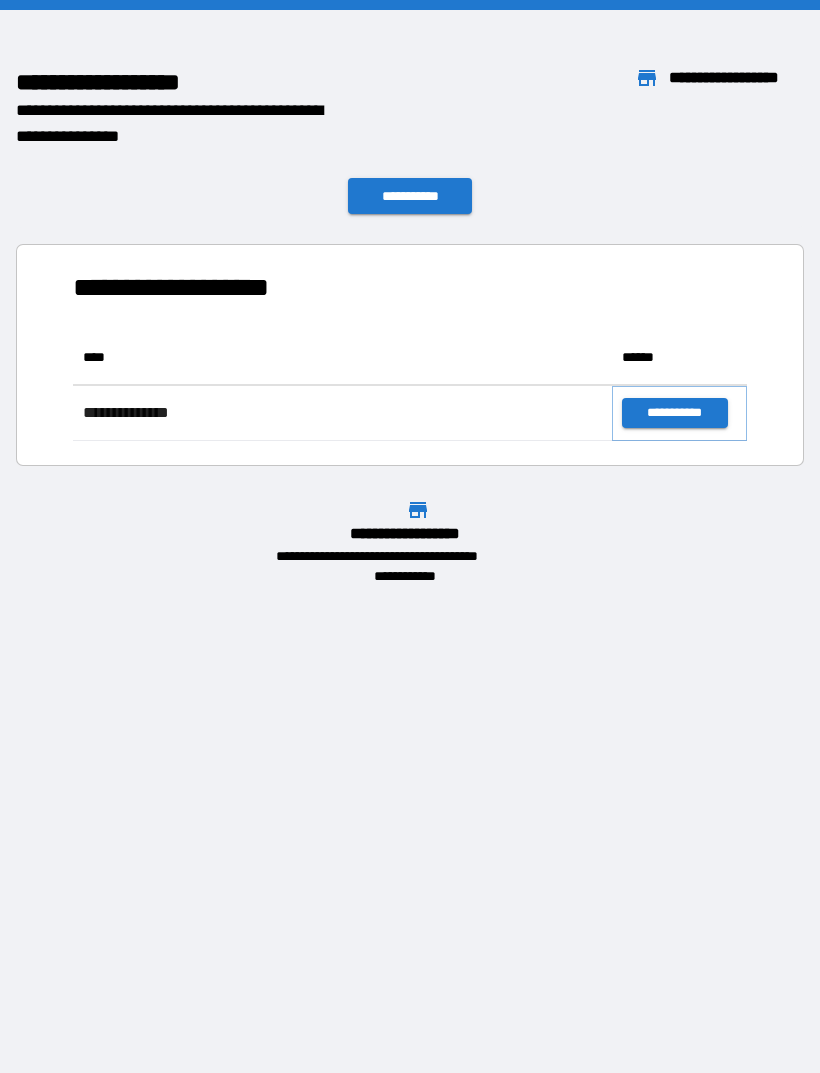 click on "**********" at bounding box center [674, 413] 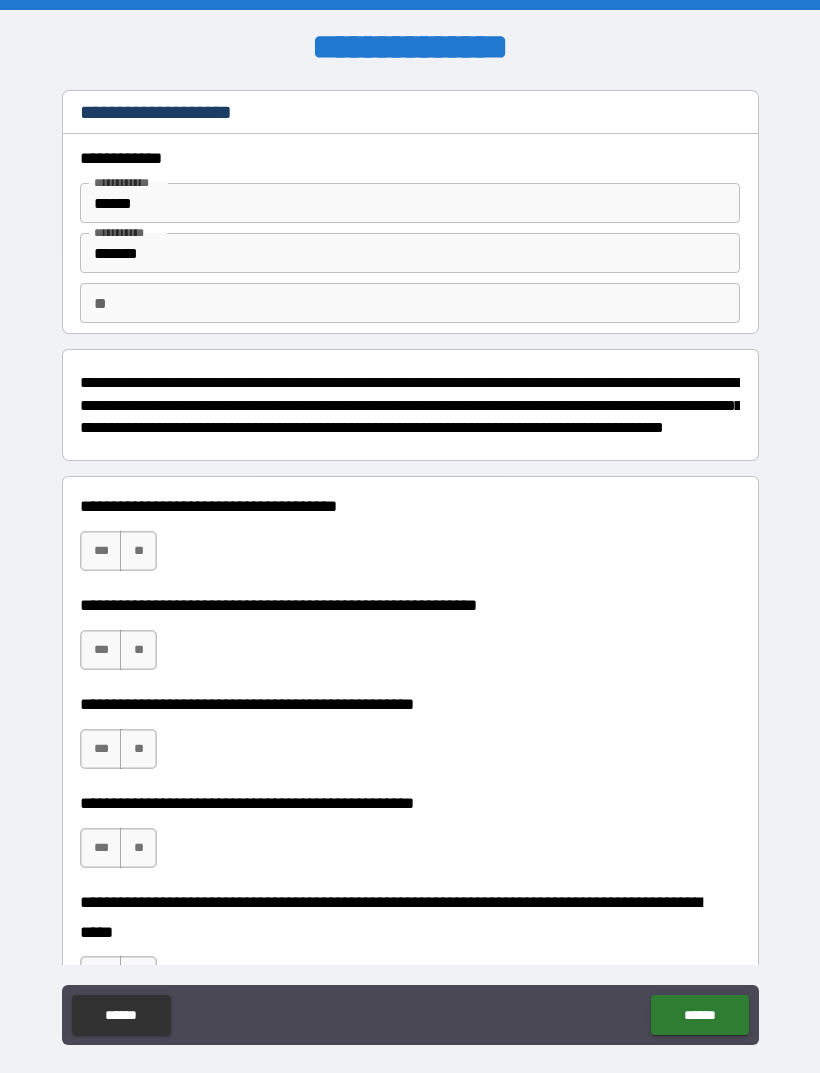 scroll, scrollTop: 0, scrollLeft: 0, axis: both 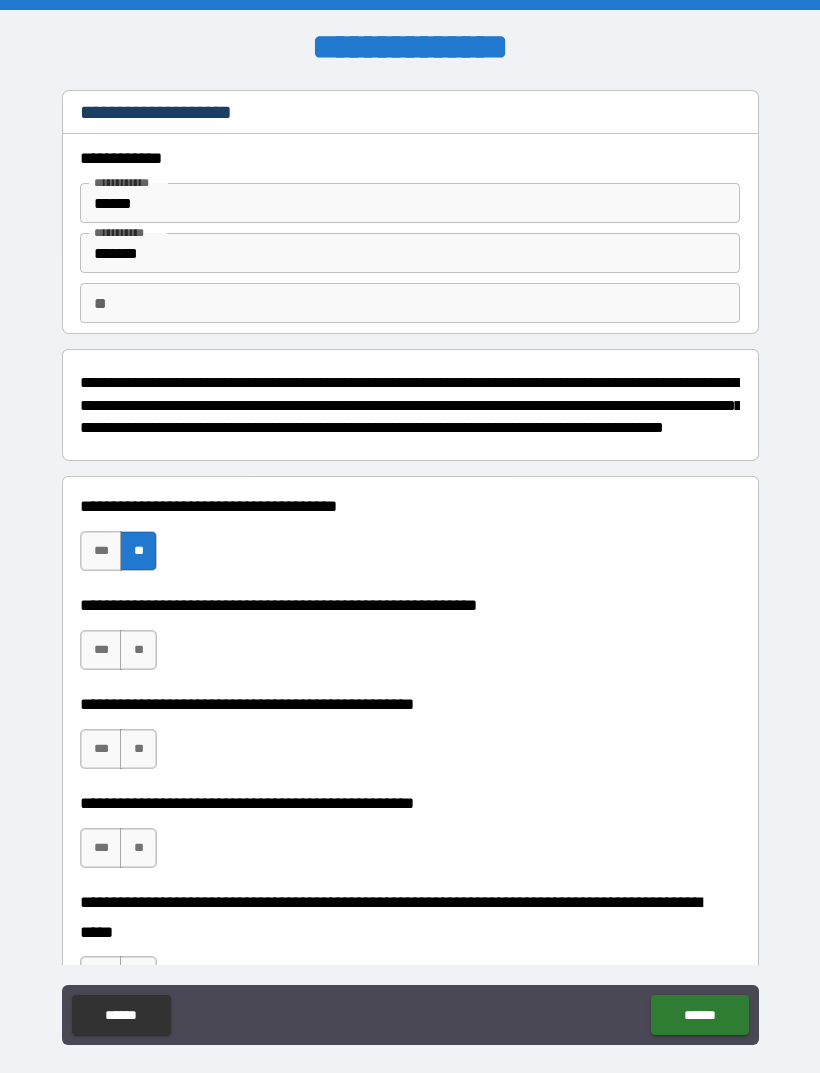 click on "**" at bounding box center [138, 551] 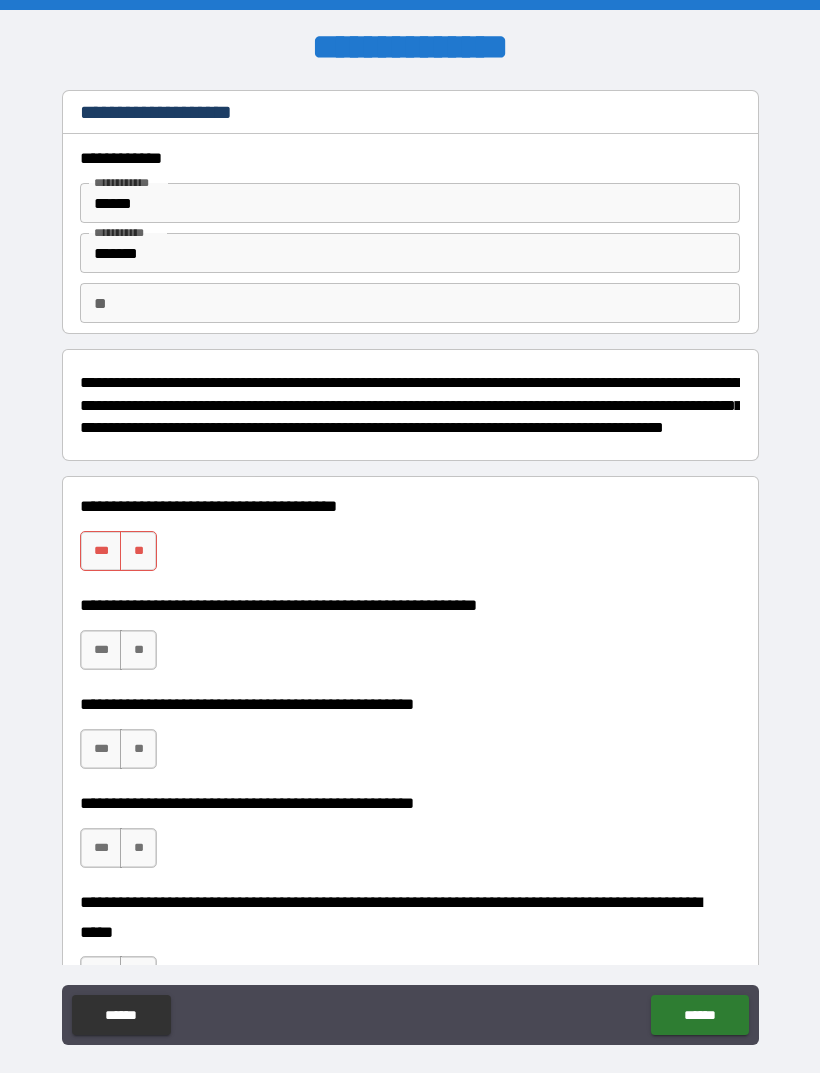click on "**" at bounding box center (138, 551) 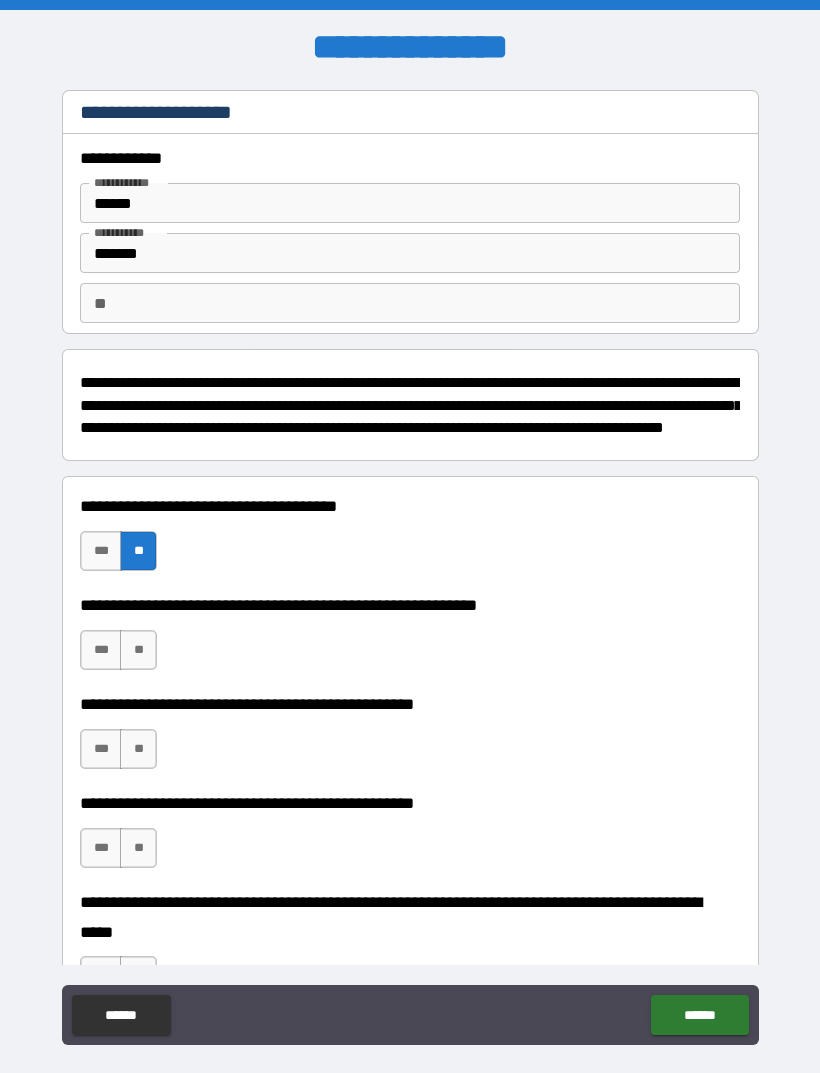 click on "**" at bounding box center [138, 650] 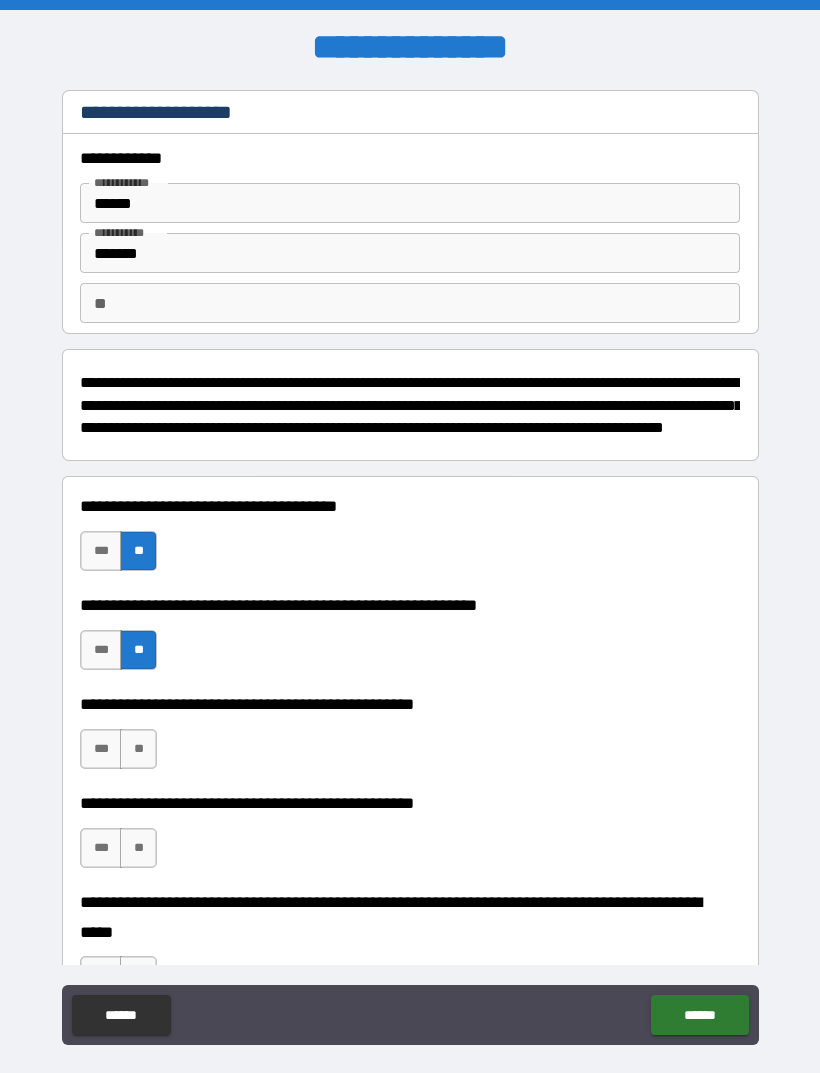 click on "**" at bounding box center (138, 749) 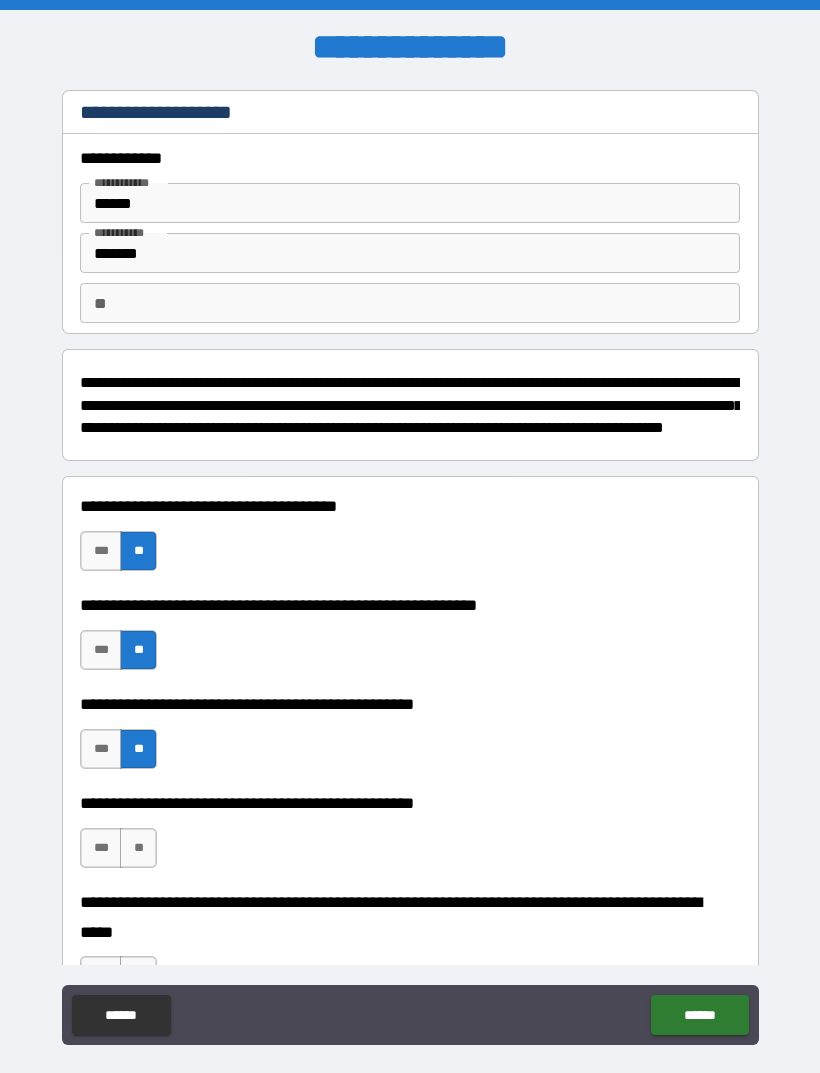 click on "**" at bounding box center [138, 848] 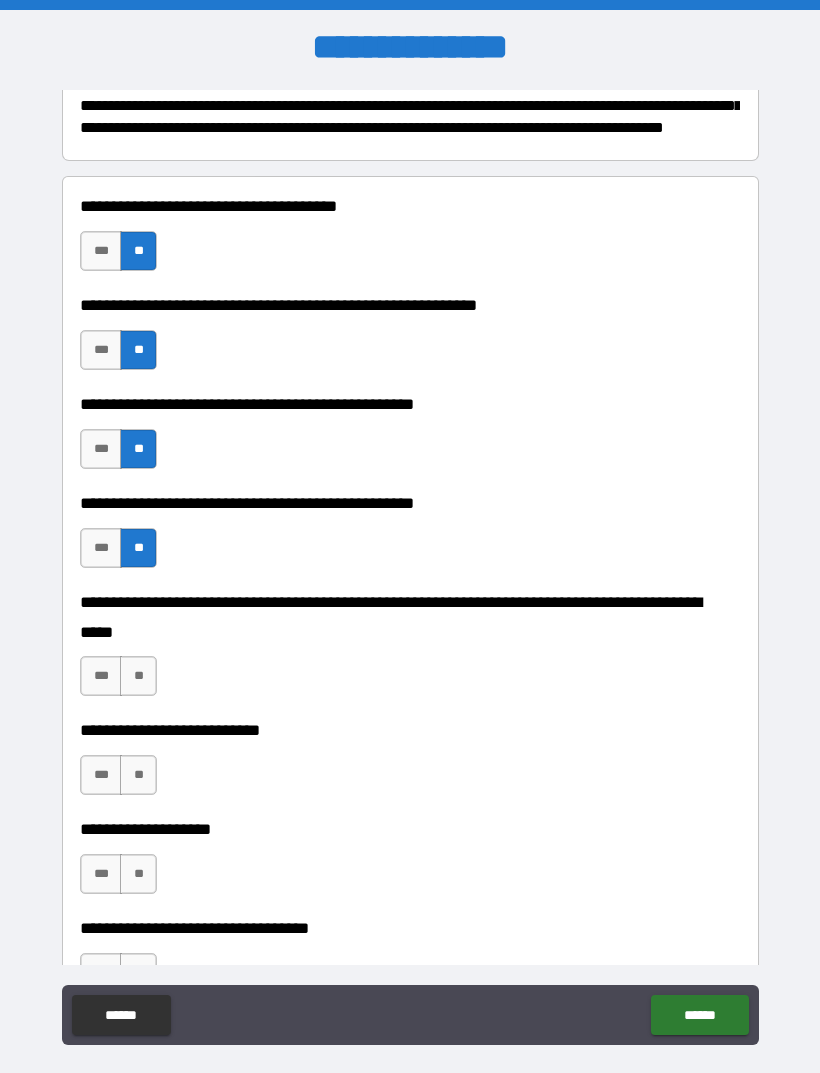 scroll, scrollTop: 306, scrollLeft: 0, axis: vertical 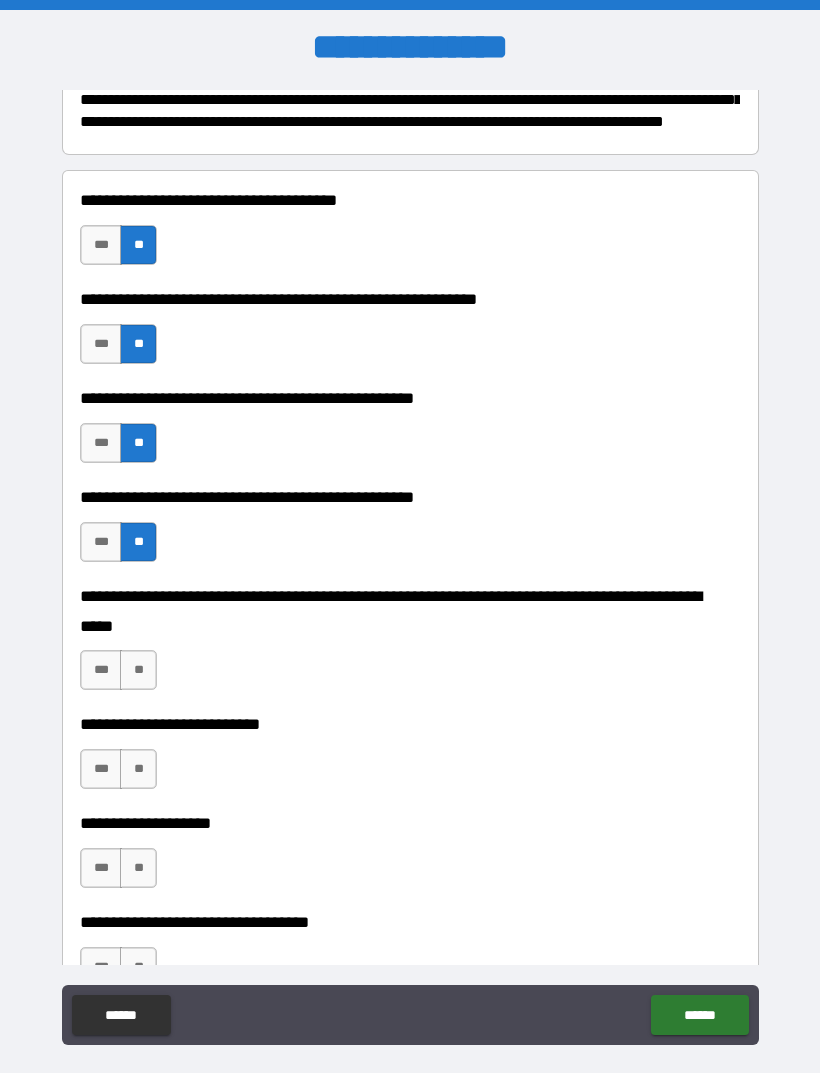 click on "**" at bounding box center (138, 670) 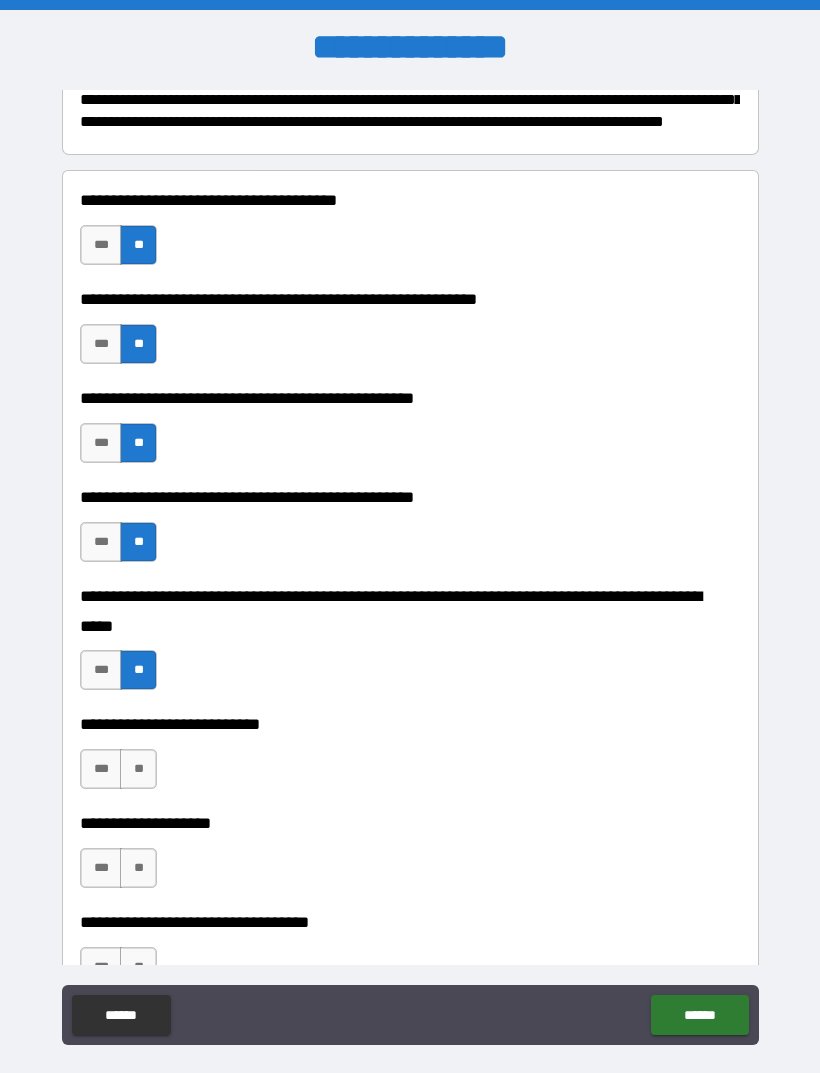 click on "**" at bounding box center [138, 769] 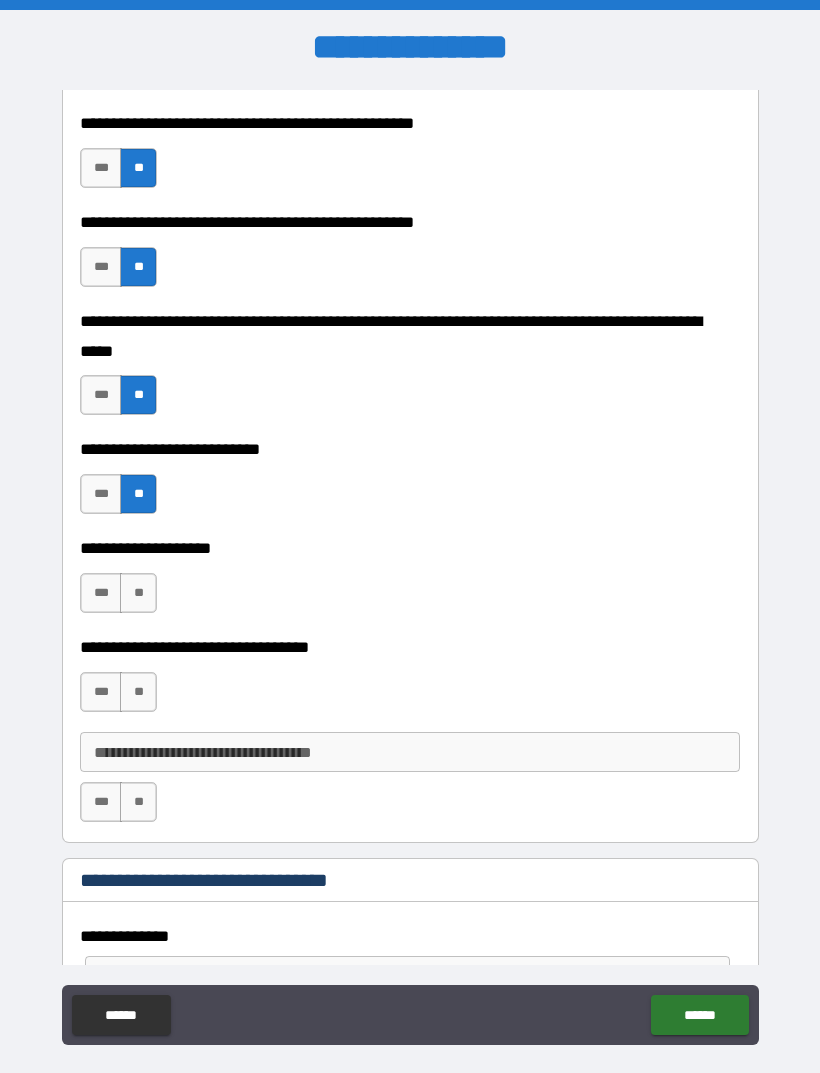 scroll, scrollTop: 596, scrollLeft: 0, axis: vertical 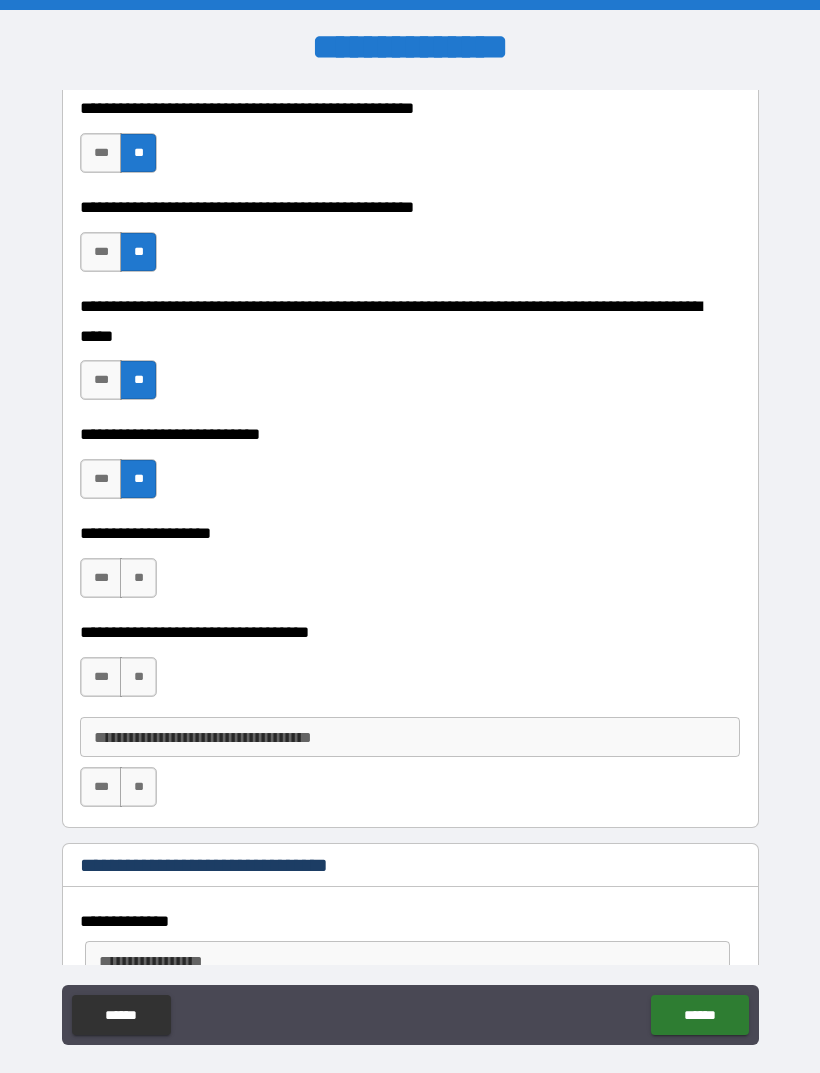 click on "**" at bounding box center (138, 578) 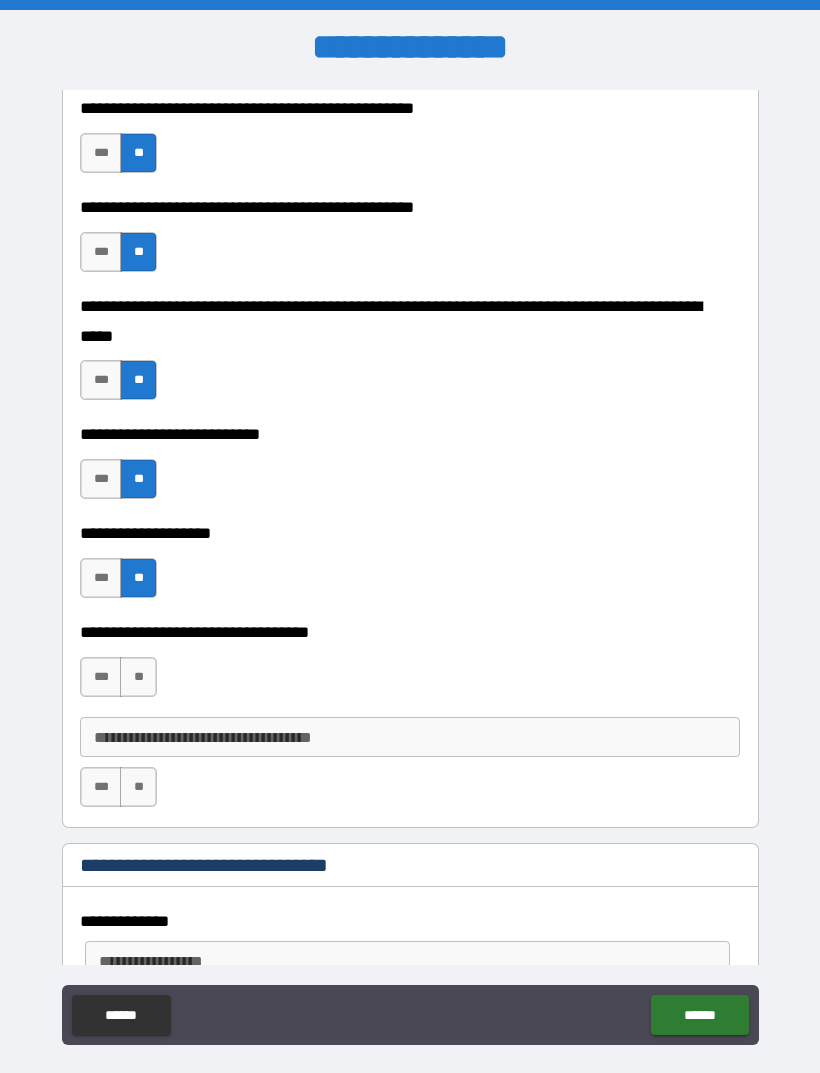 click on "**" at bounding box center (138, 677) 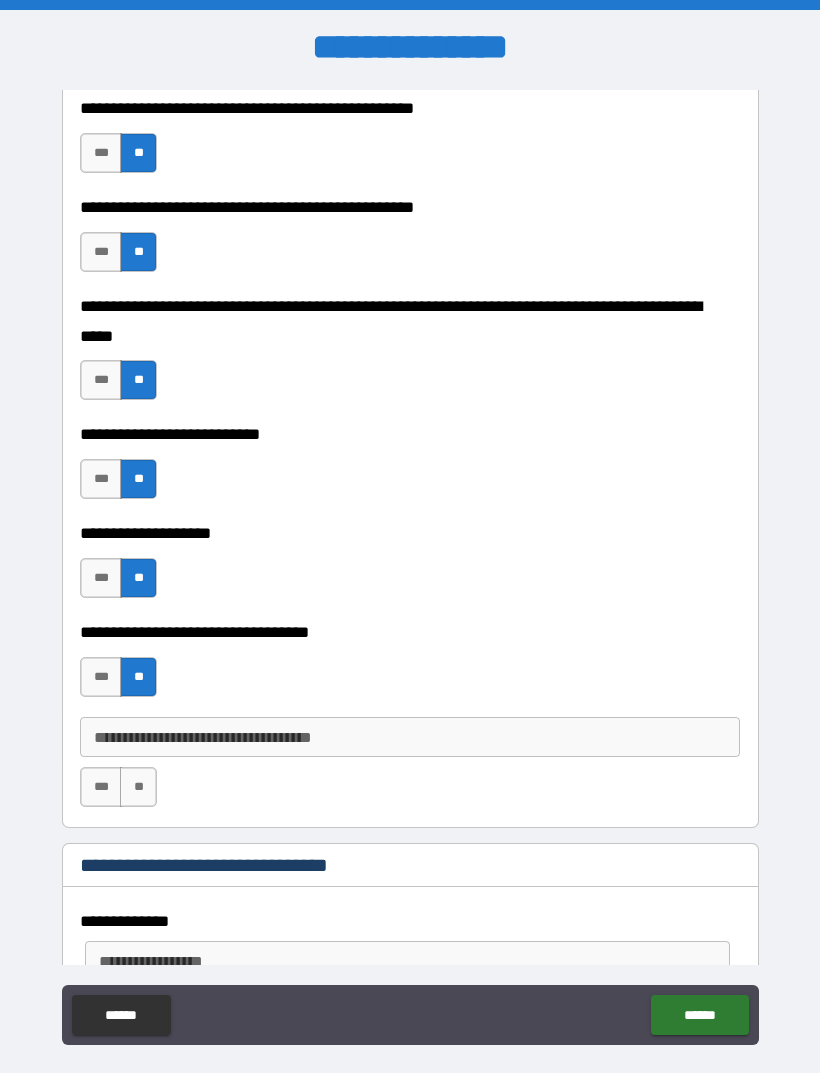 scroll, scrollTop: 591, scrollLeft: 0, axis: vertical 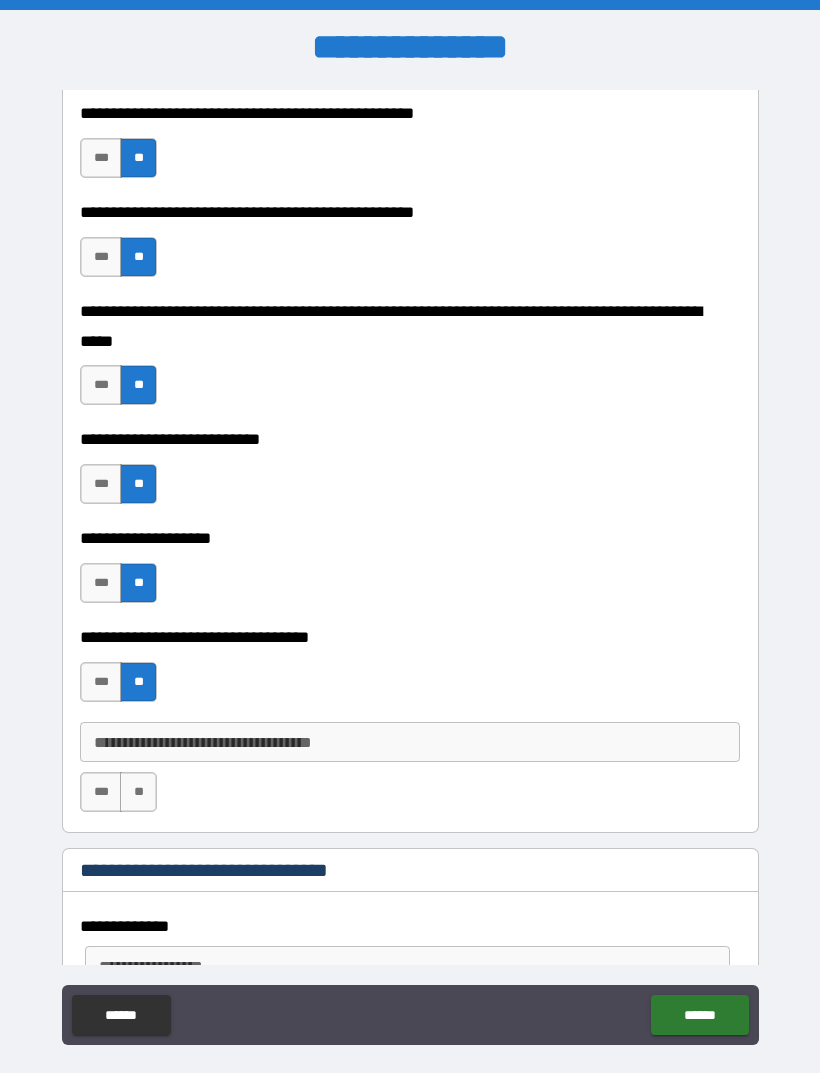 click on "**" at bounding box center [138, 792] 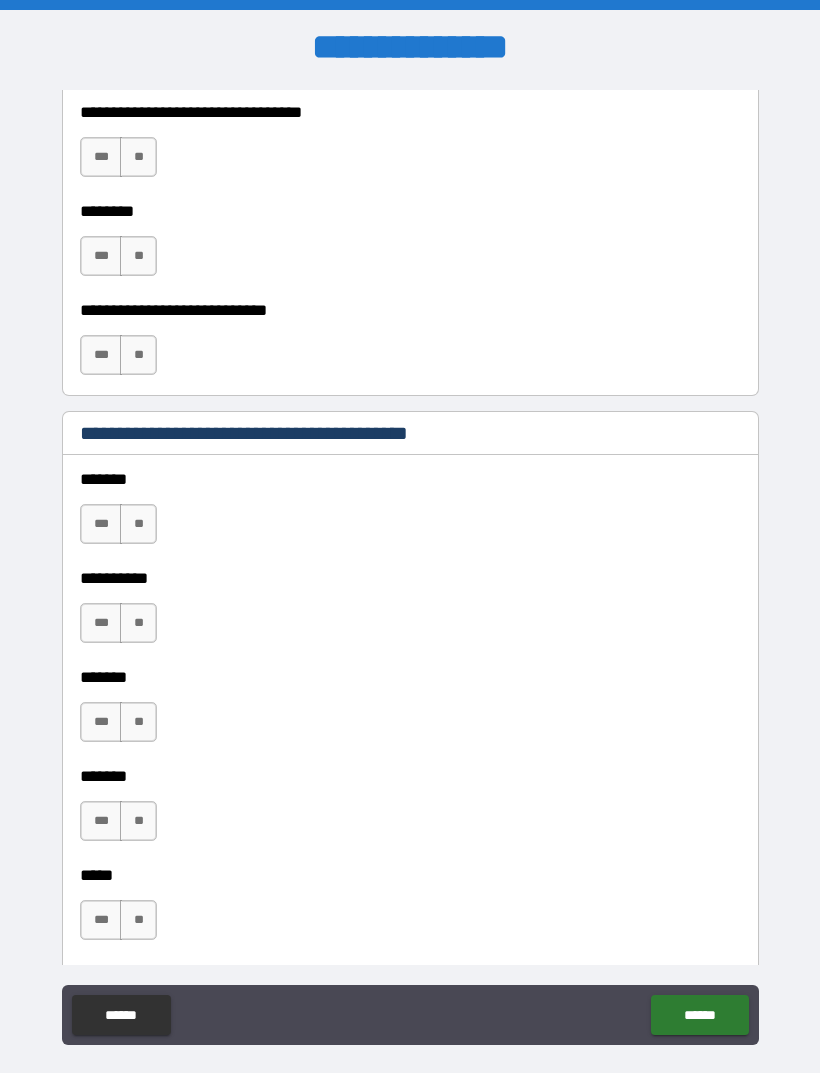 scroll, scrollTop: 1688, scrollLeft: 0, axis: vertical 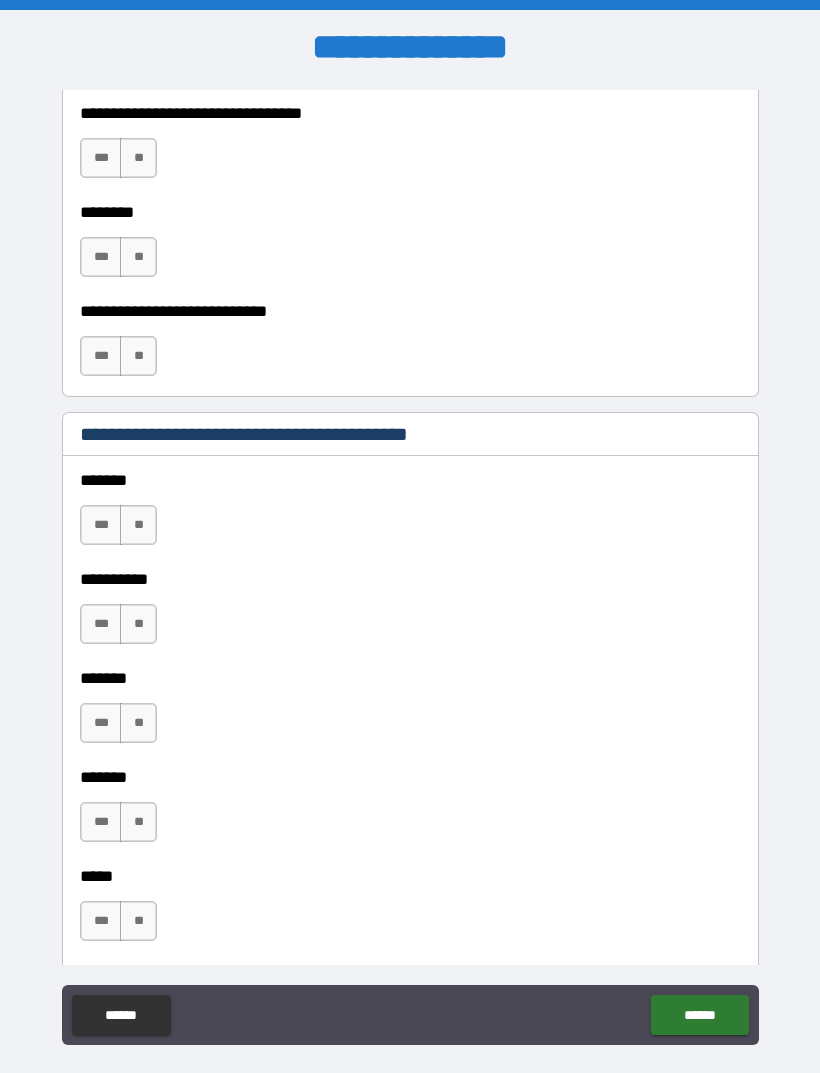 click on "**" at bounding box center [138, 525] 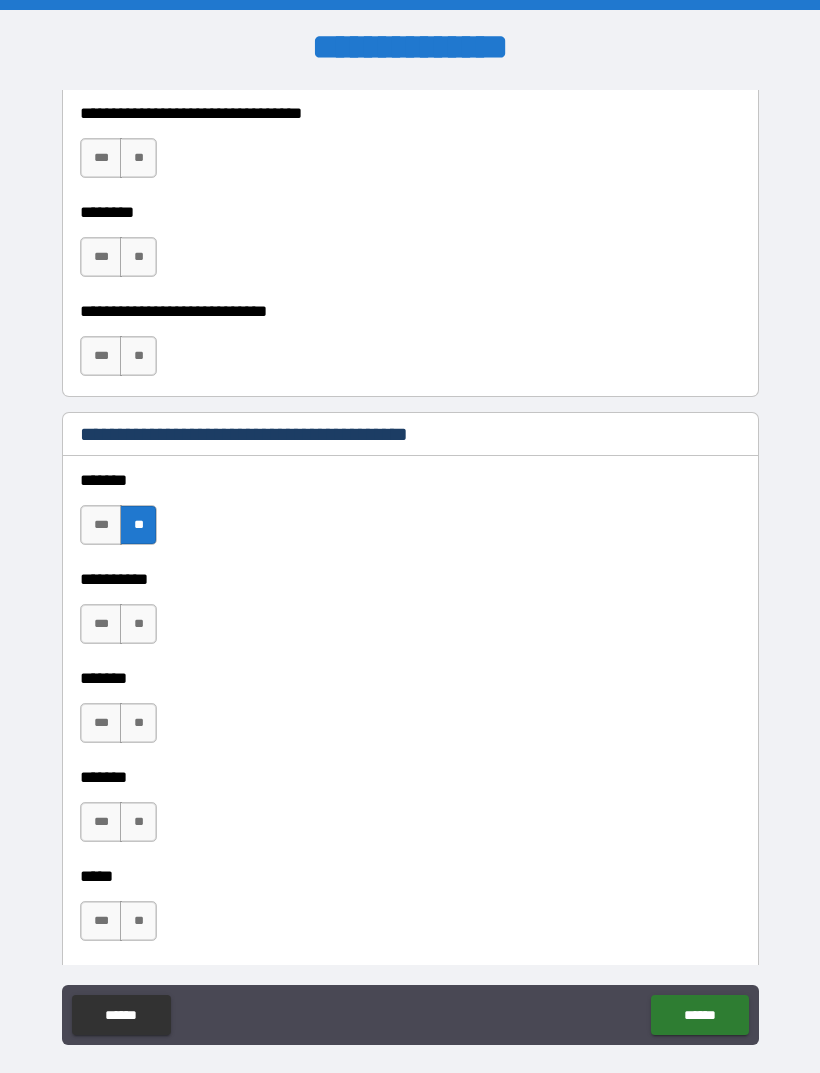 click on "**" at bounding box center [138, 624] 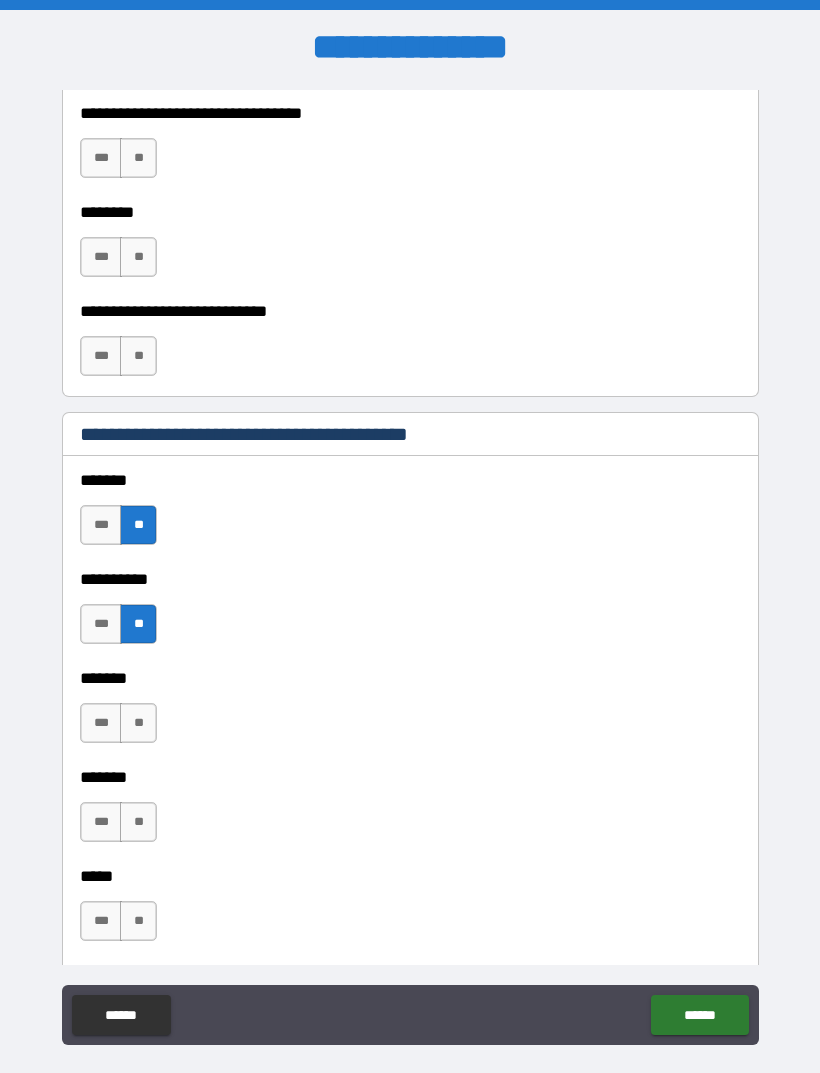 click on "**" at bounding box center (138, 723) 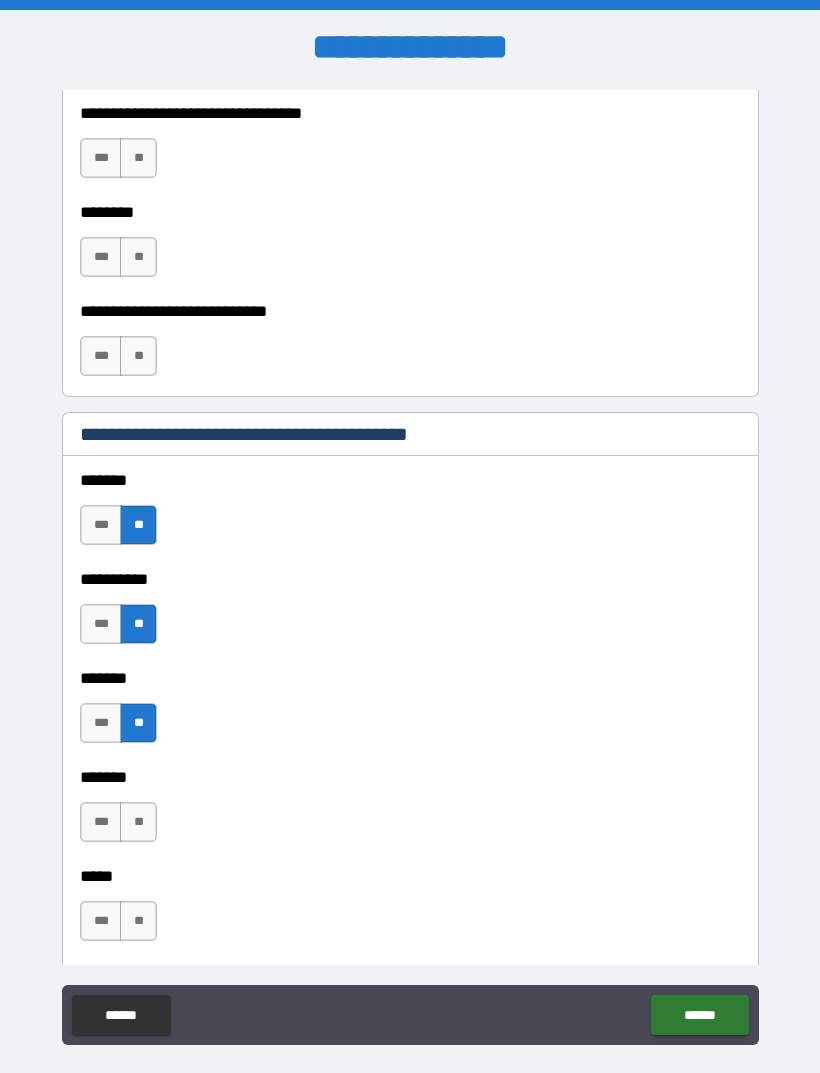 click on "**" at bounding box center [138, 822] 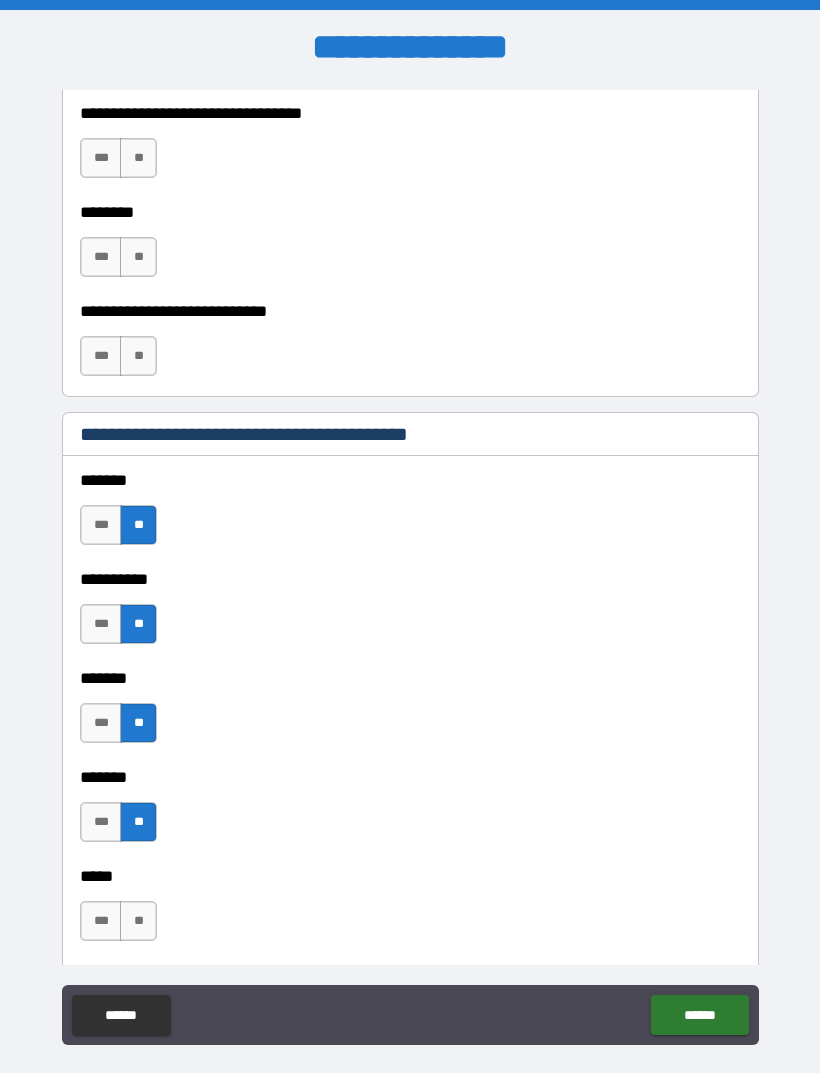 click on "**" at bounding box center (138, 921) 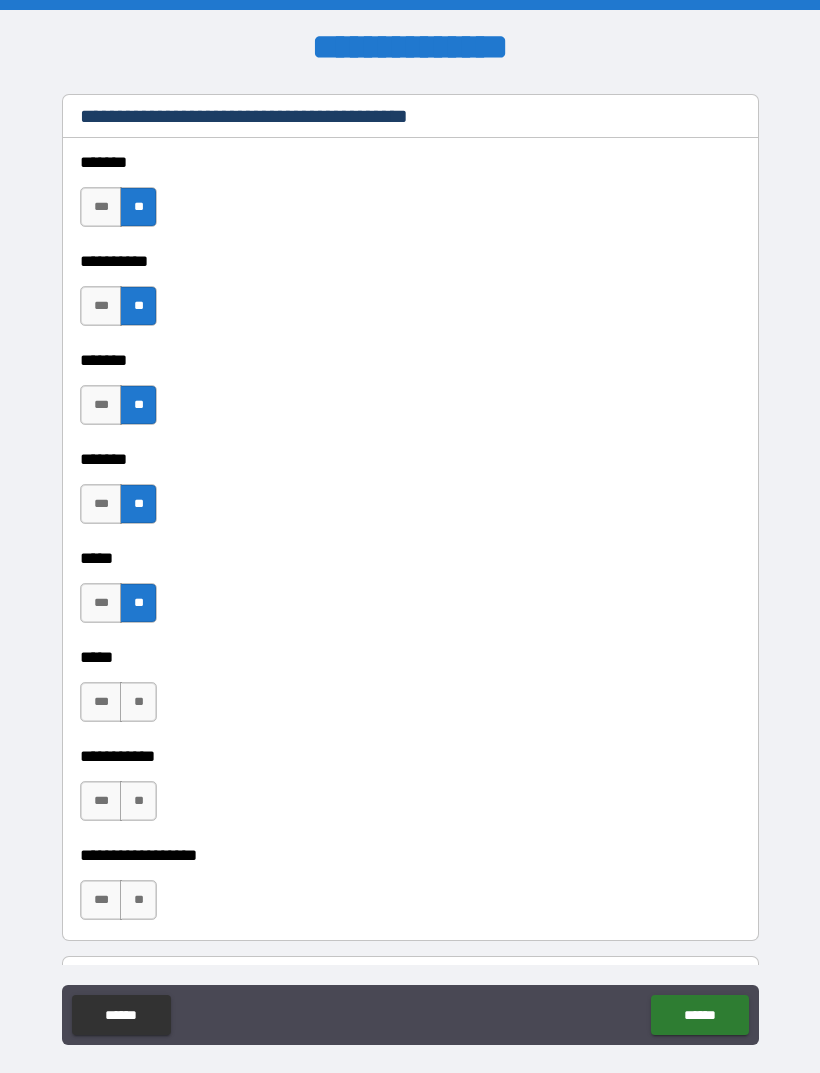 scroll, scrollTop: 2018, scrollLeft: 0, axis: vertical 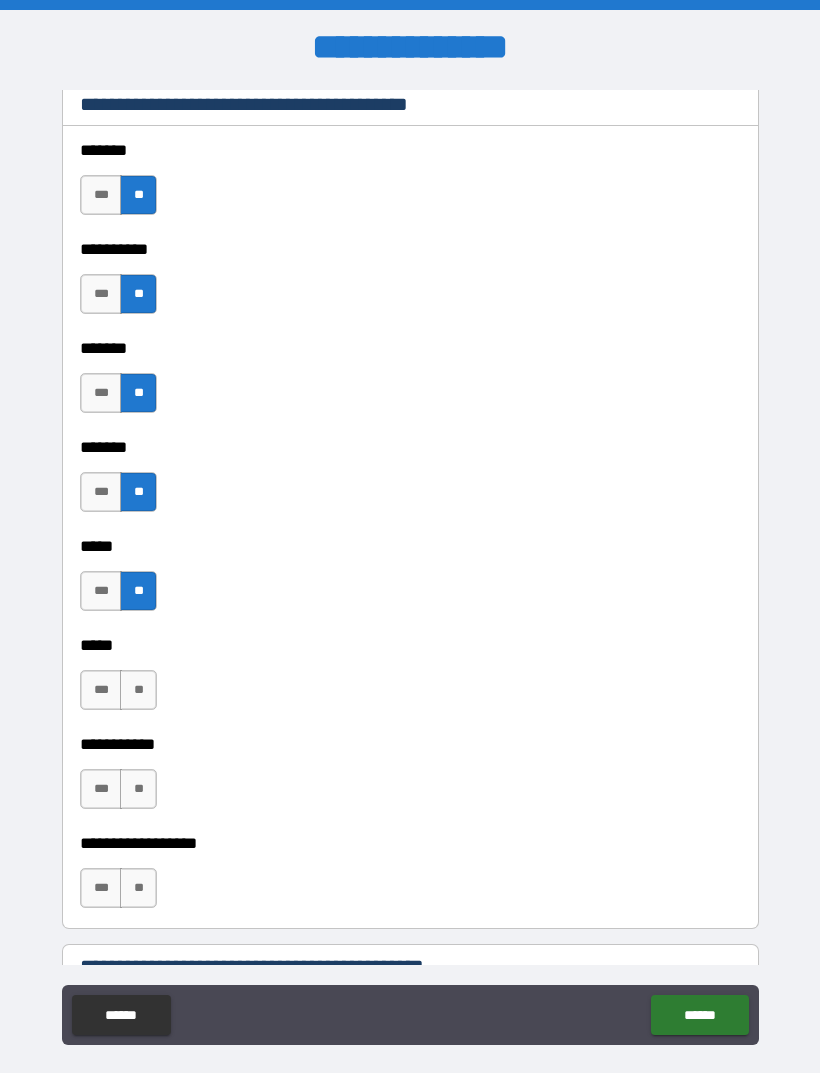 click on "**" at bounding box center (138, 690) 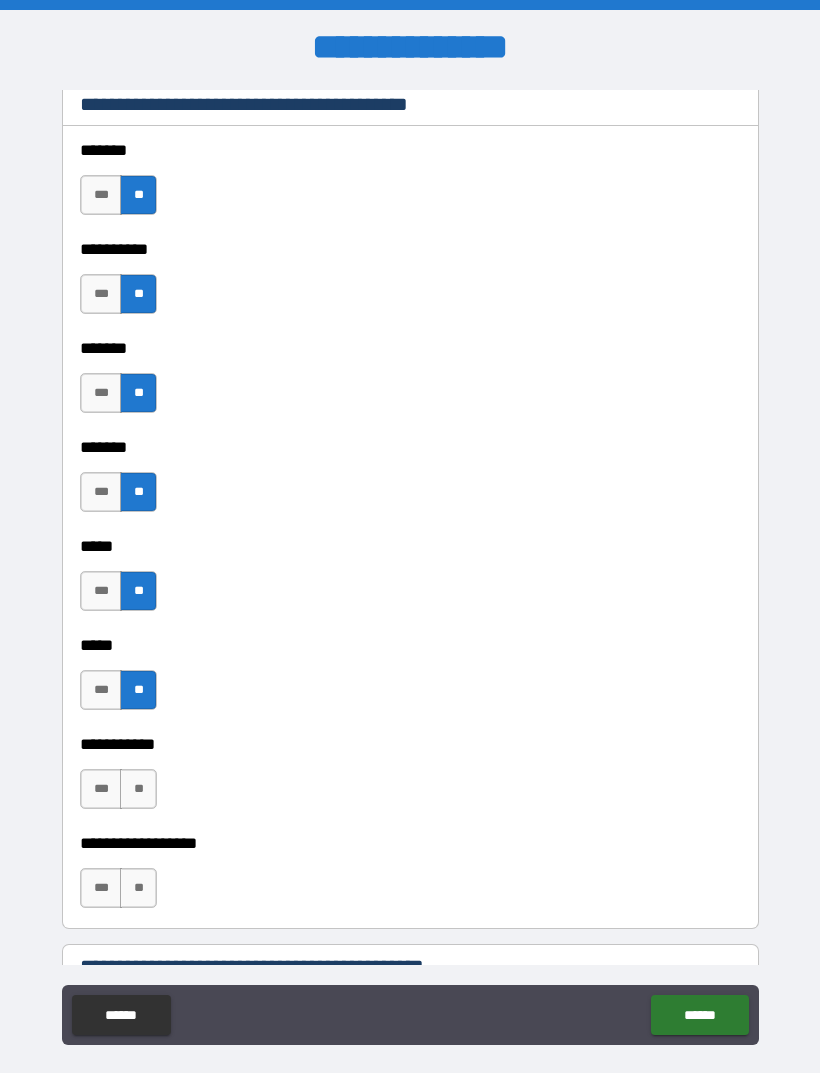 click on "**" at bounding box center [138, 789] 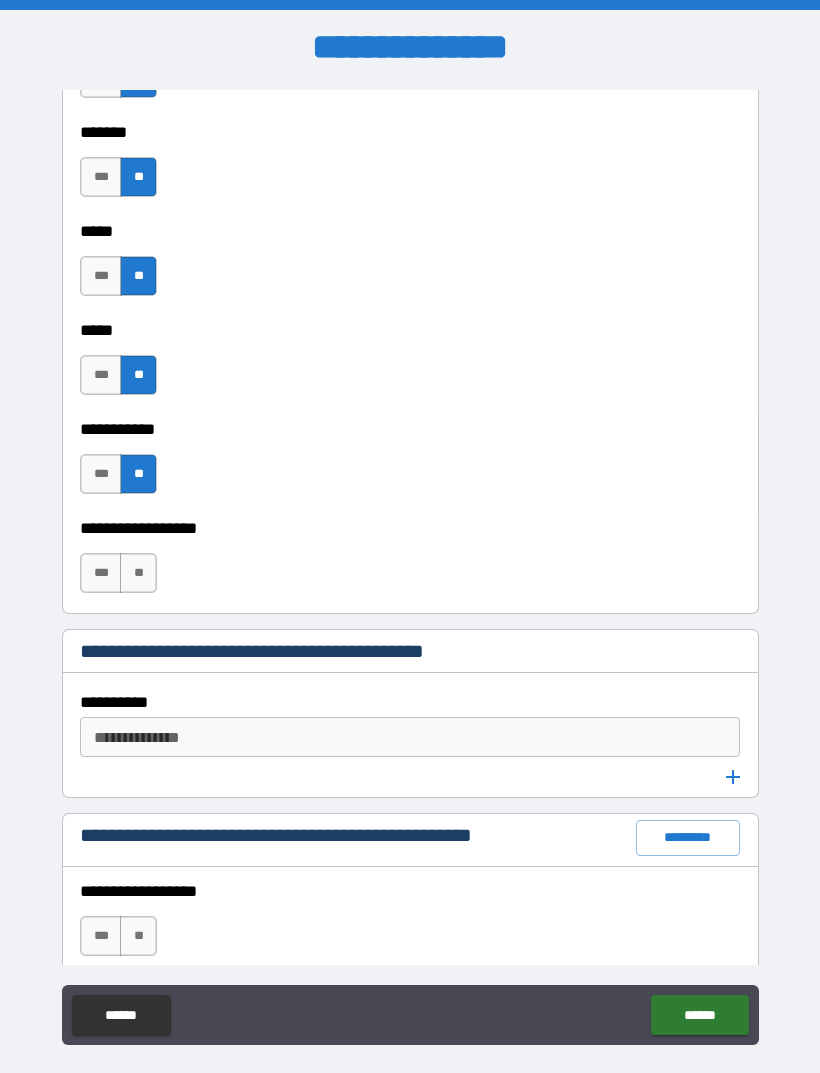 scroll, scrollTop: 2332, scrollLeft: 0, axis: vertical 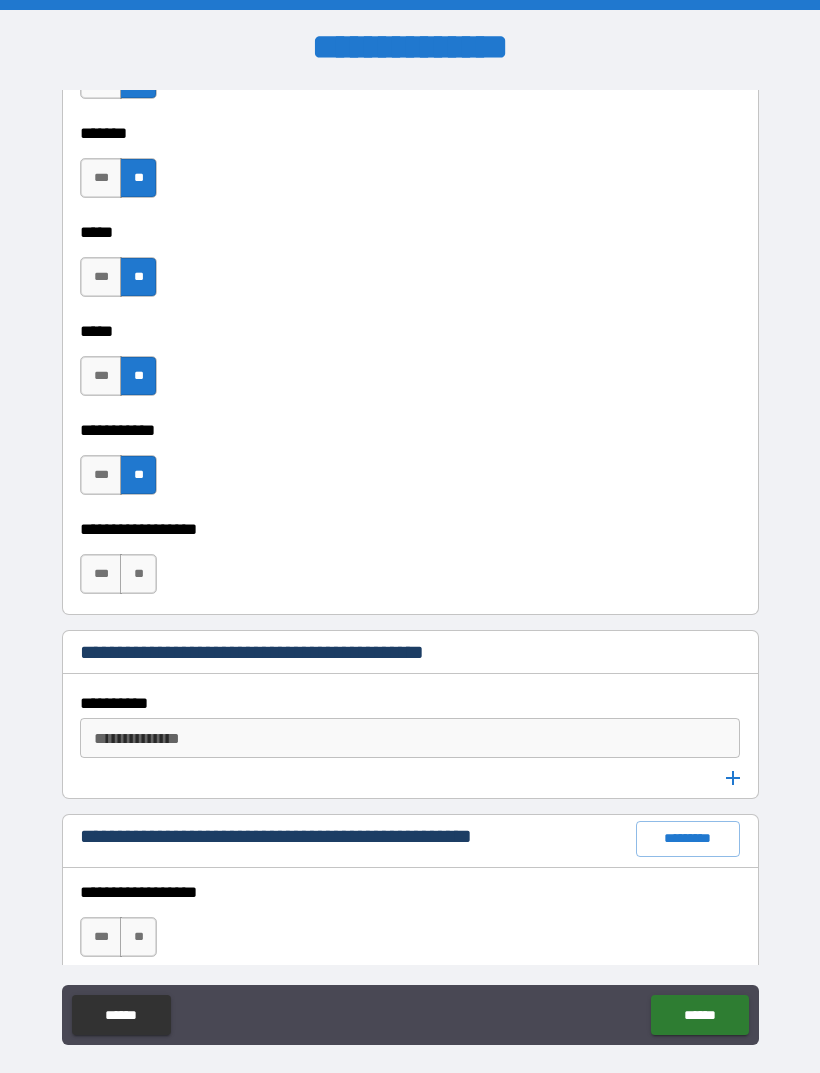 click on "**" at bounding box center (138, 574) 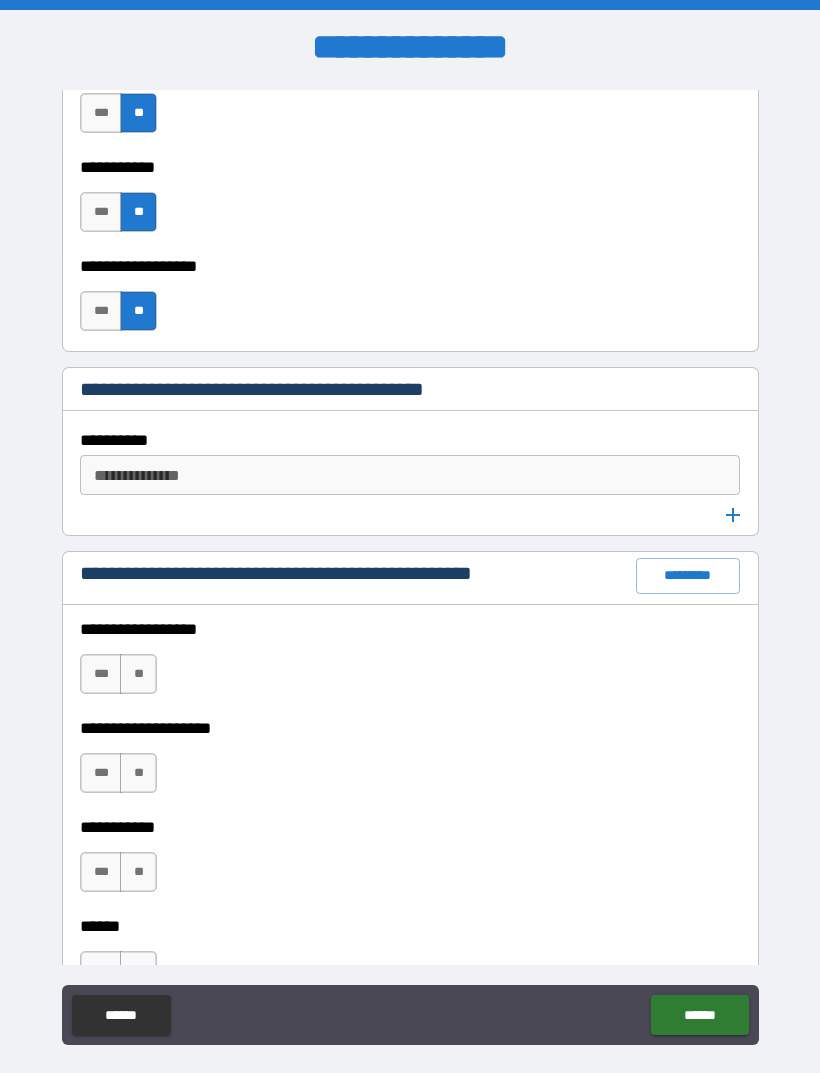 scroll, scrollTop: 2627, scrollLeft: 0, axis: vertical 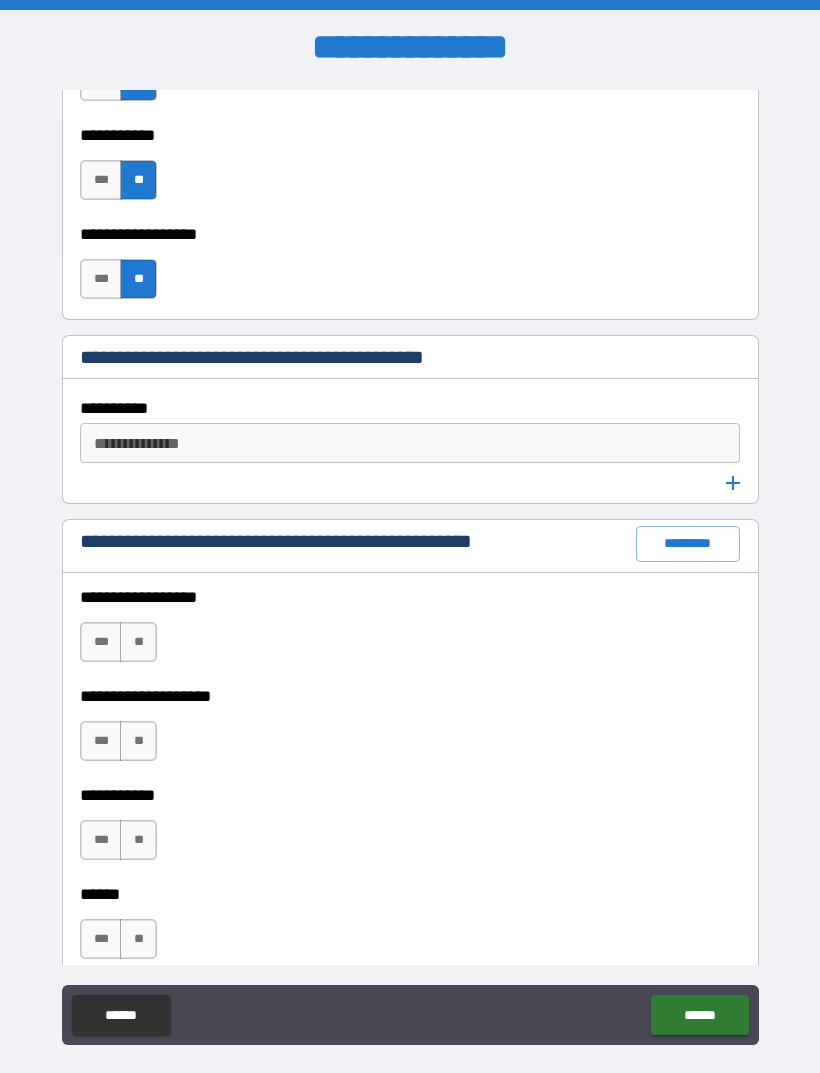 click on "**" at bounding box center (138, 642) 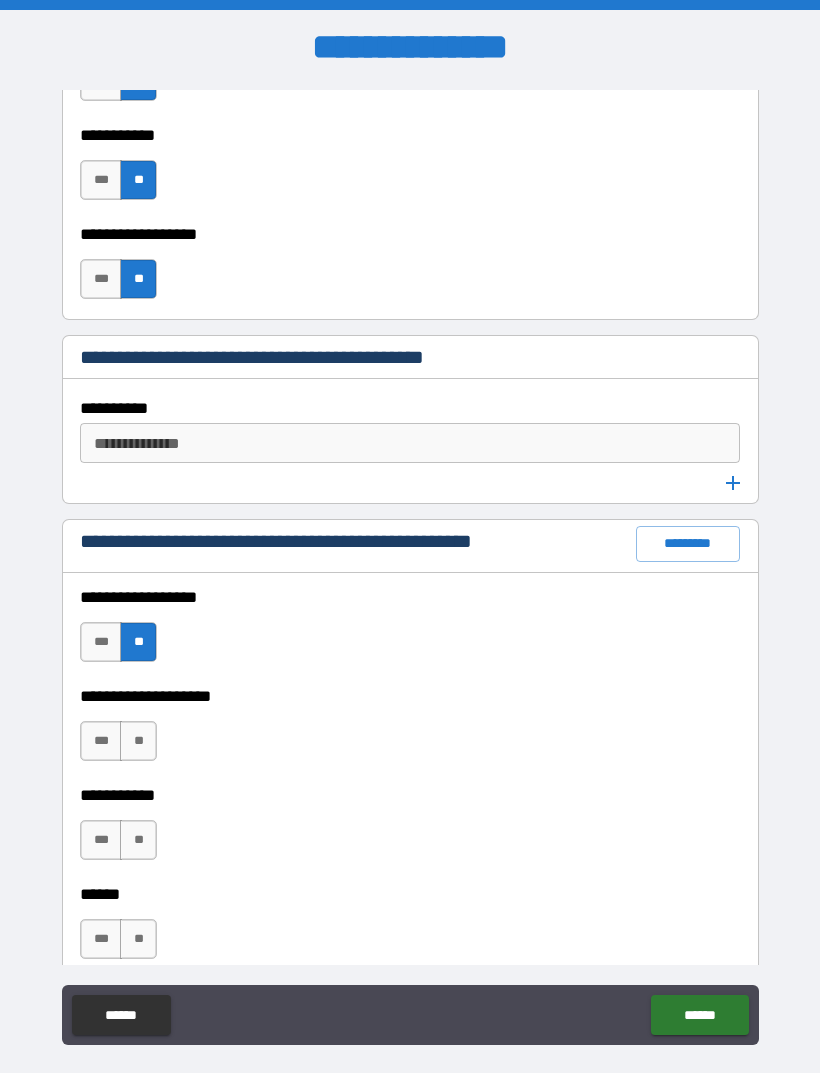 click on "**" at bounding box center [138, 741] 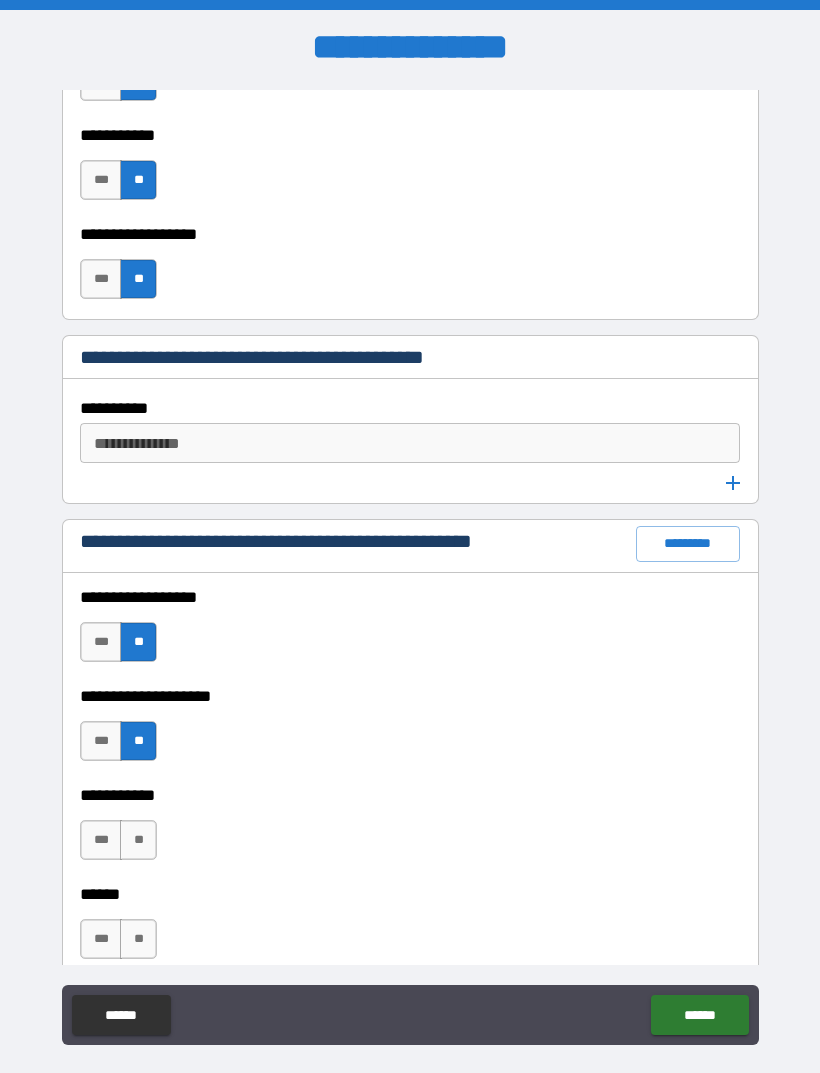 click on "**" at bounding box center [138, 840] 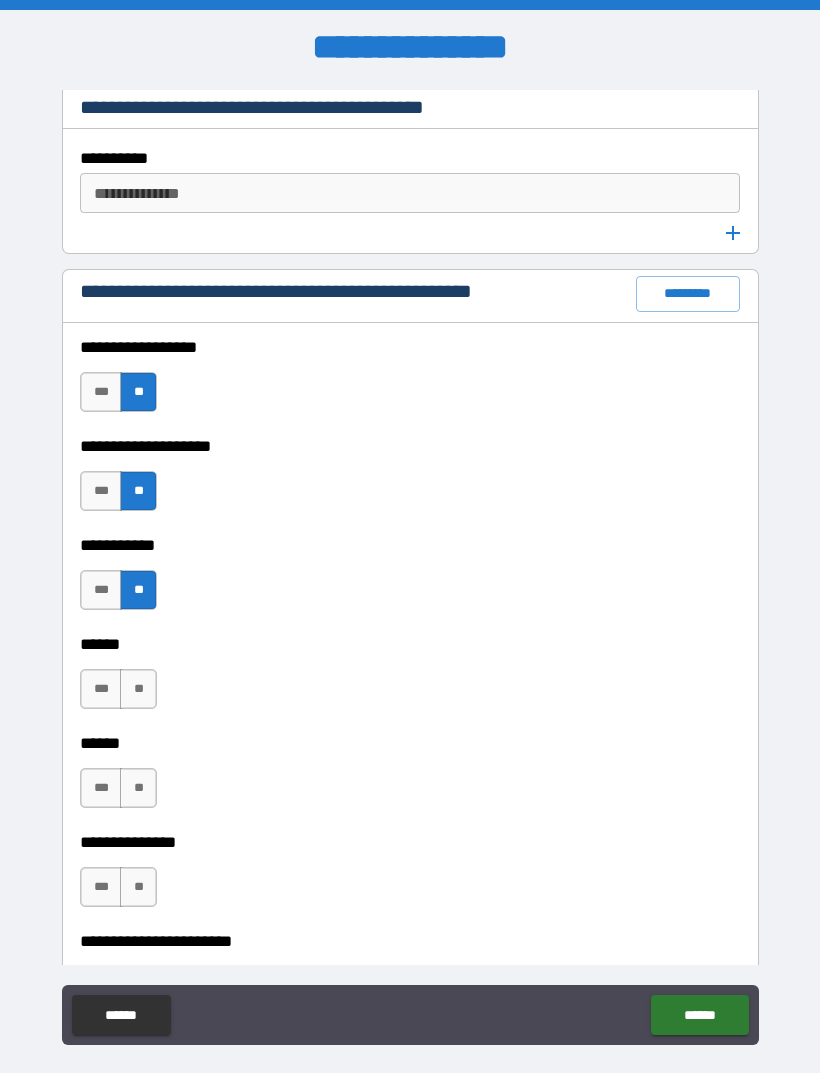 scroll, scrollTop: 2880, scrollLeft: 0, axis: vertical 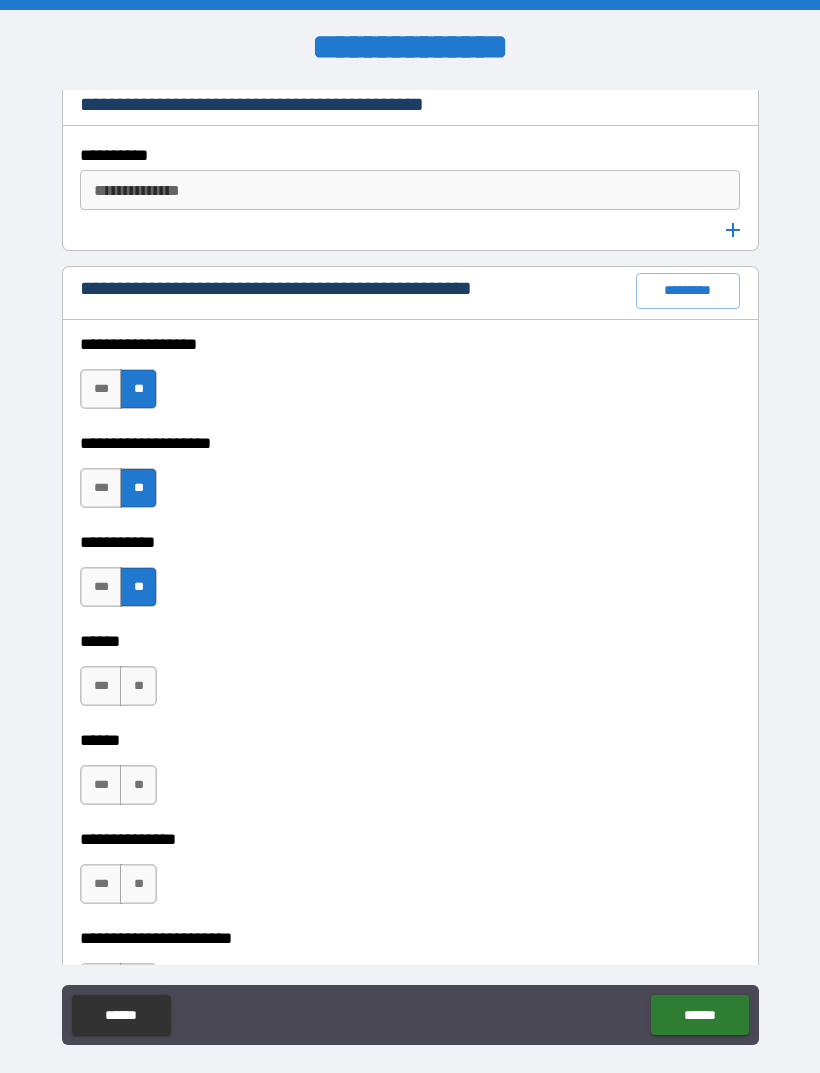 click on "**" at bounding box center (138, 686) 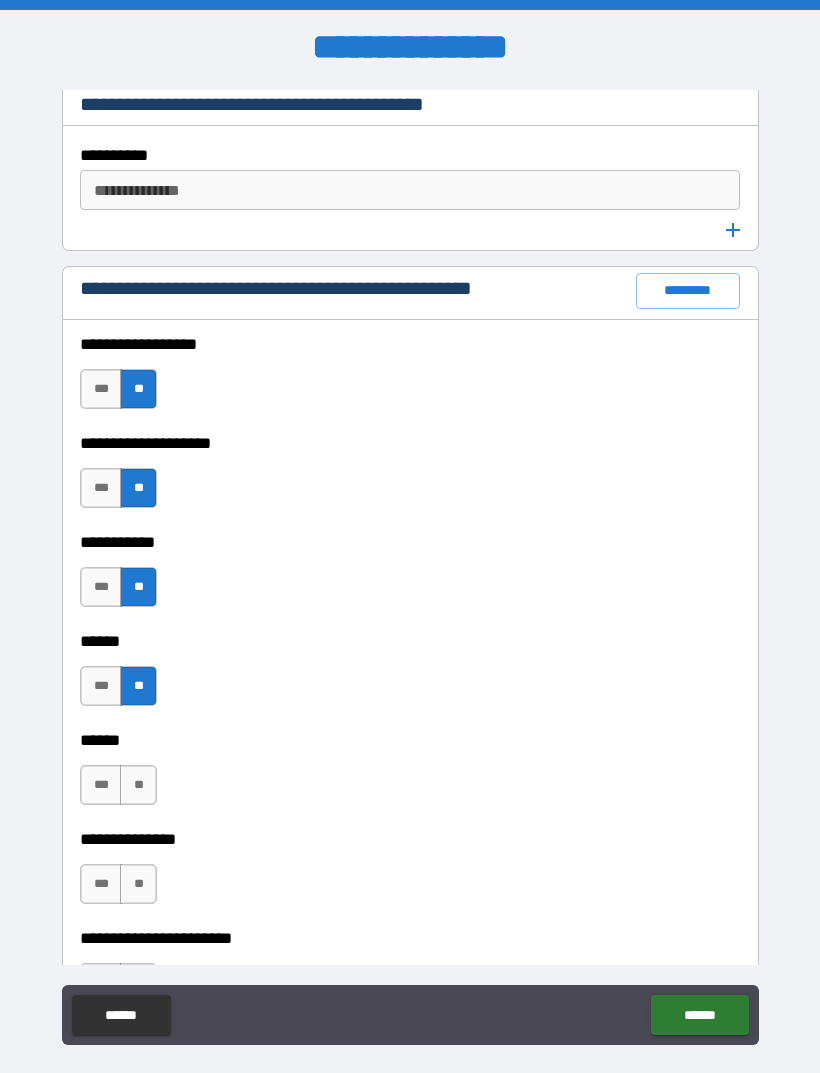 click on "**" at bounding box center (138, 785) 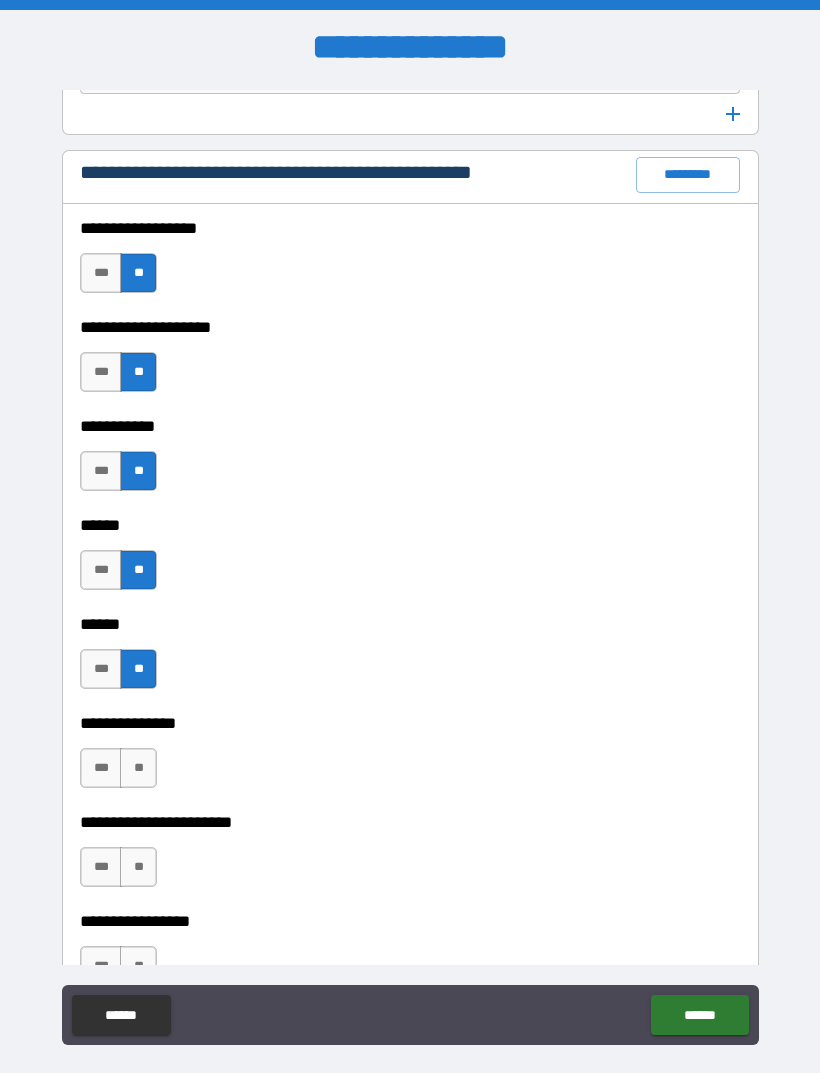 scroll, scrollTop: 3057, scrollLeft: 0, axis: vertical 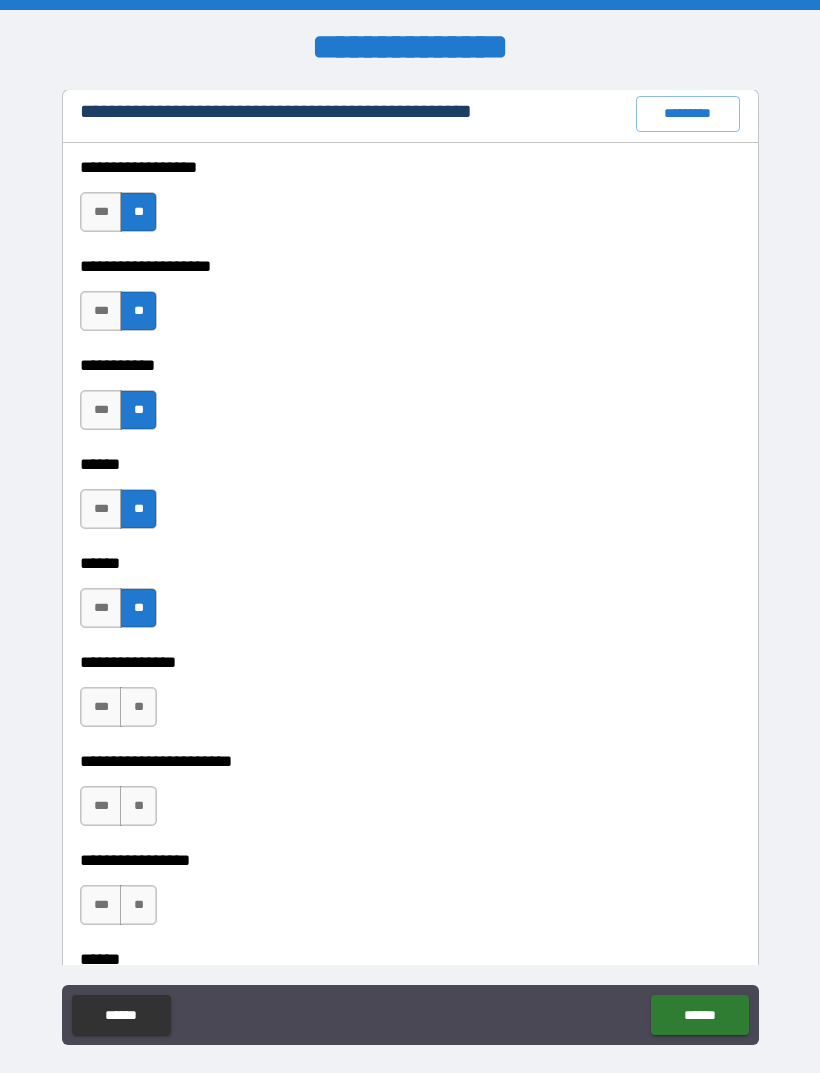click on "**" at bounding box center (138, 707) 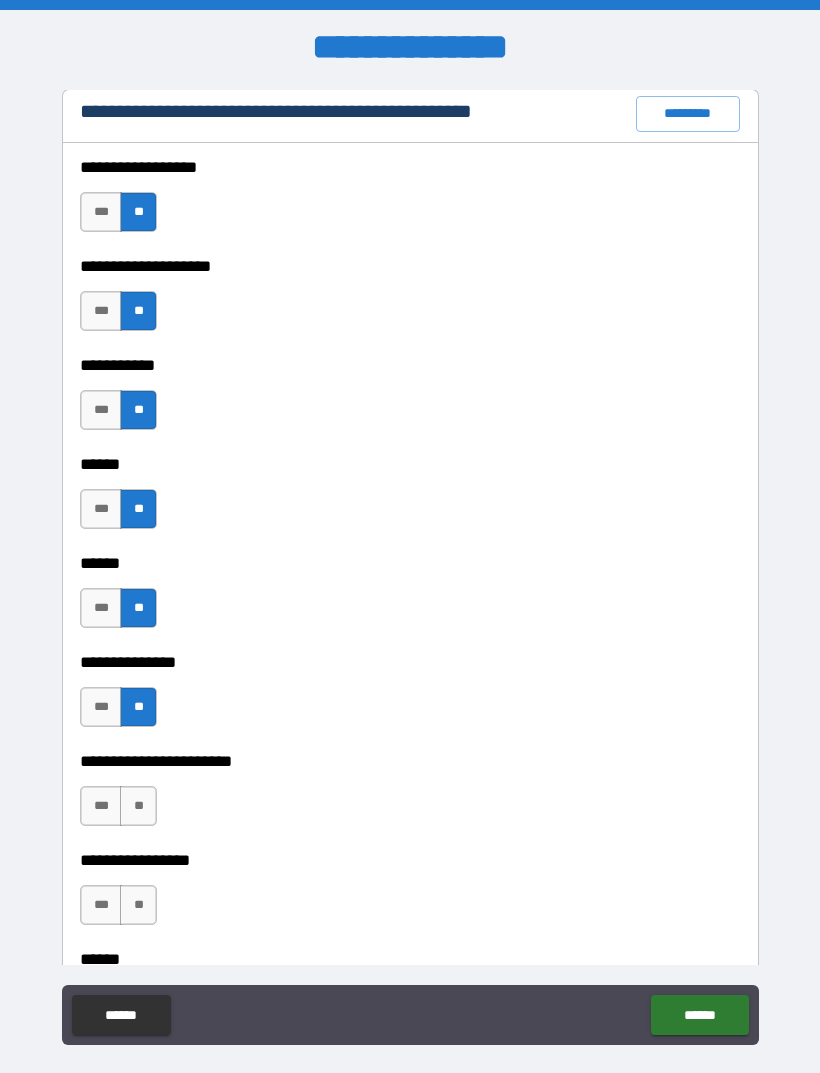 click on "**" at bounding box center (138, 806) 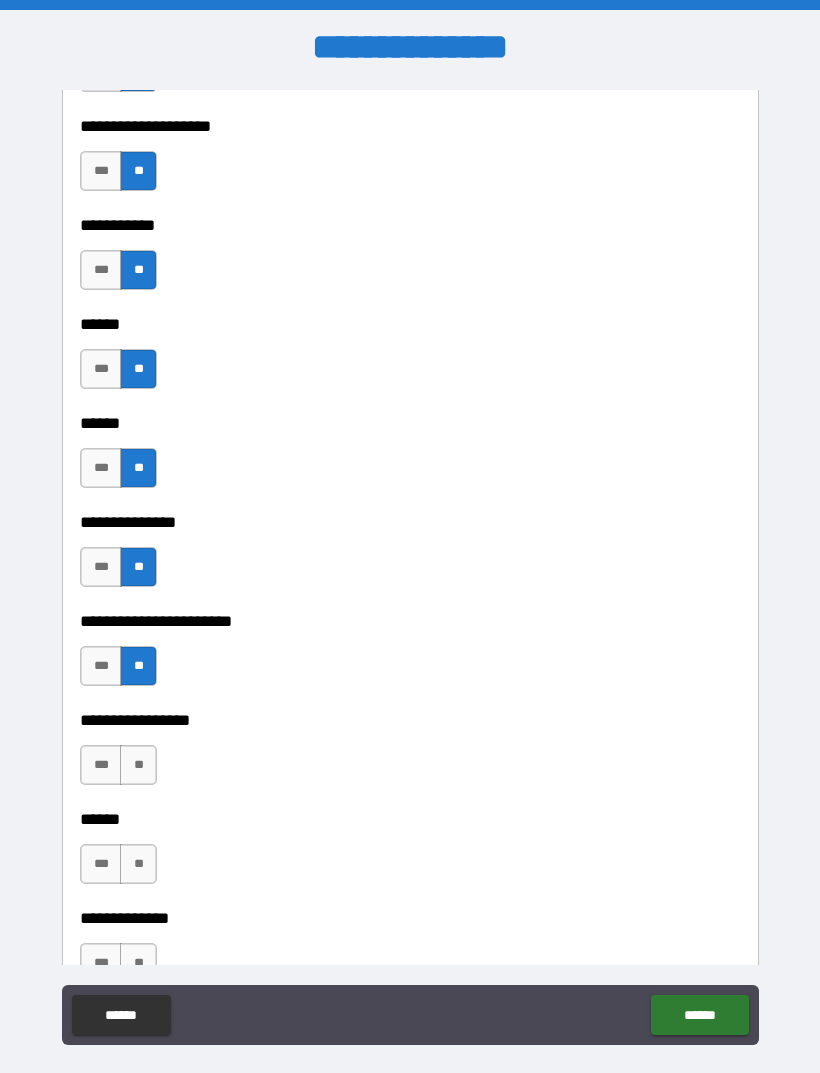 scroll, scrollTop: 3232, scrollLeft: 0, axis: vertical 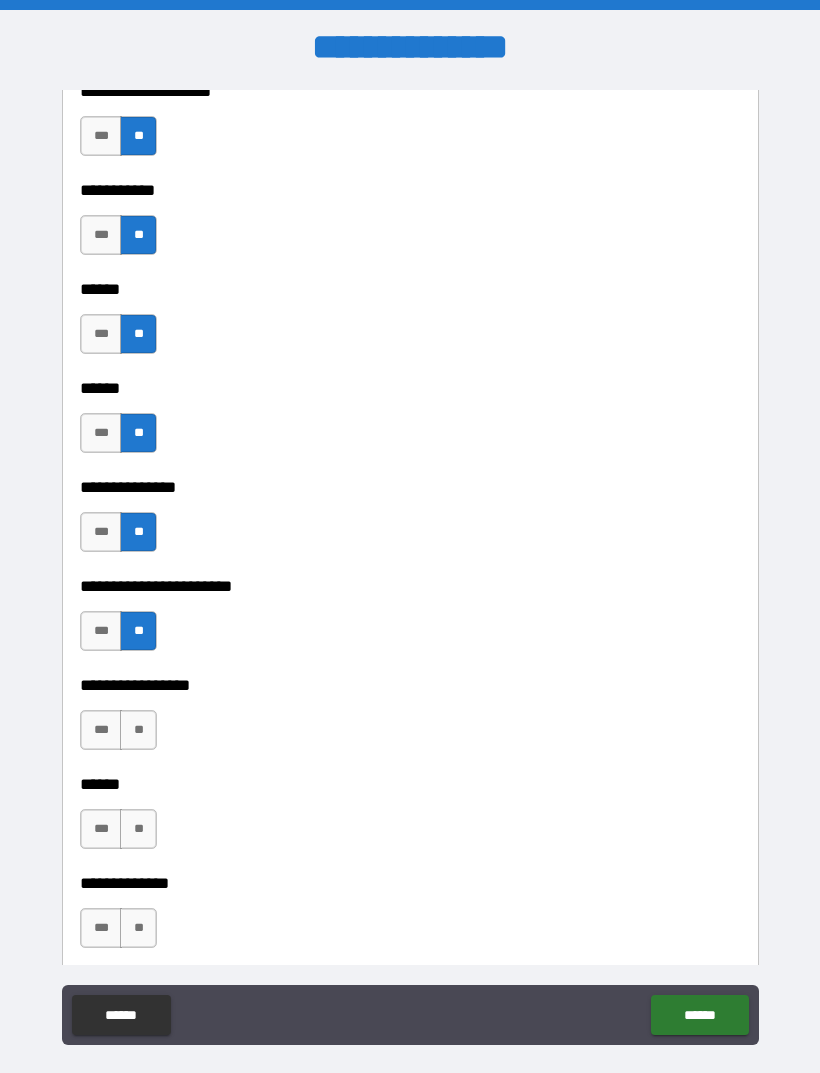 click on "**" at bounding box center (138, 730) 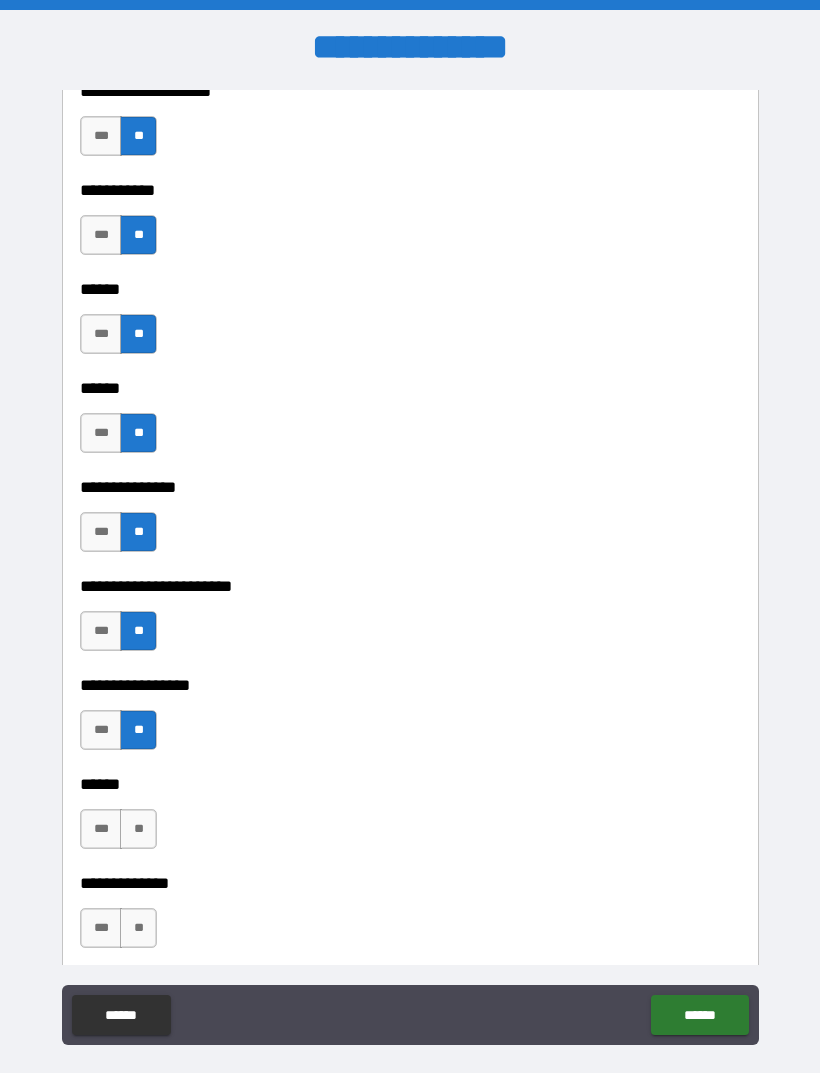 click on "**" at bounding box center [138, 829] 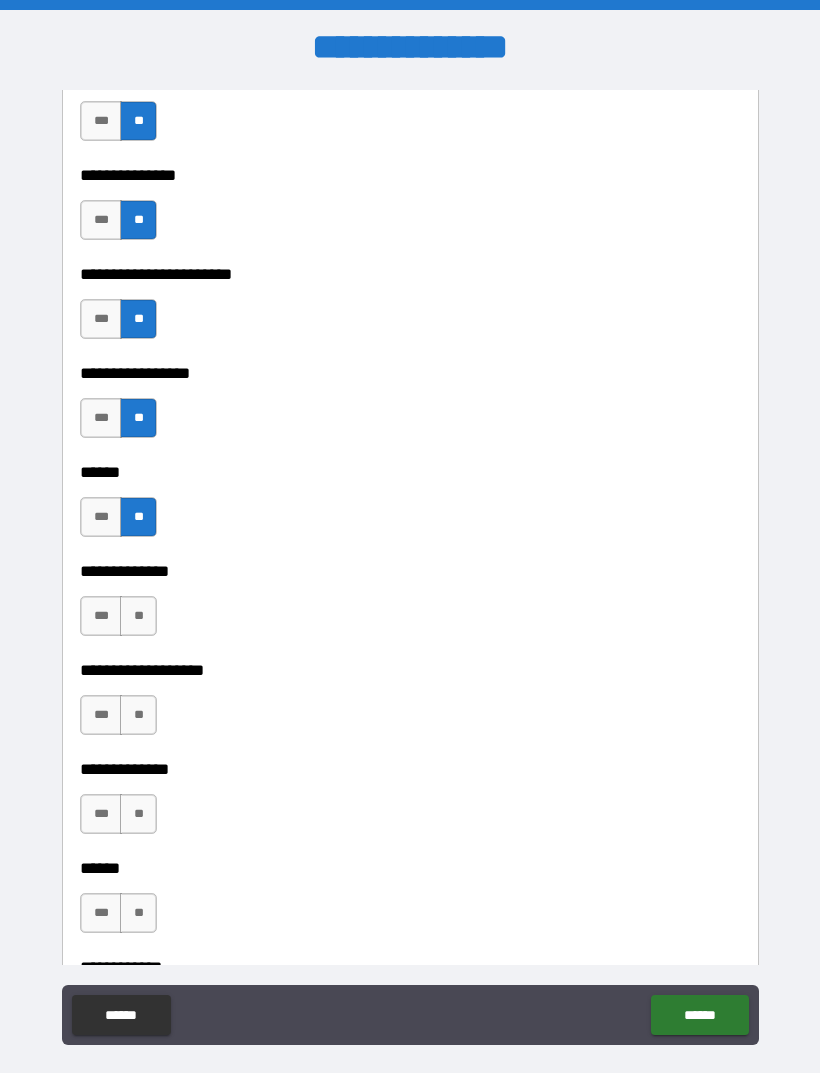 scroll, scrollTop: 3546, scrollLeft: 0, axis: vertical 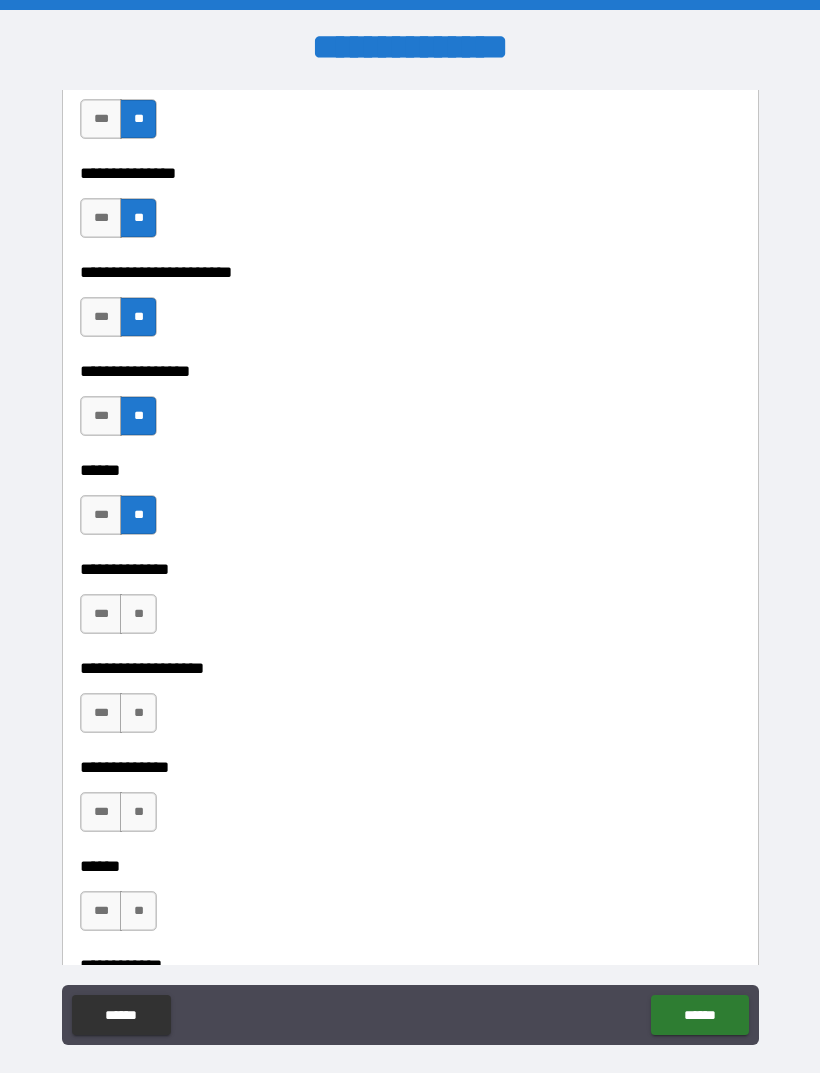 click on "**" at bounding box center (138, 614) 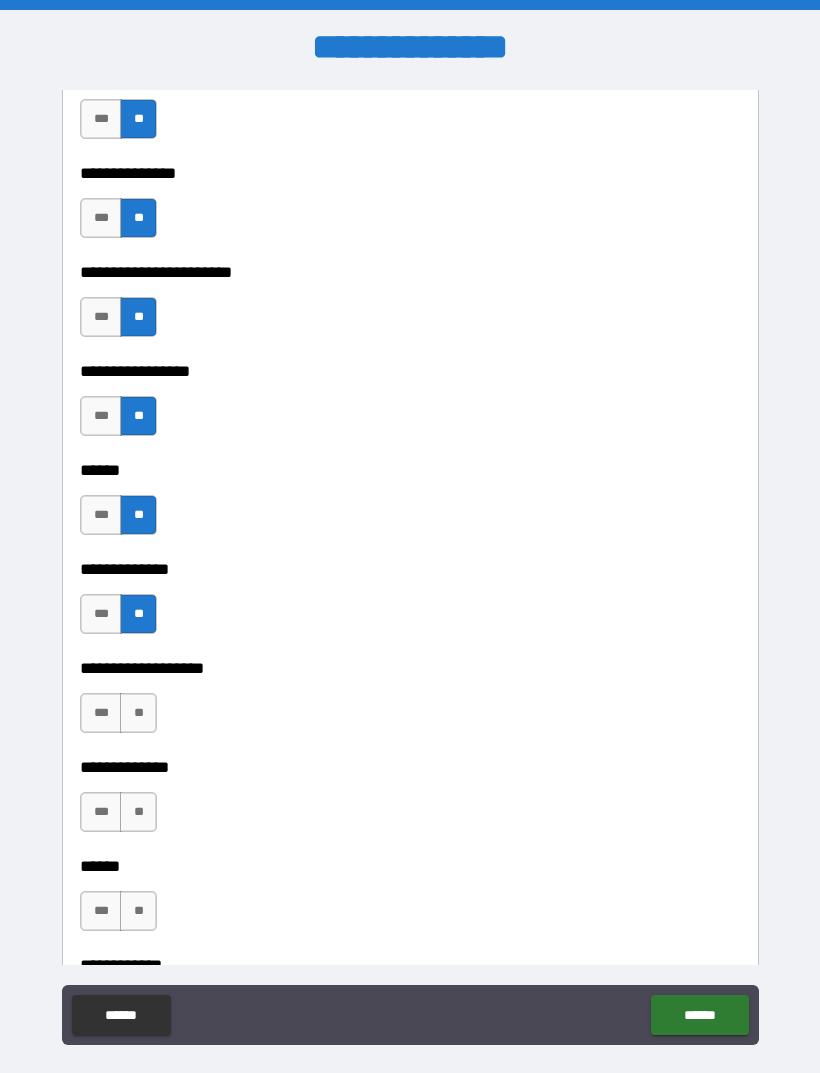 click on "**" at bounding box center (138, 713) 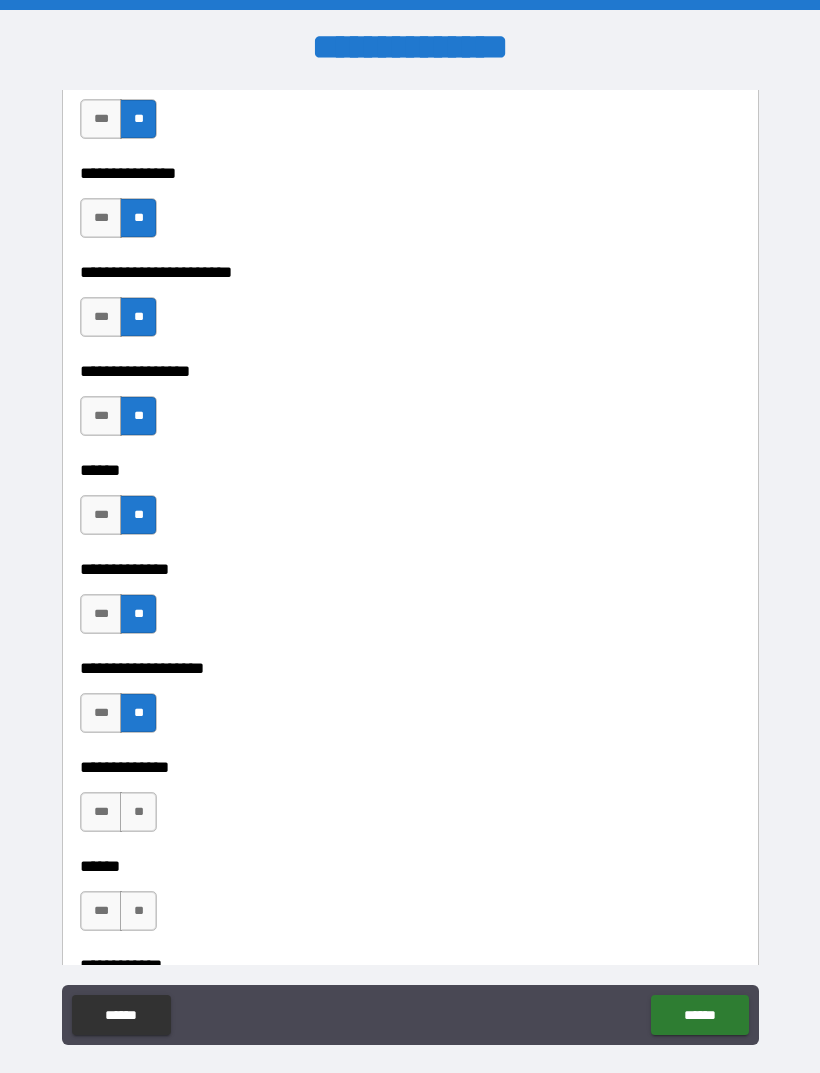 click on "**" at bounding box center [138, 812] 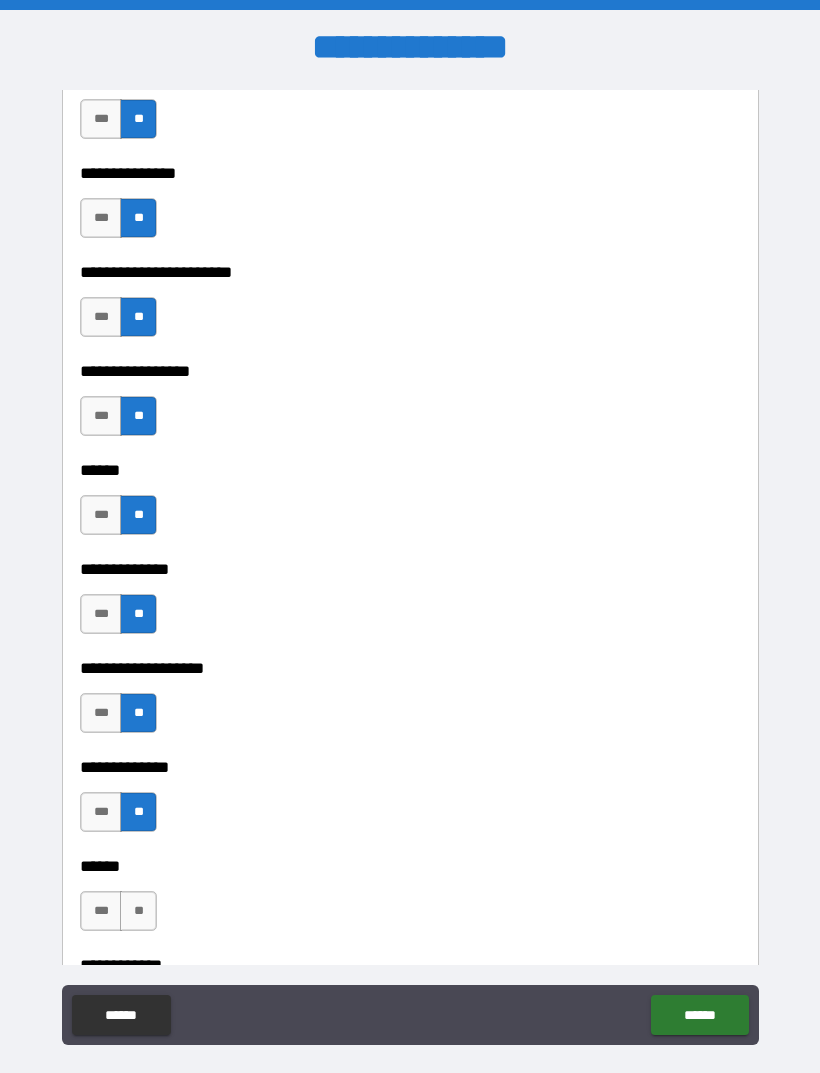 click on "**" at bounding box center (138, 911) 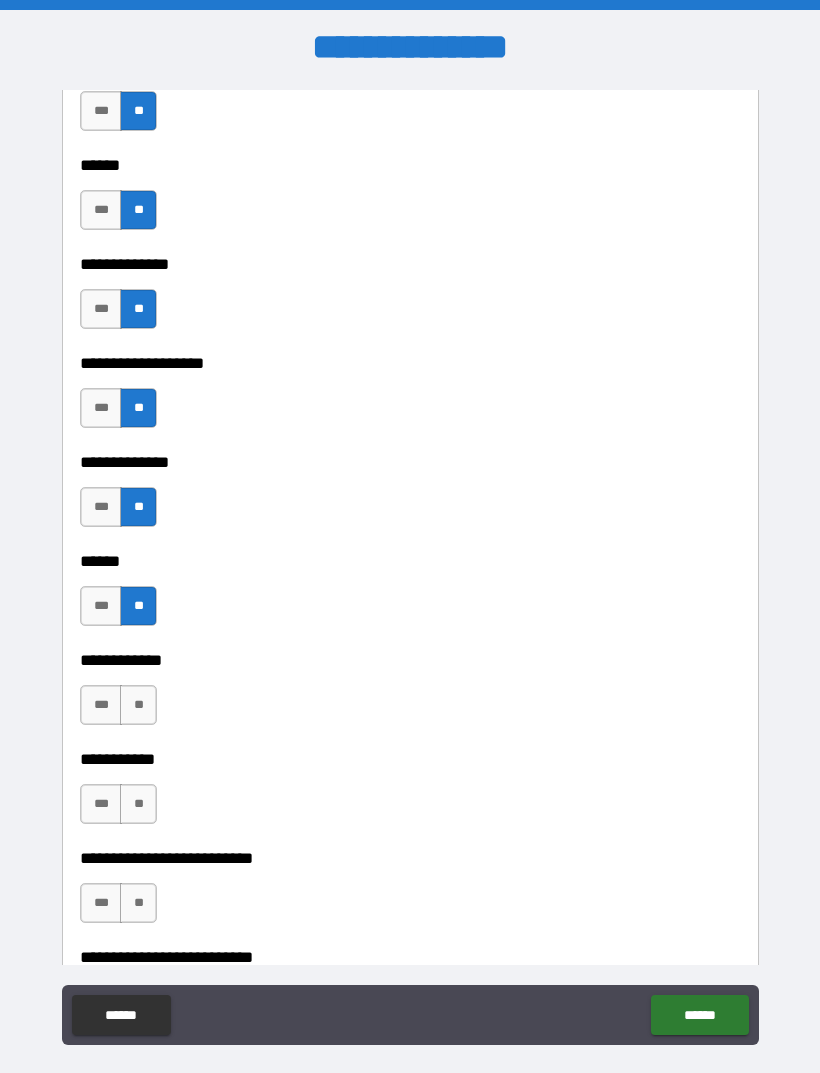 scroll, scrollTop: 3860, scrollLeft: 0, axis: vertical 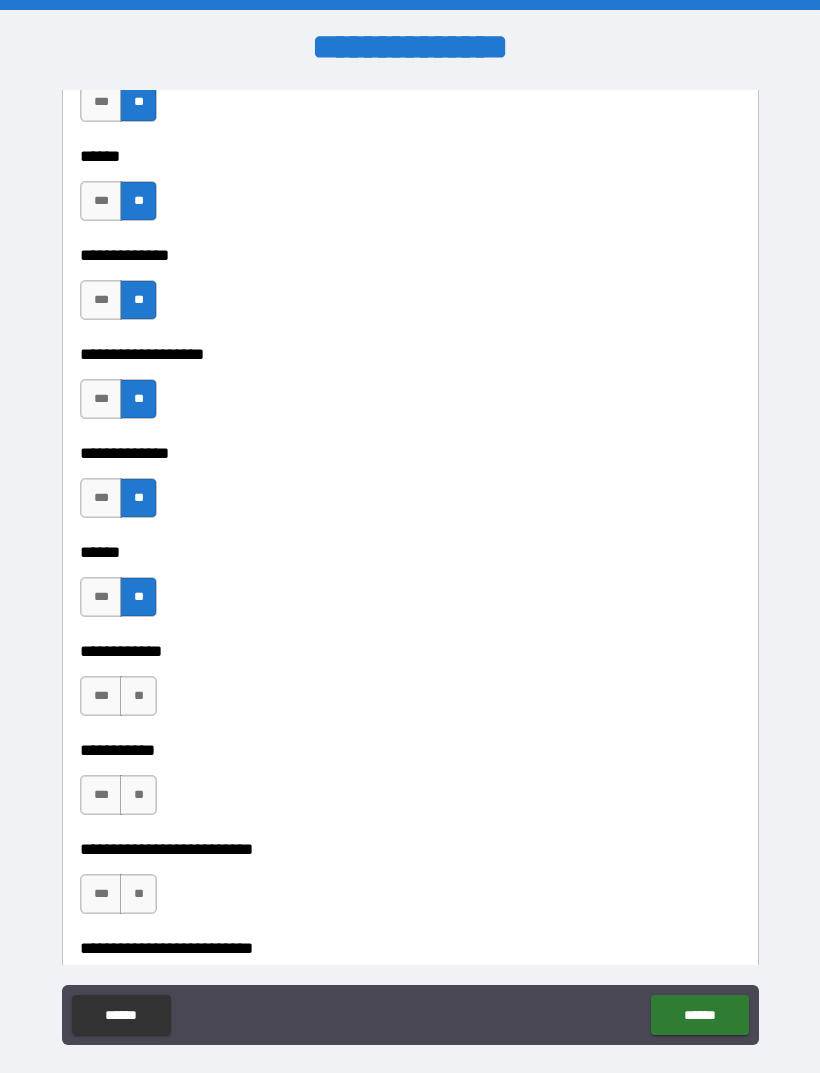 click on "**" at bounding box center (138, 696) 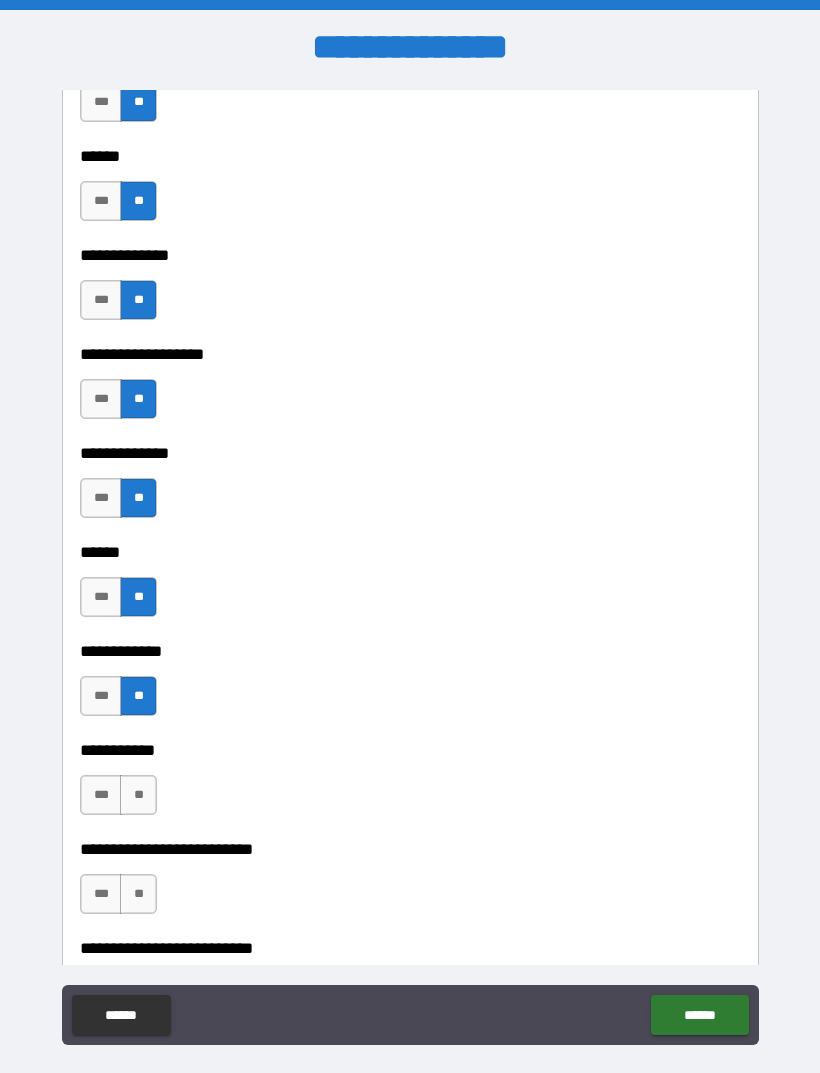 click on "**" at bounding box center [138, 795] 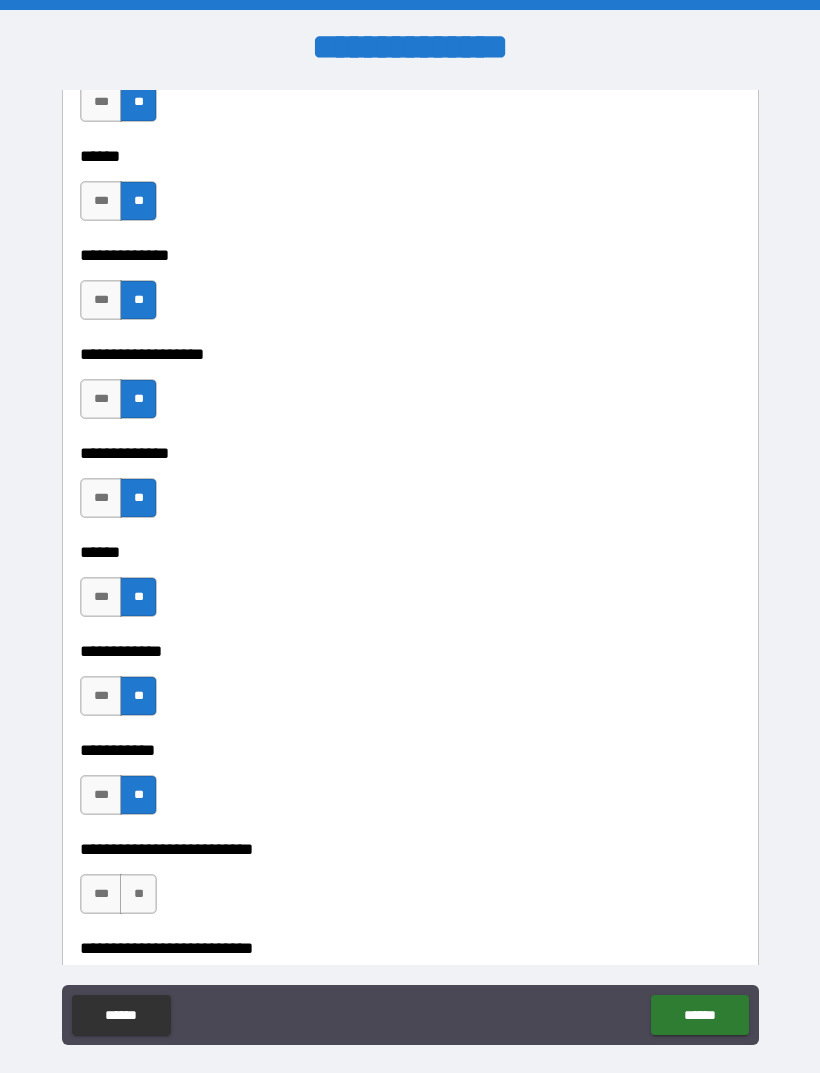 click on "**" at bounding box center (138, 894) 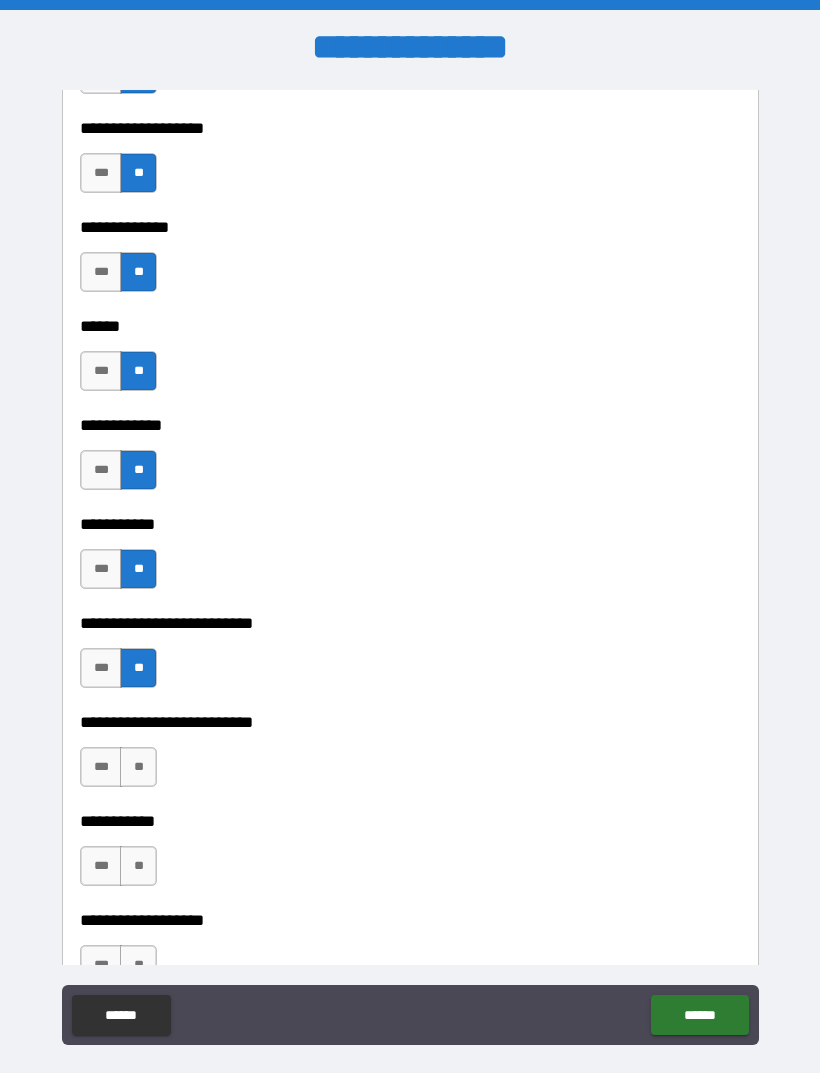 scroll, scrollTop: 4083, scrollLeft: 0, axis: vertical 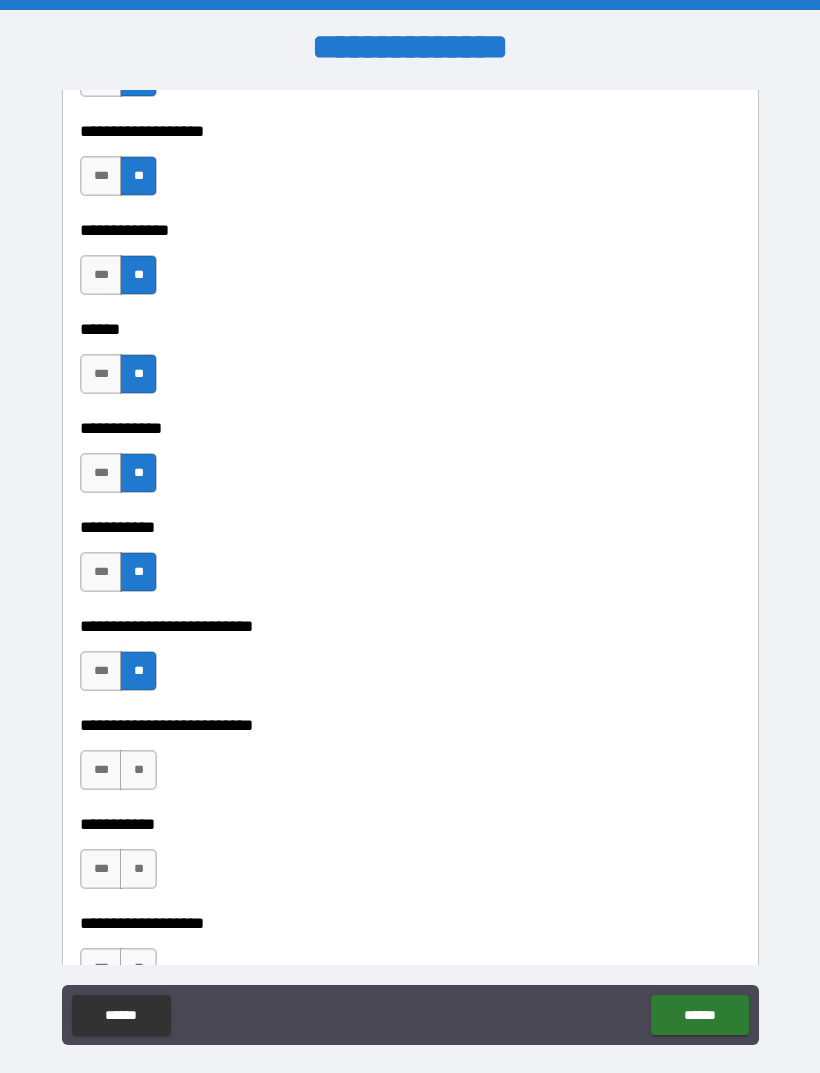 click on "**" at bounding box center (138, 869) 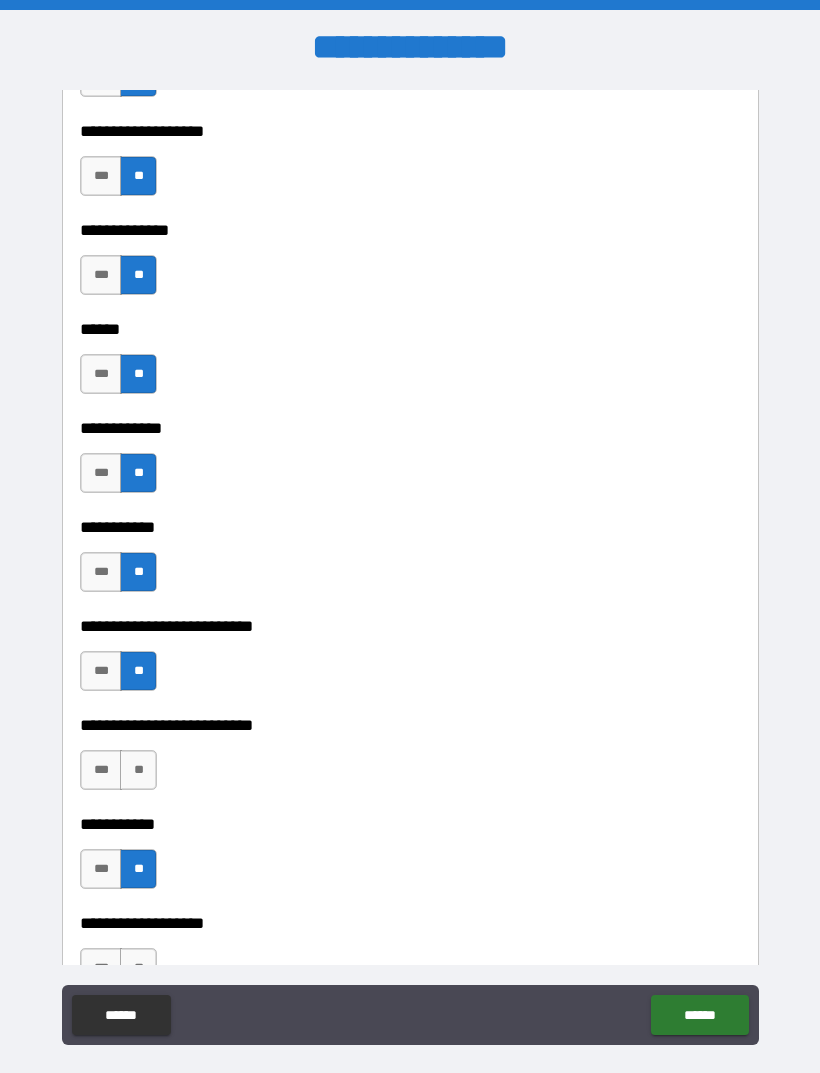 click on "**" at bounding box center [138, 770] 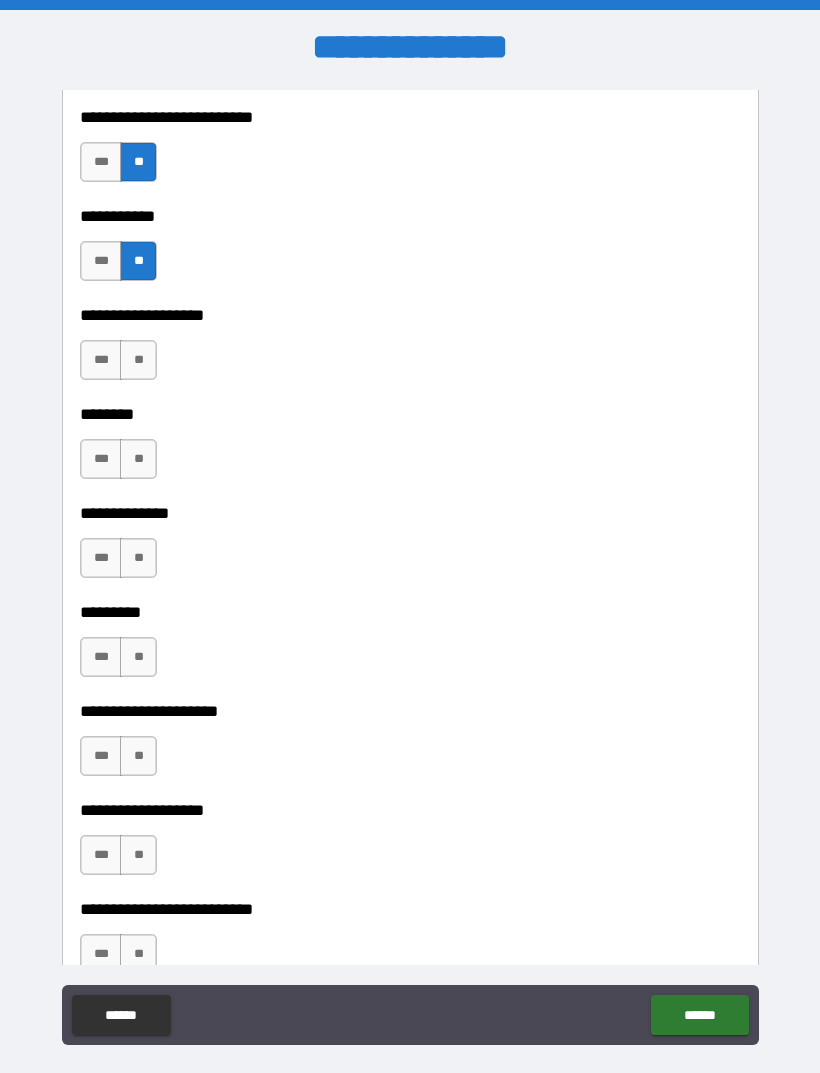 scroll, scrollTop: 4666, scrollLeft: 0, axis: vertical 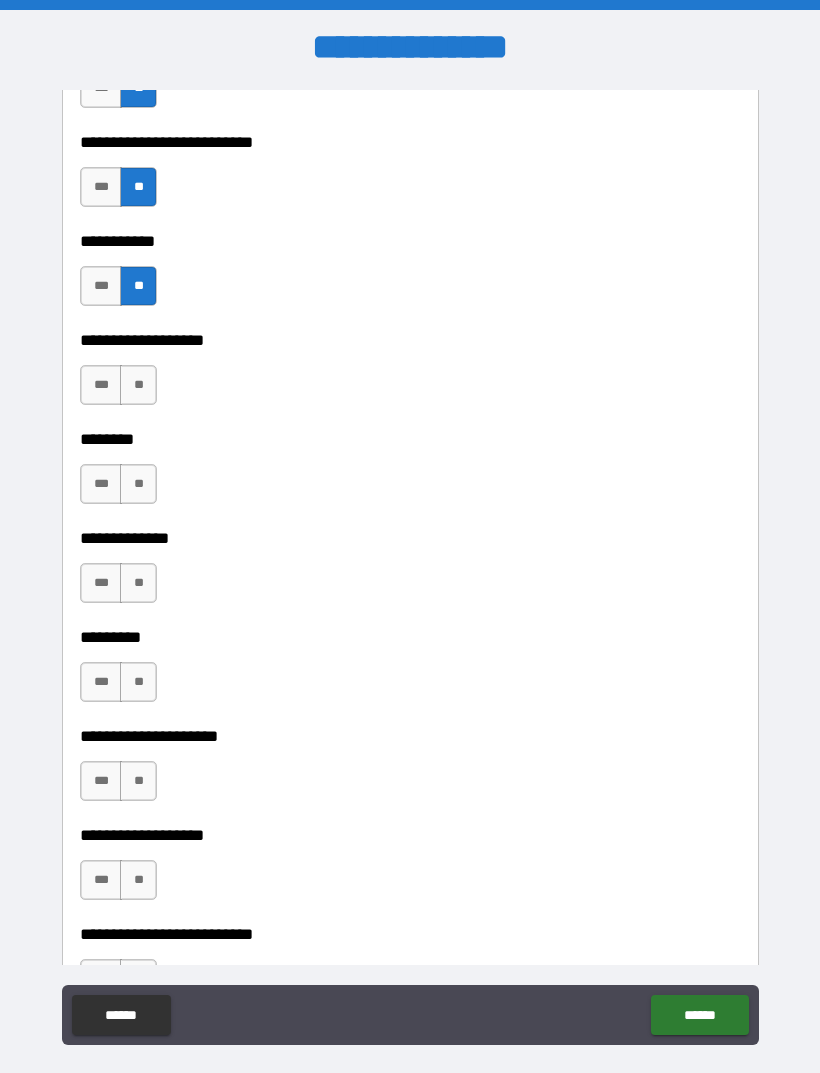 click on "**" at bounding box center (138, 385) 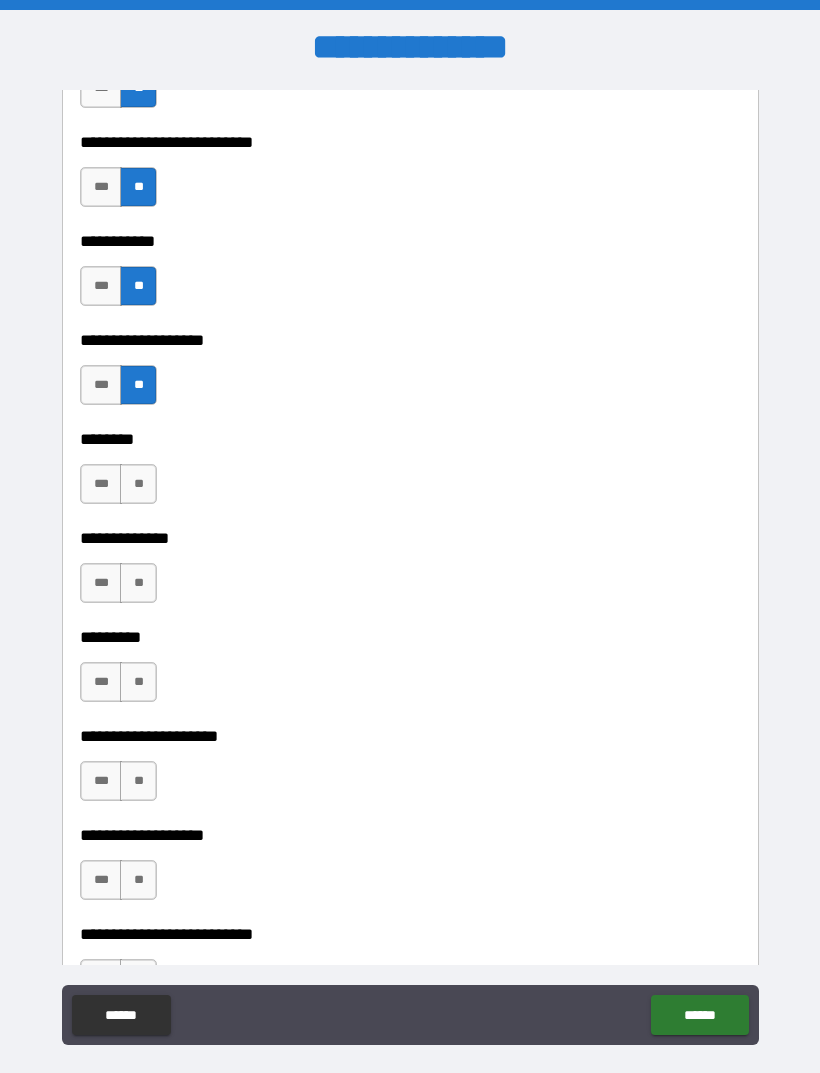 click on "**" at bounding box center (138, 484) 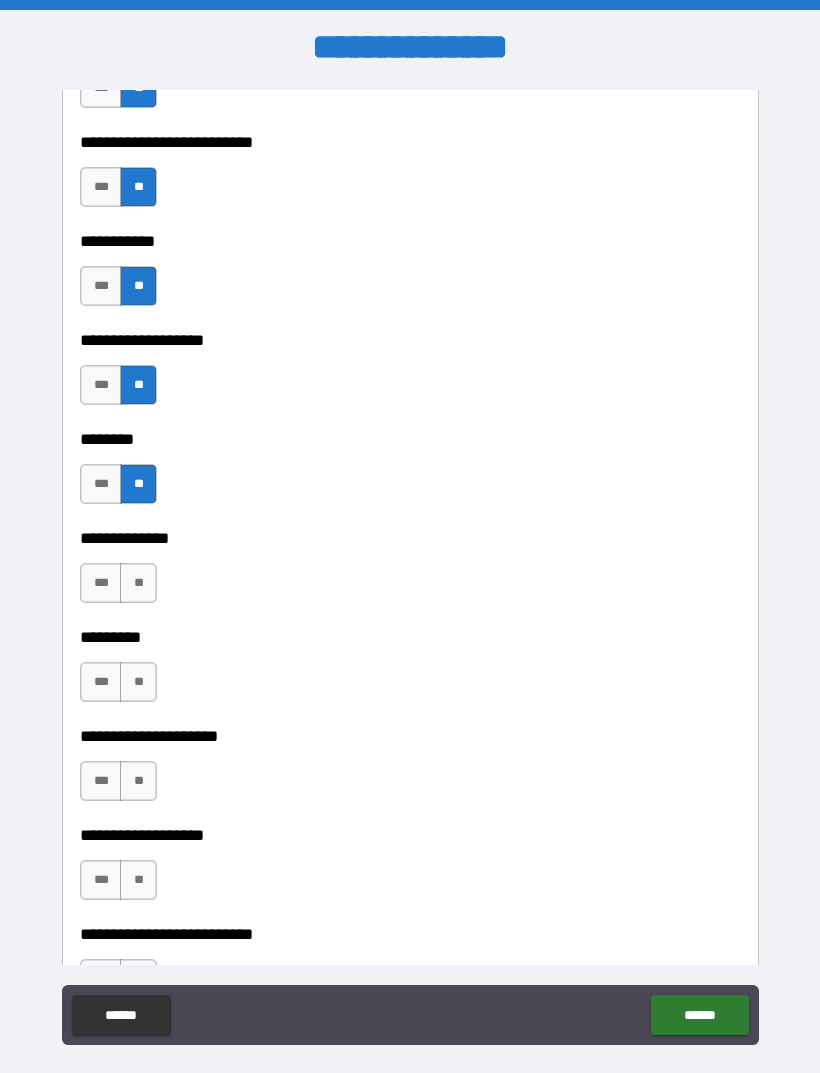 click on "**" at bounding box center [138, 583] 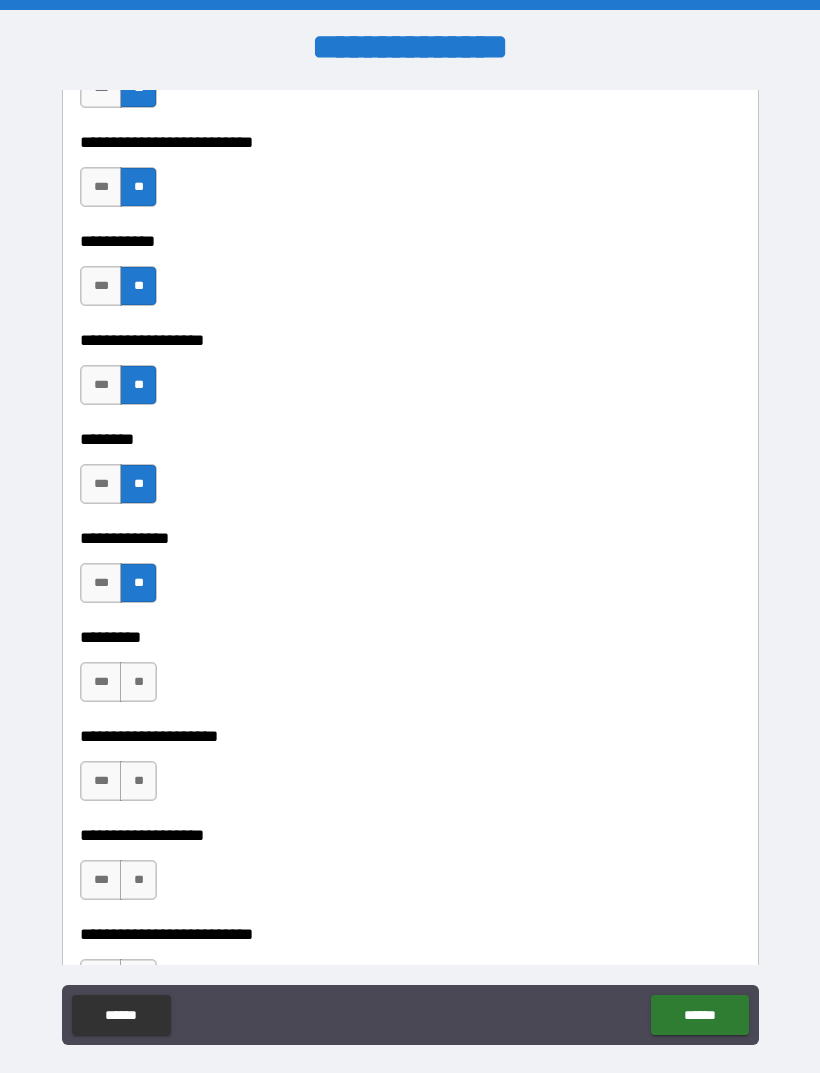 click on "**" at bounding box center (138, 682) 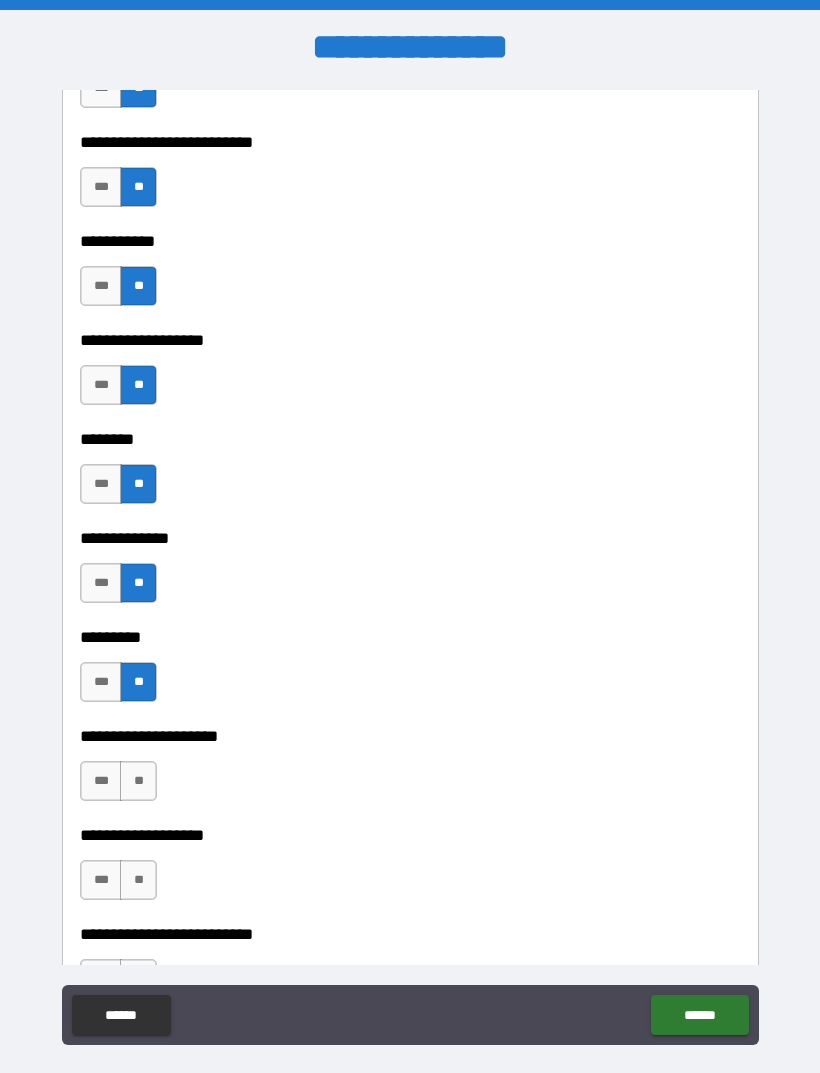 click on "**" at bounding box center (138, 781) 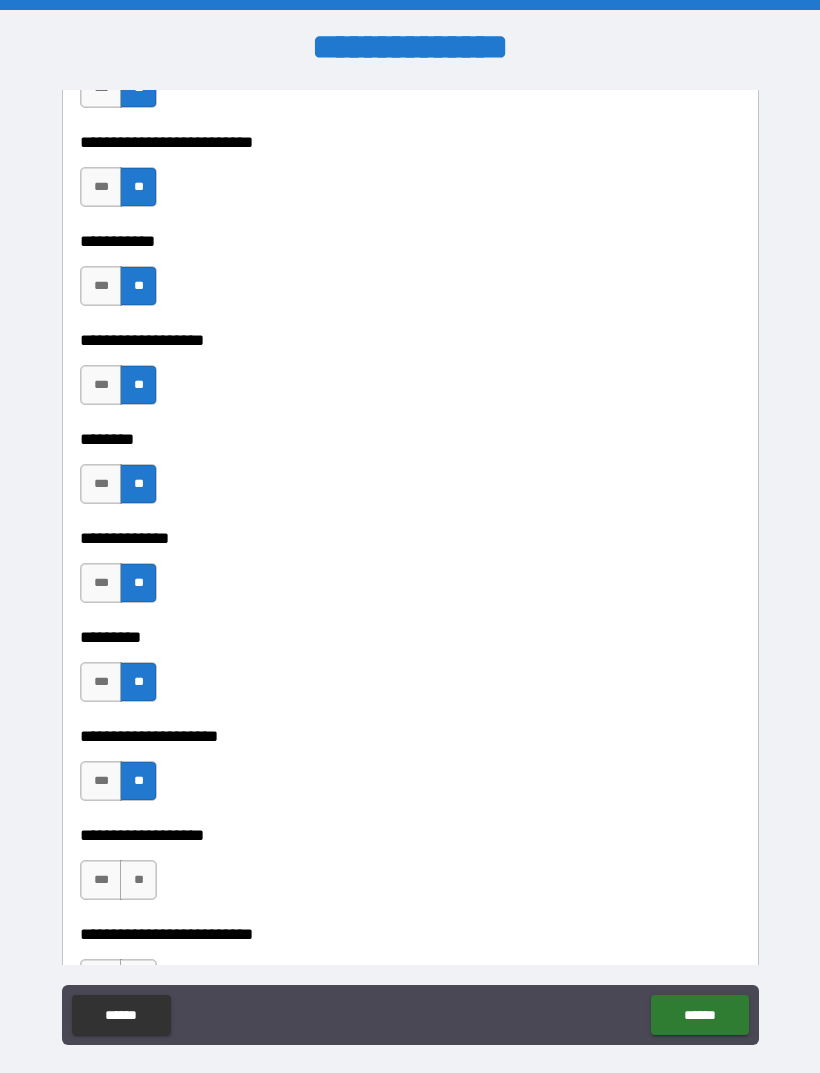 click on "**" at bounding box center (138, 880) 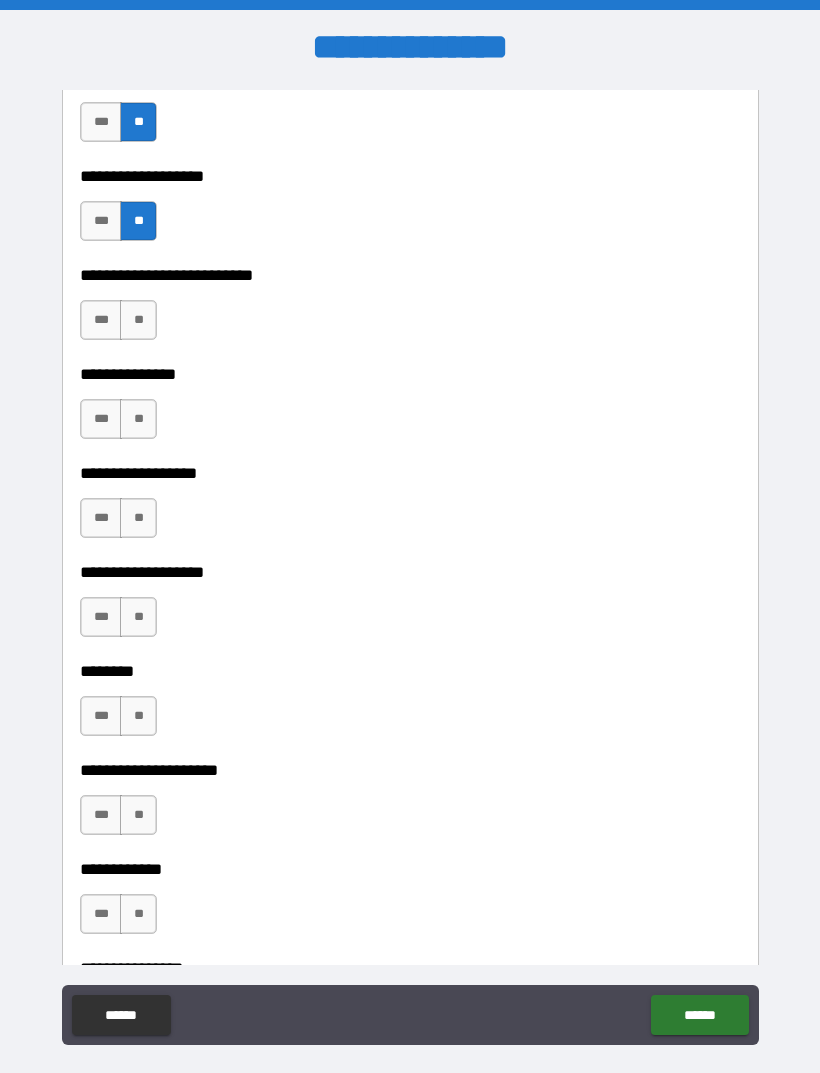 scroll, scrollTop: 5347, scrollLeft: 0, axis: vertical 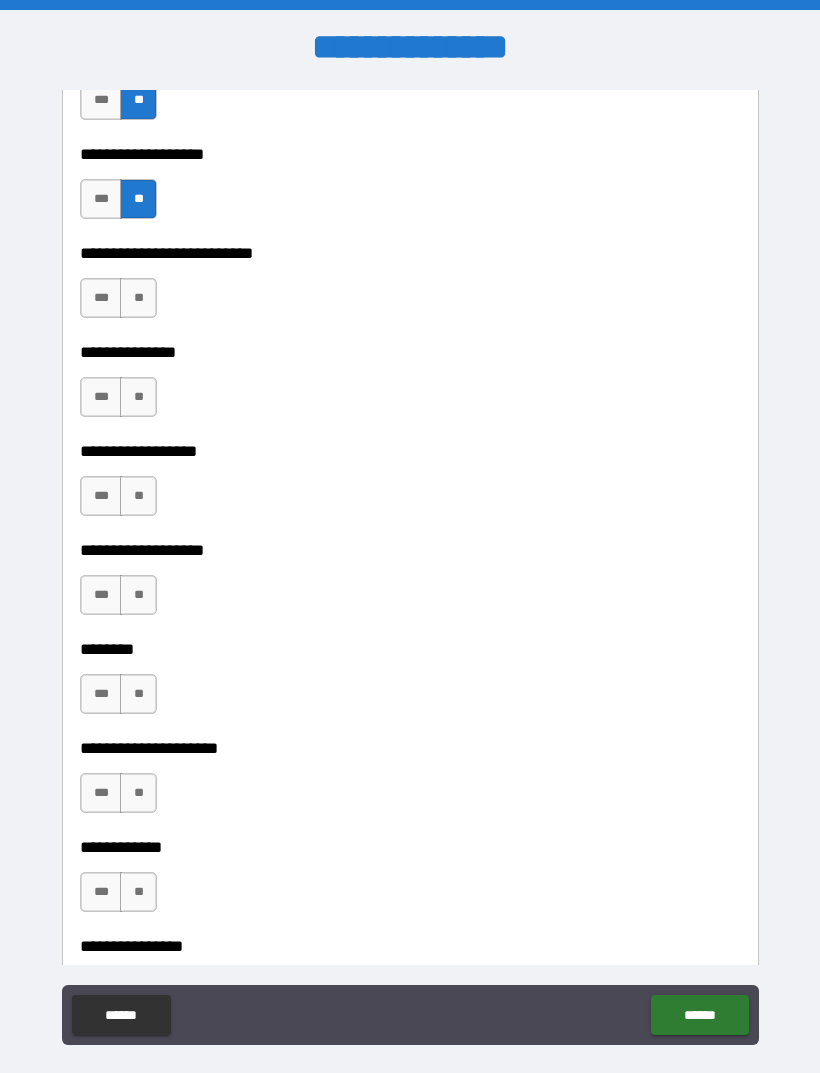click on "**" at bounding box center (138, 298) 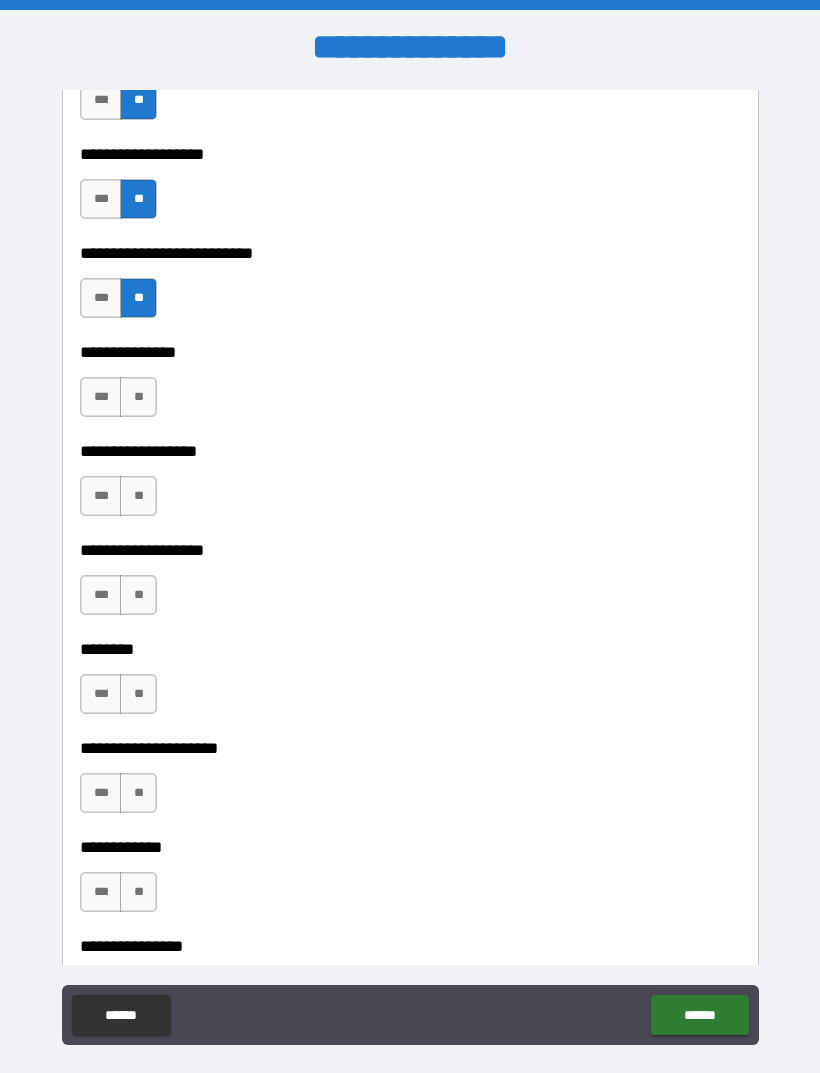 click on "**" at bounding box center [138, 397] 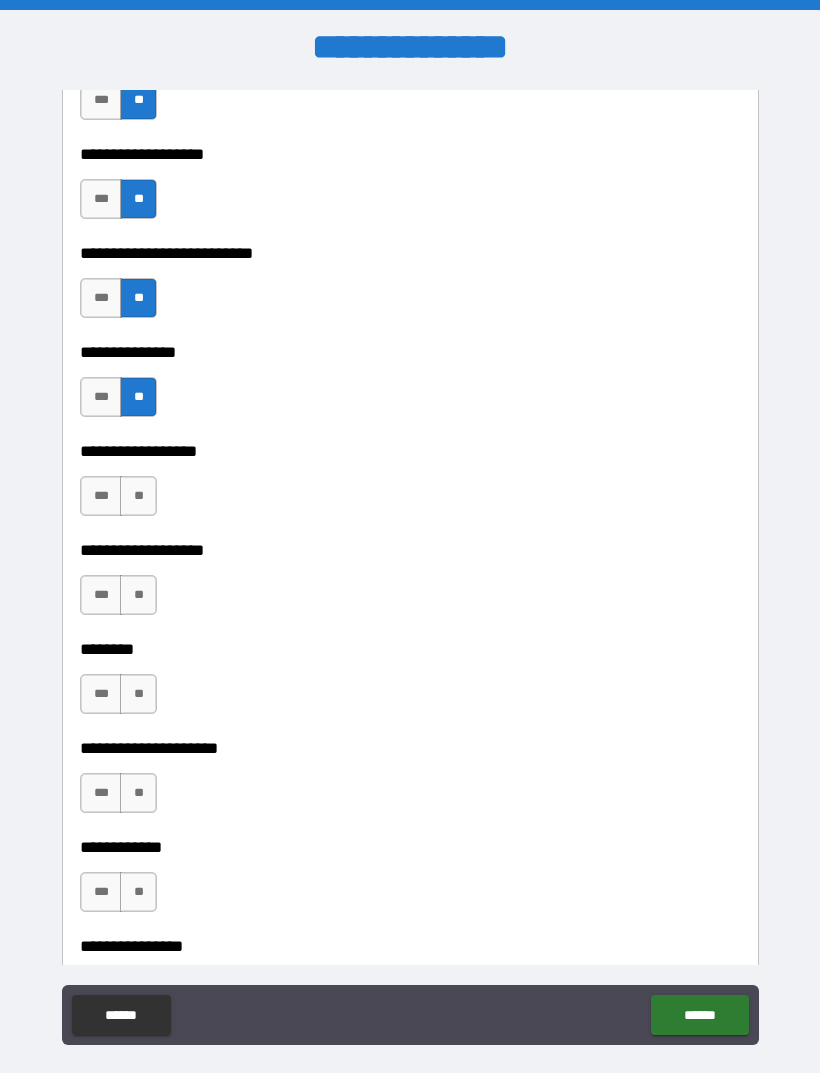 click on "**" at bounding box center (138, 496) 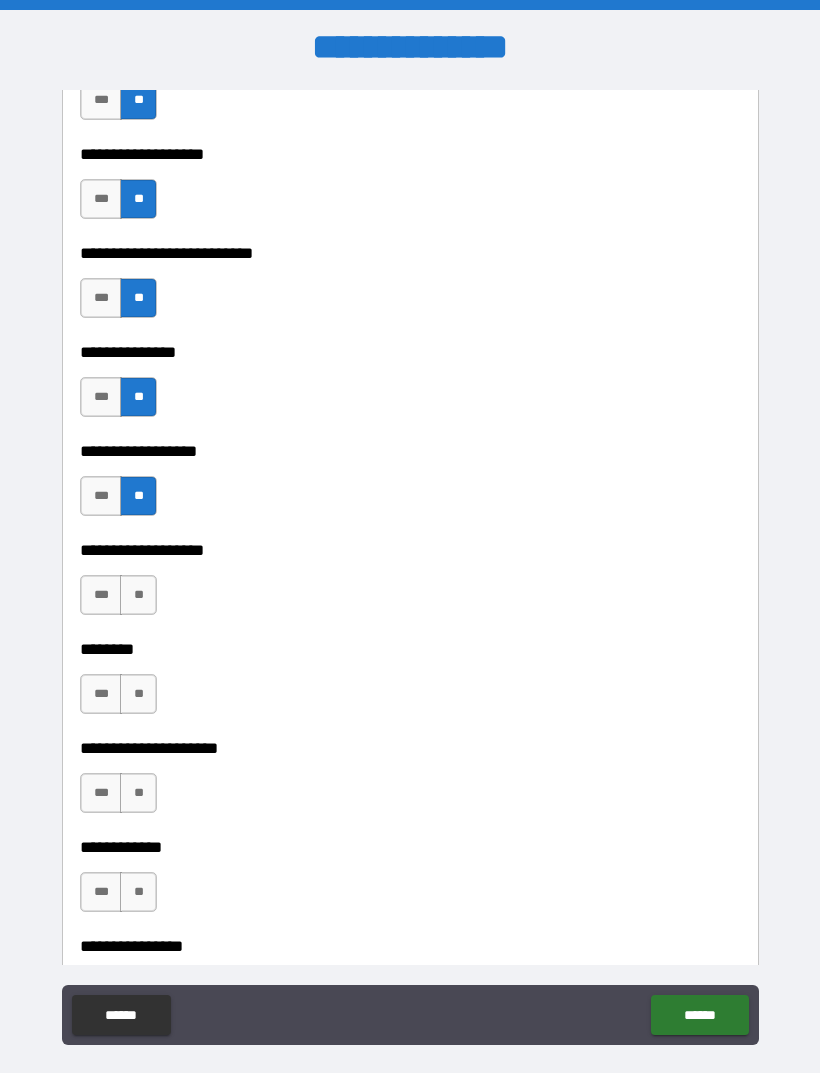 click on "**" at bounding box center (138, 595) 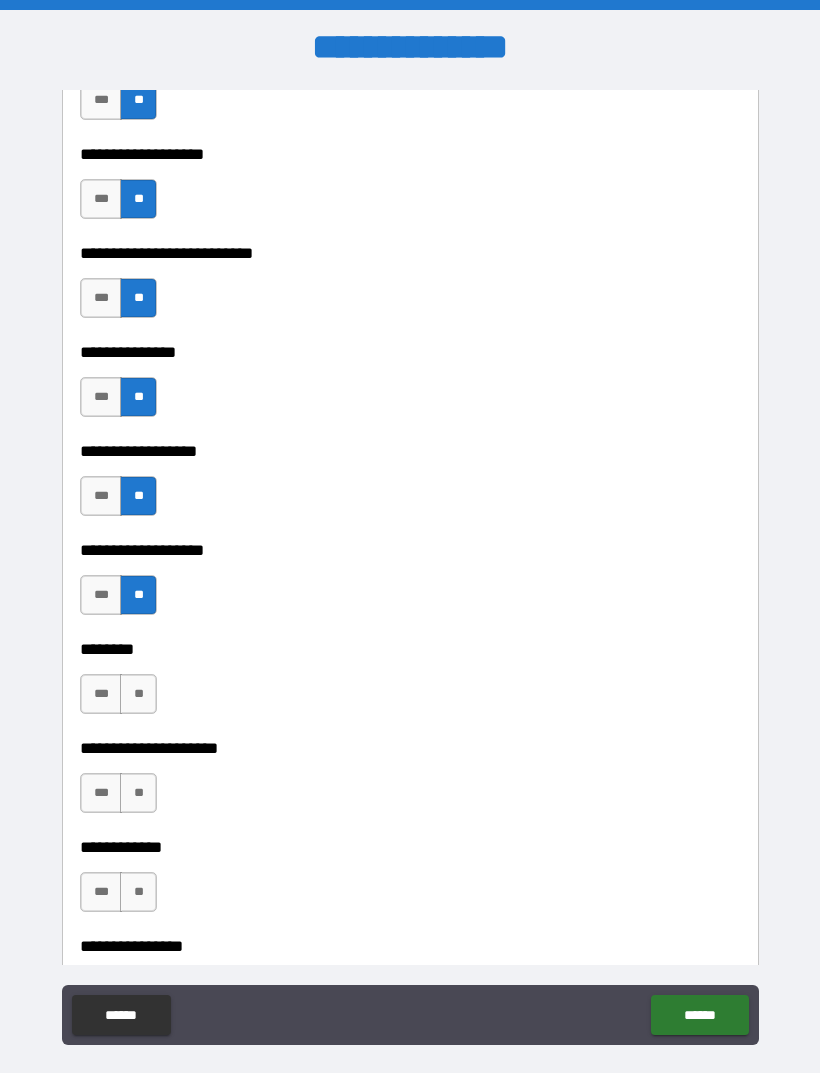 click on "**" at bounding box center (138, 694) 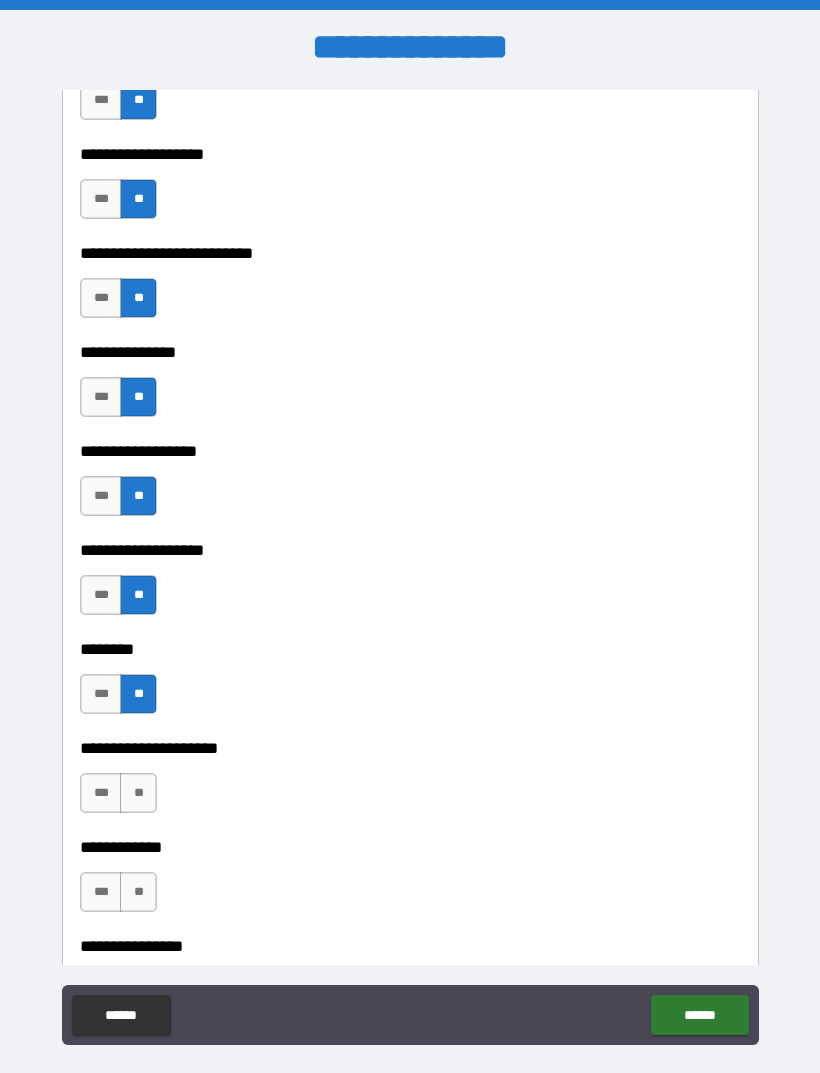 click on "**" at bounding box center [138, 793] 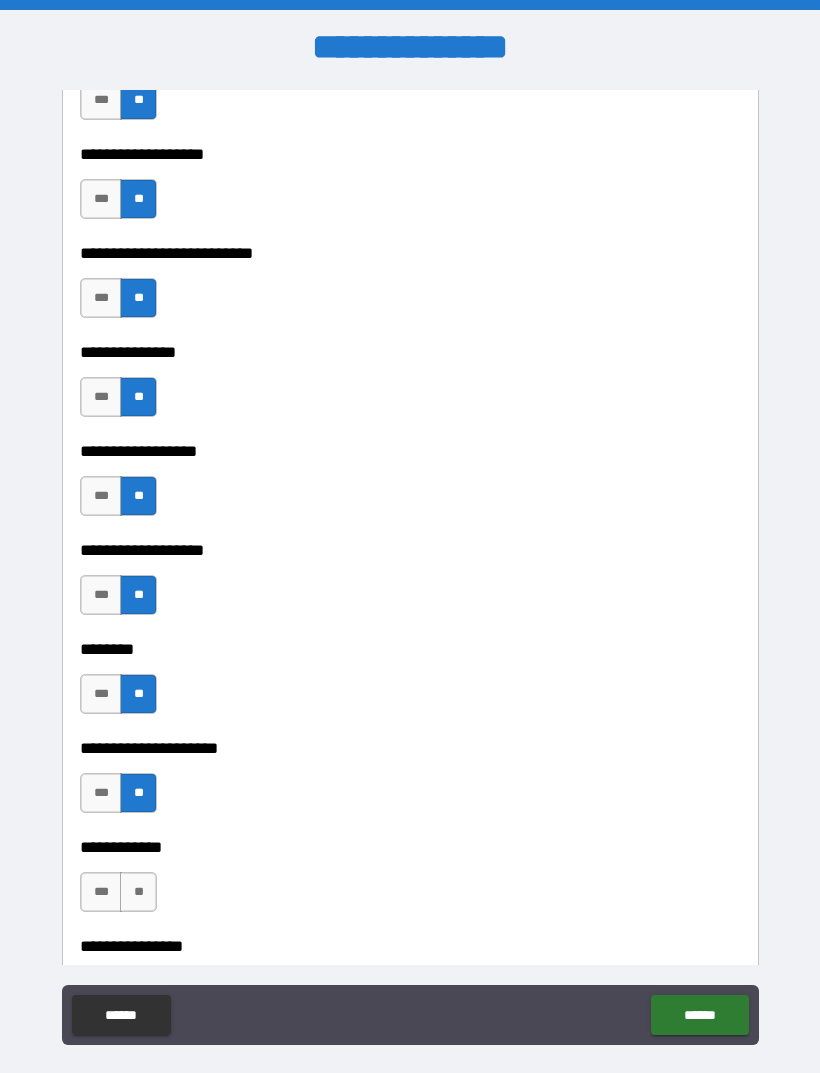 click on "**" at bounding box center (138, 892) 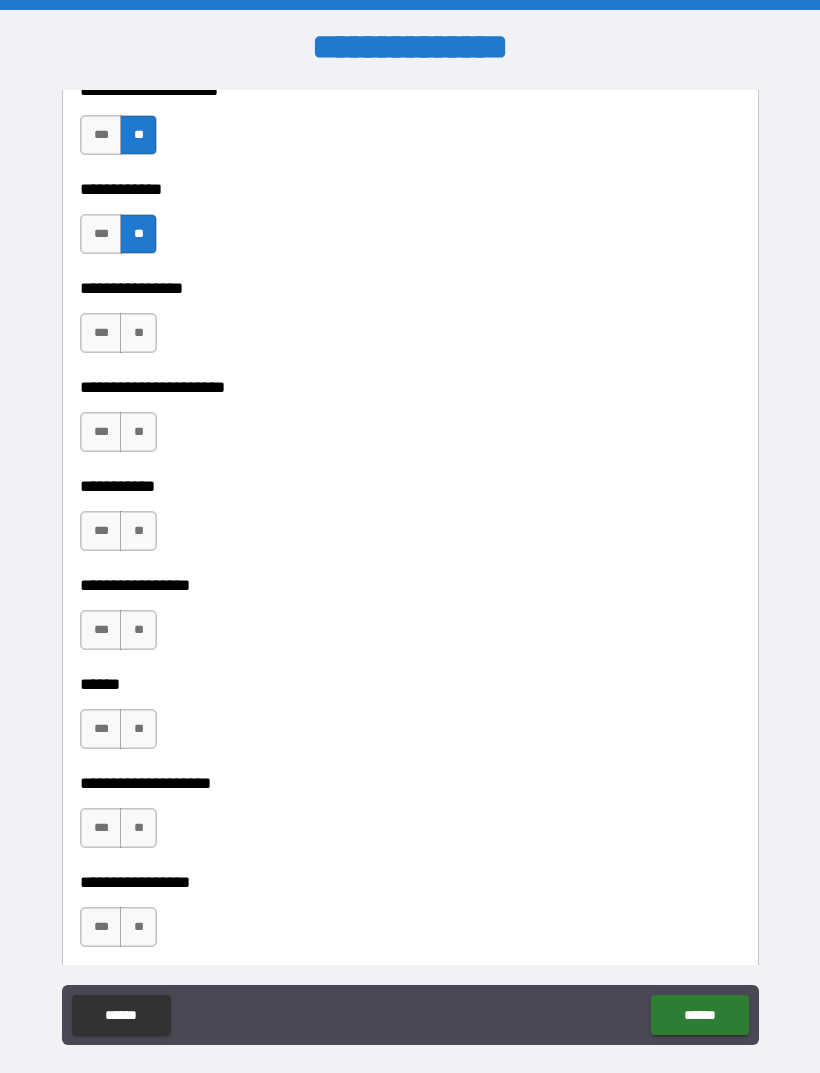 scroll, scrollTop: 6017, scrollLeft: 0, axis: vertical 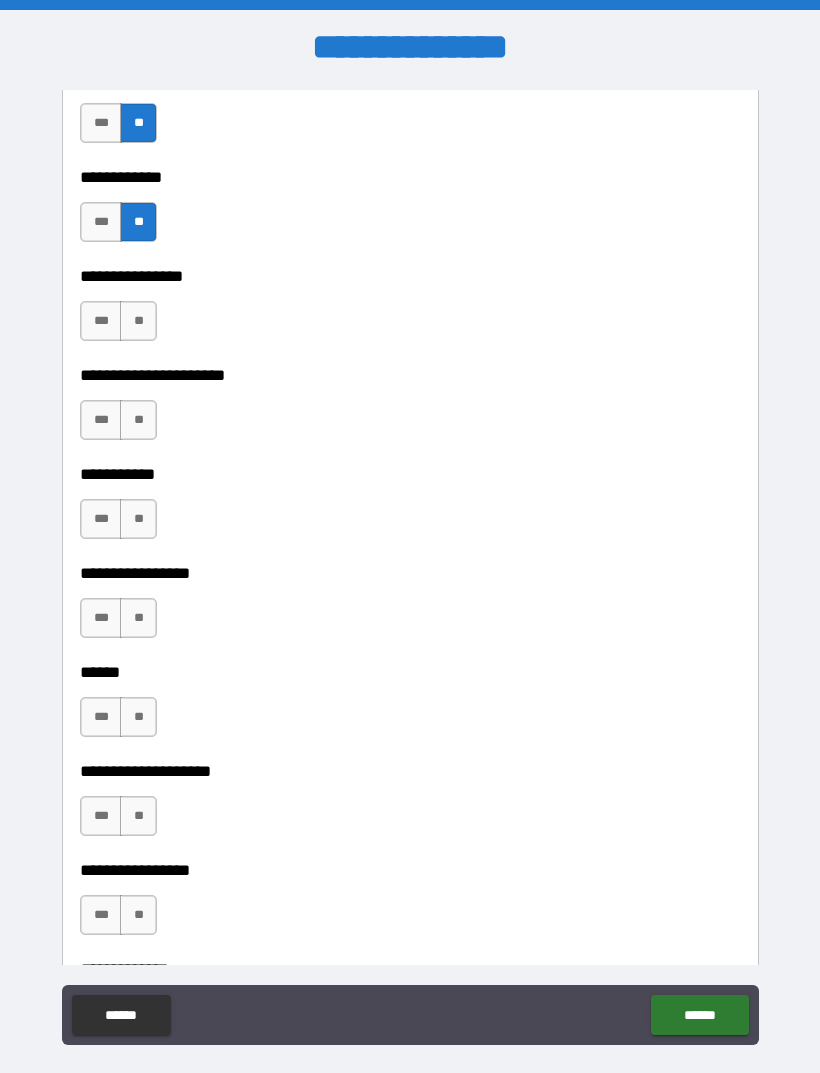 click on "**" at bounding box center (138, 321) 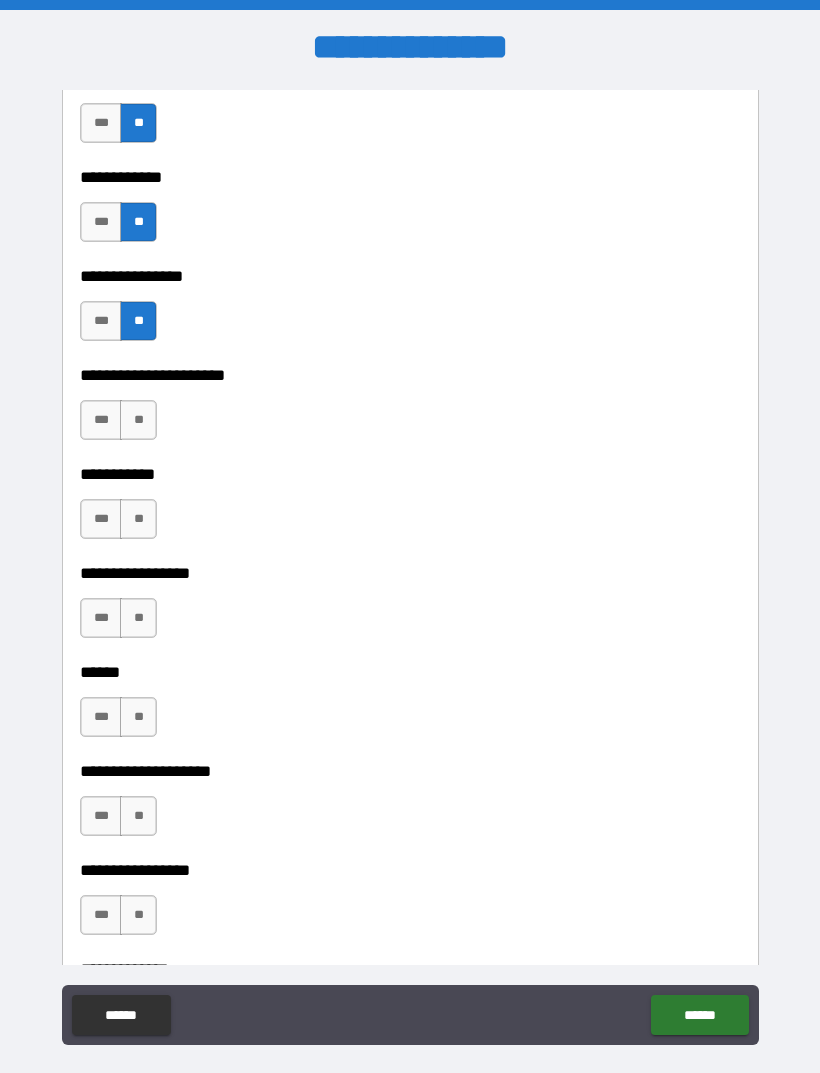 click on "**" at bounding box center (138, 321) 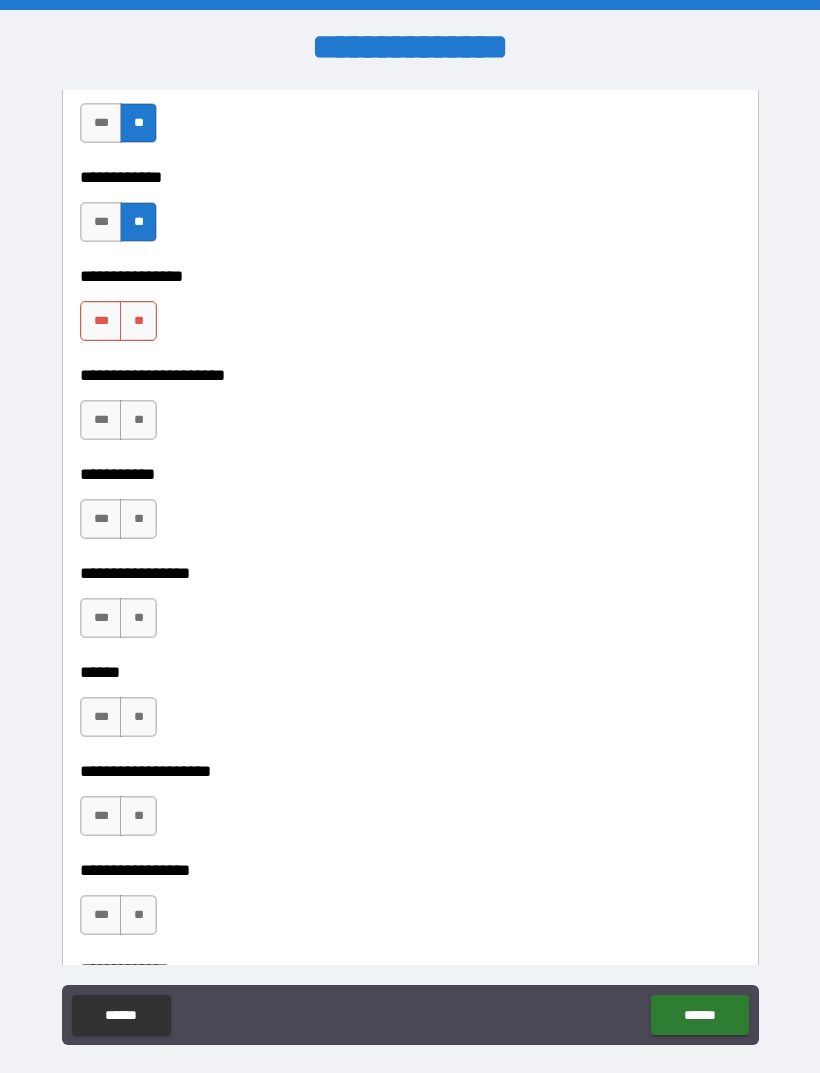 click on "**" at bounding box center [138, 420] 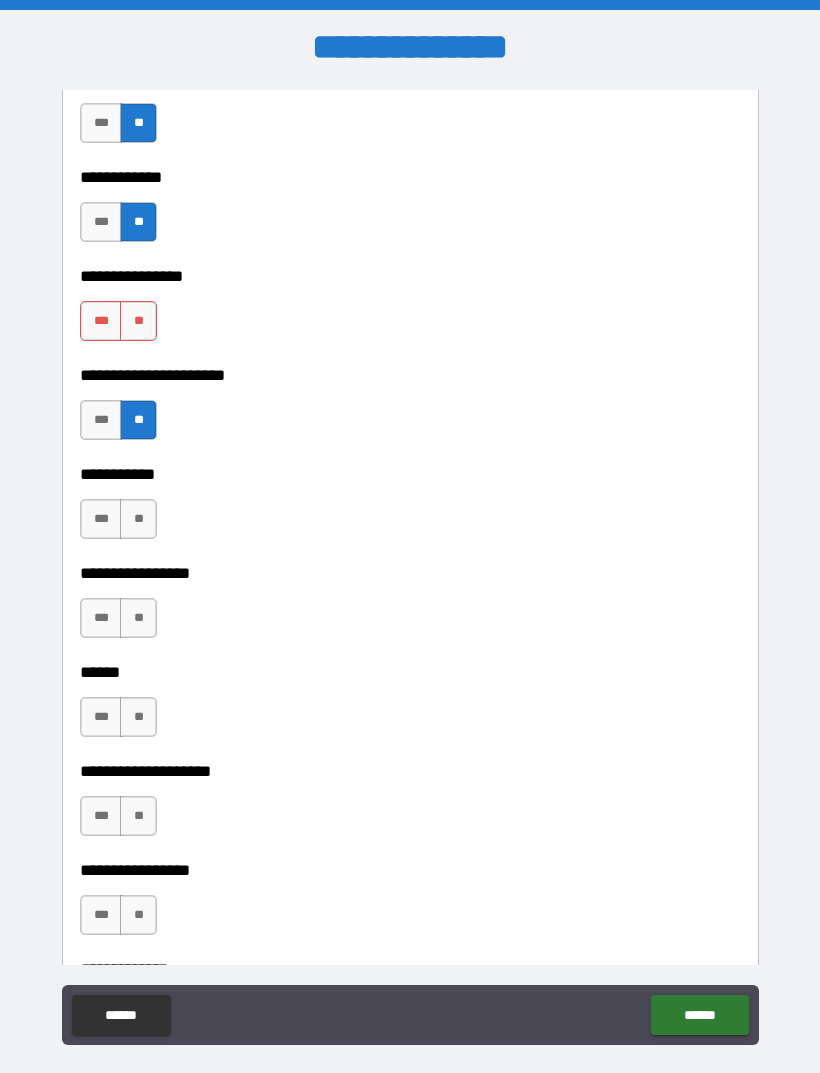 click on "**" at bounding box center (138, 321) 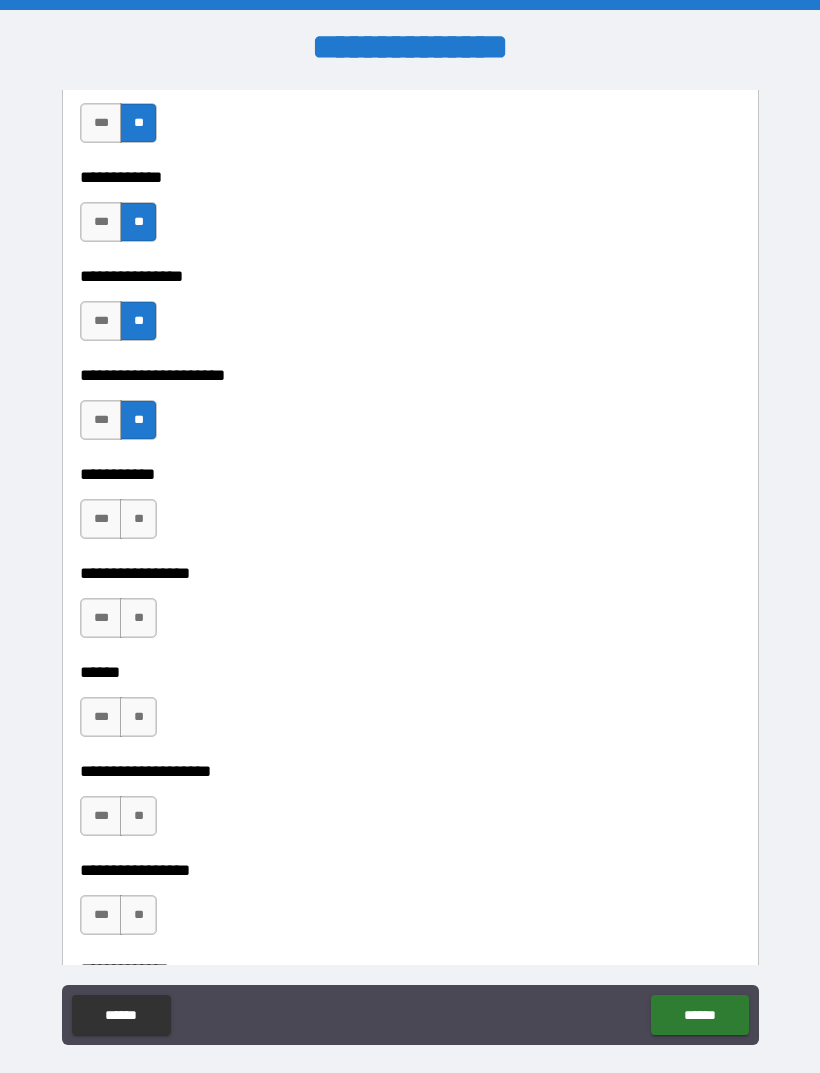 click on "**" at bounding box center [138, 519] 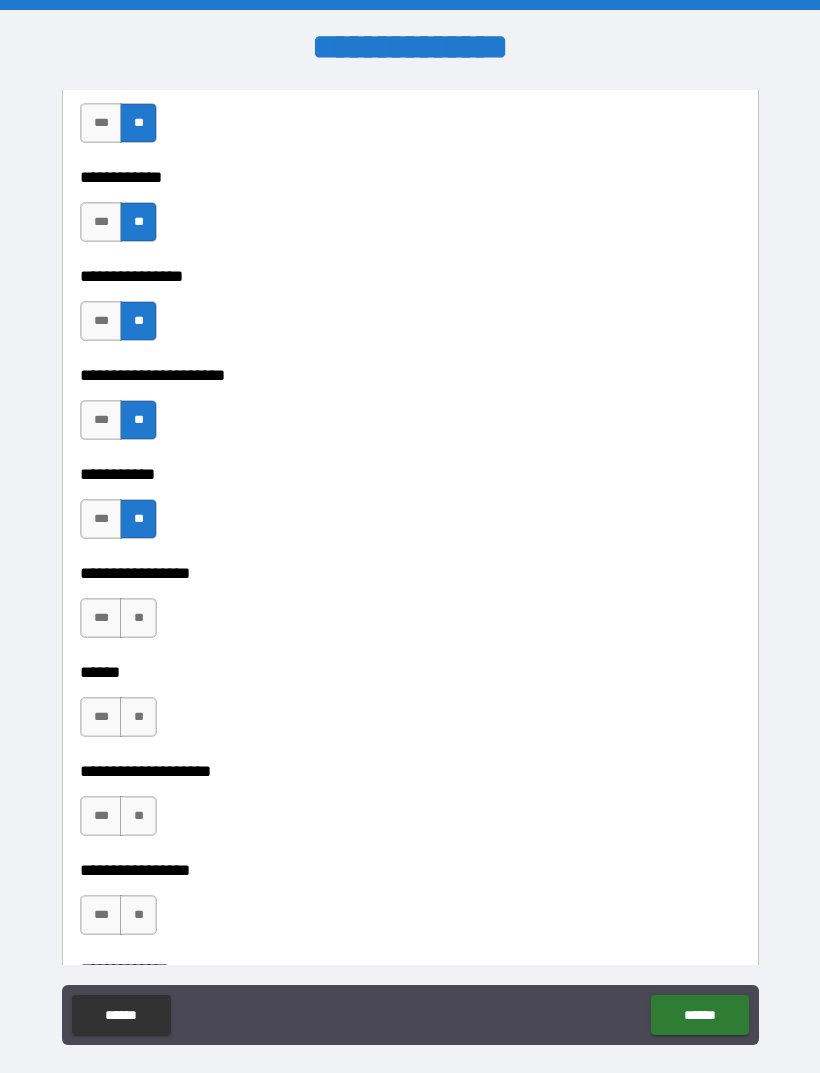 click on "**" at bounding box center (138, 618) 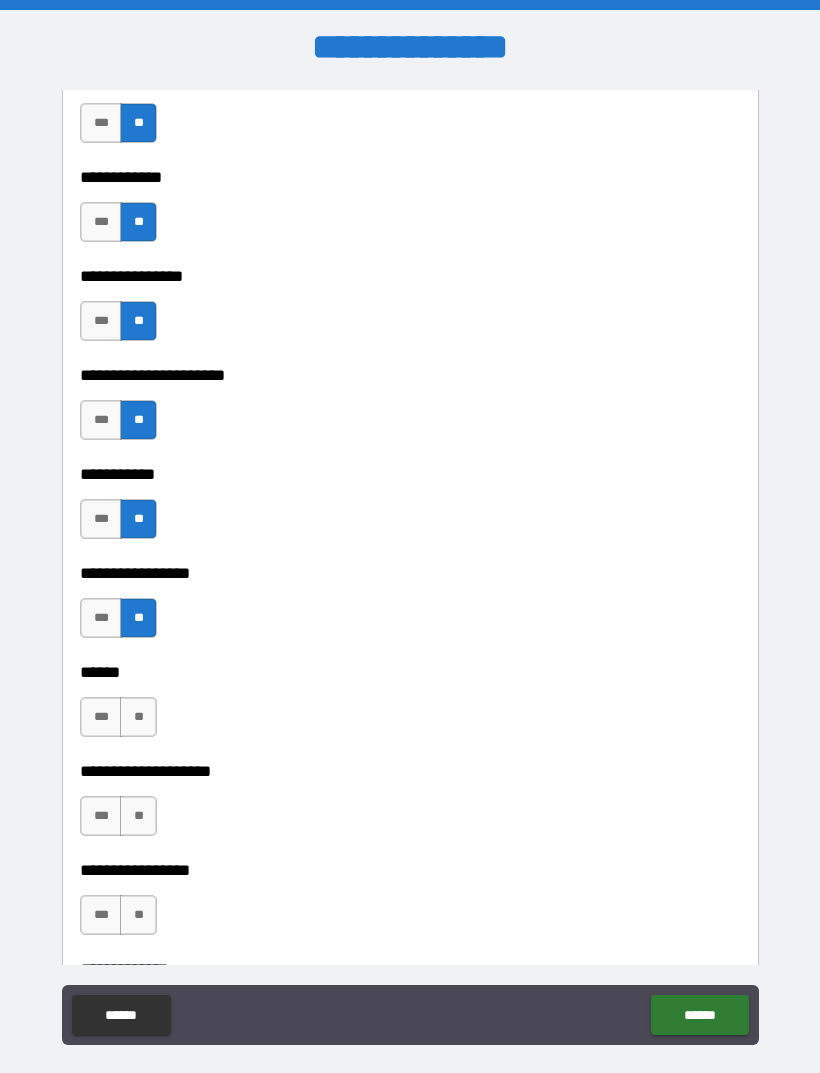 click on "**" at bounding box center [138, 717] 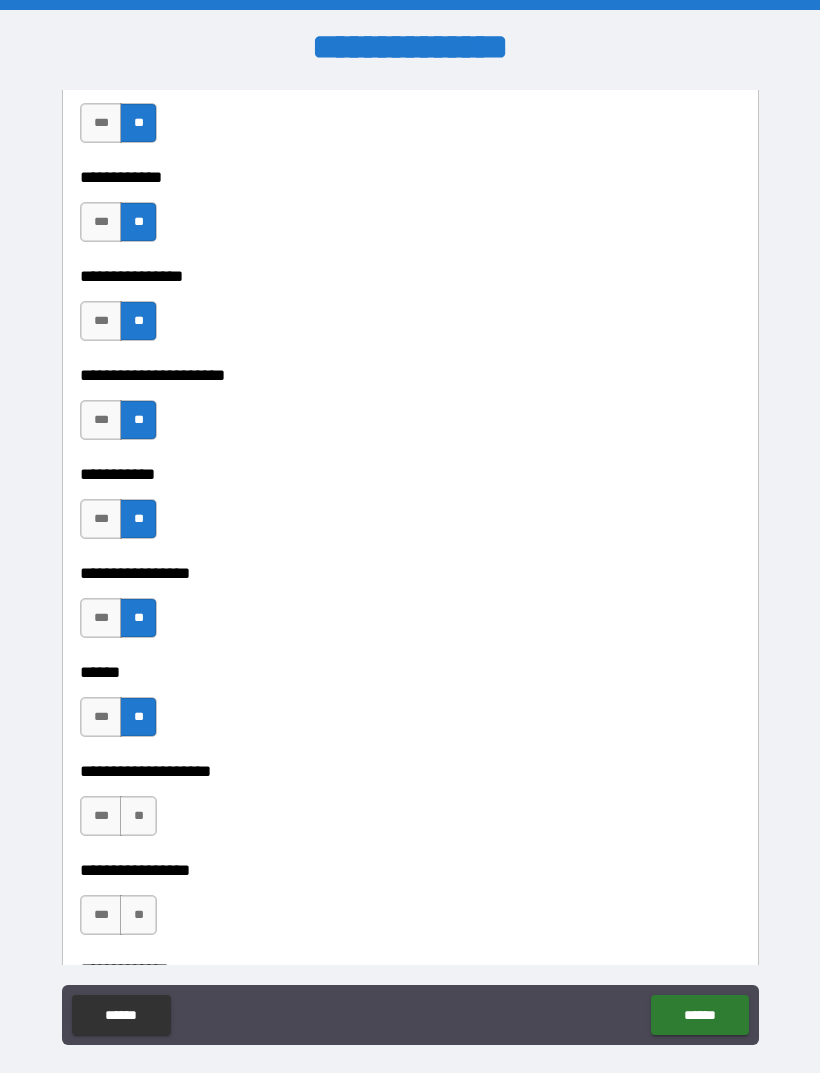 click on "**" at bounding box center (138, 816) 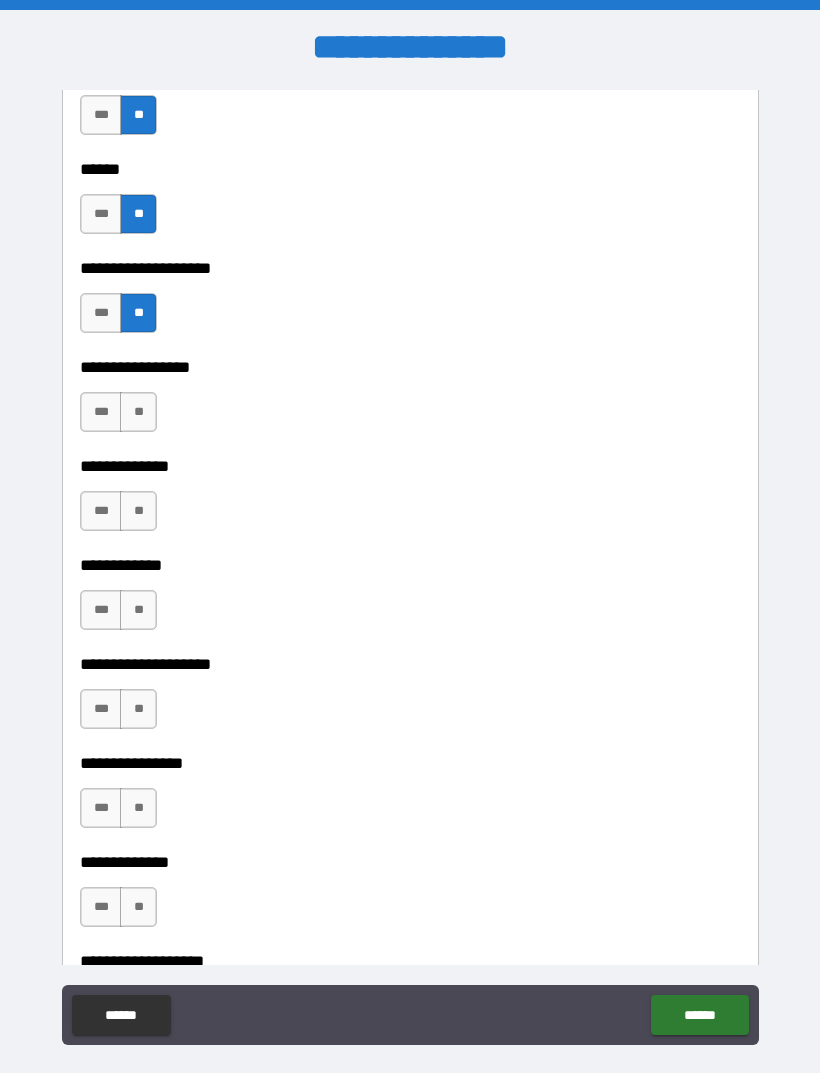 scroll, scrollTop: 6534, scrollLeft: 0, axis: vertical 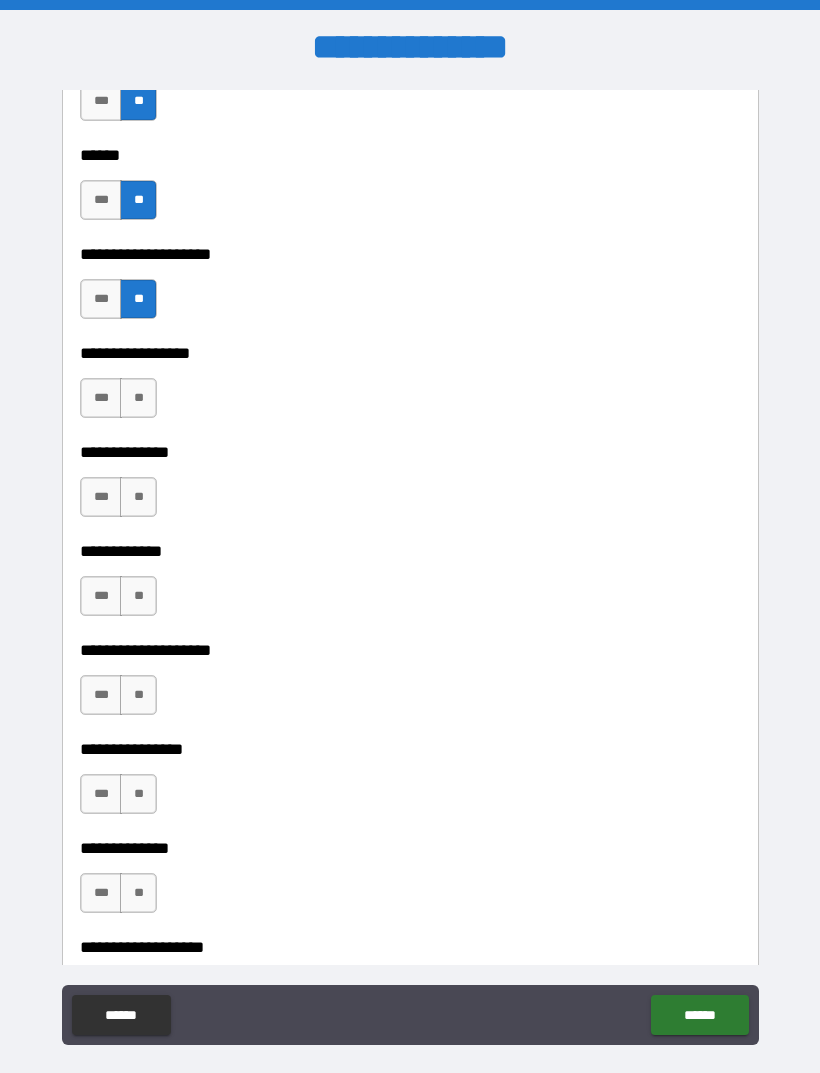 click on "**" at bounding box center [138, 398] 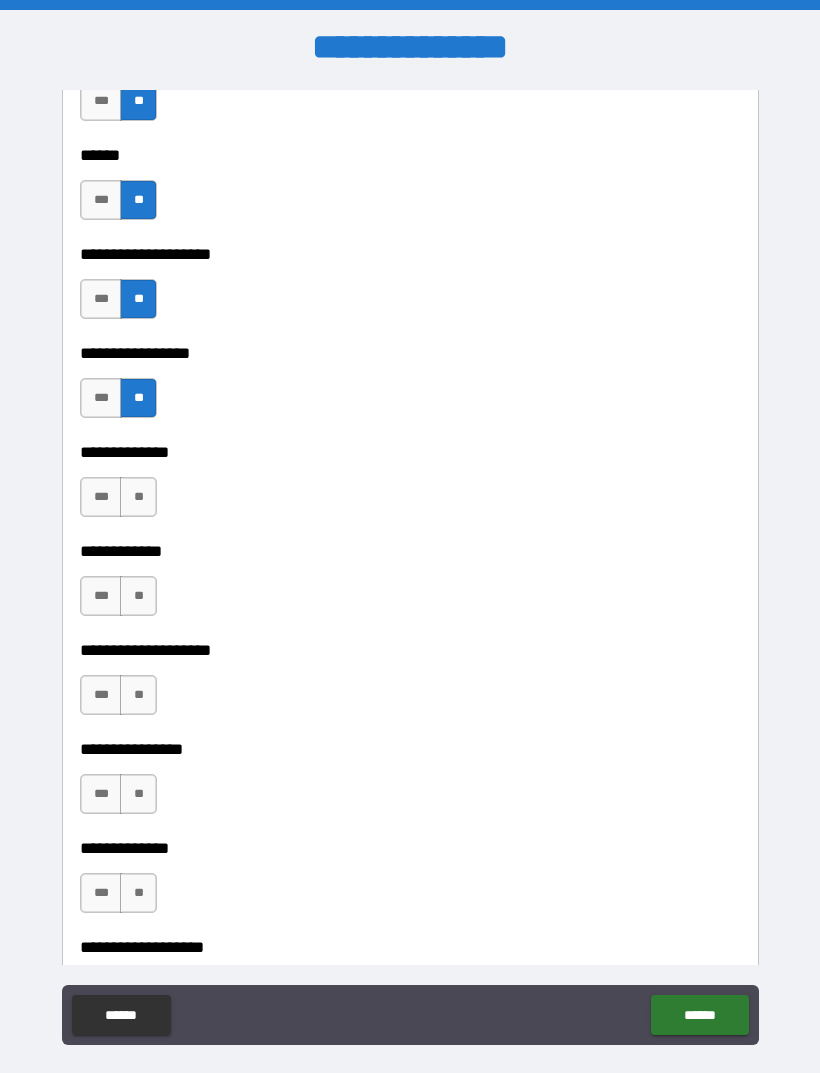 click on "**" at bounding box center (138, 497) 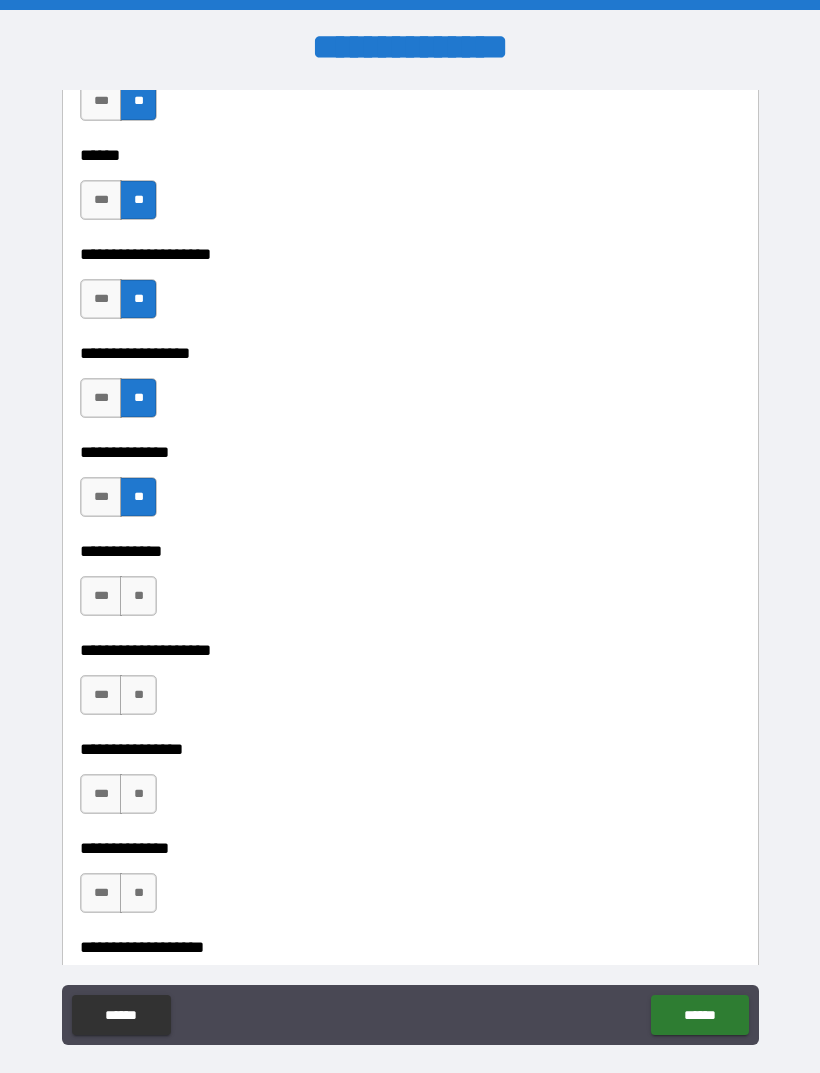 click on "**" at bounding box center (138, 596) 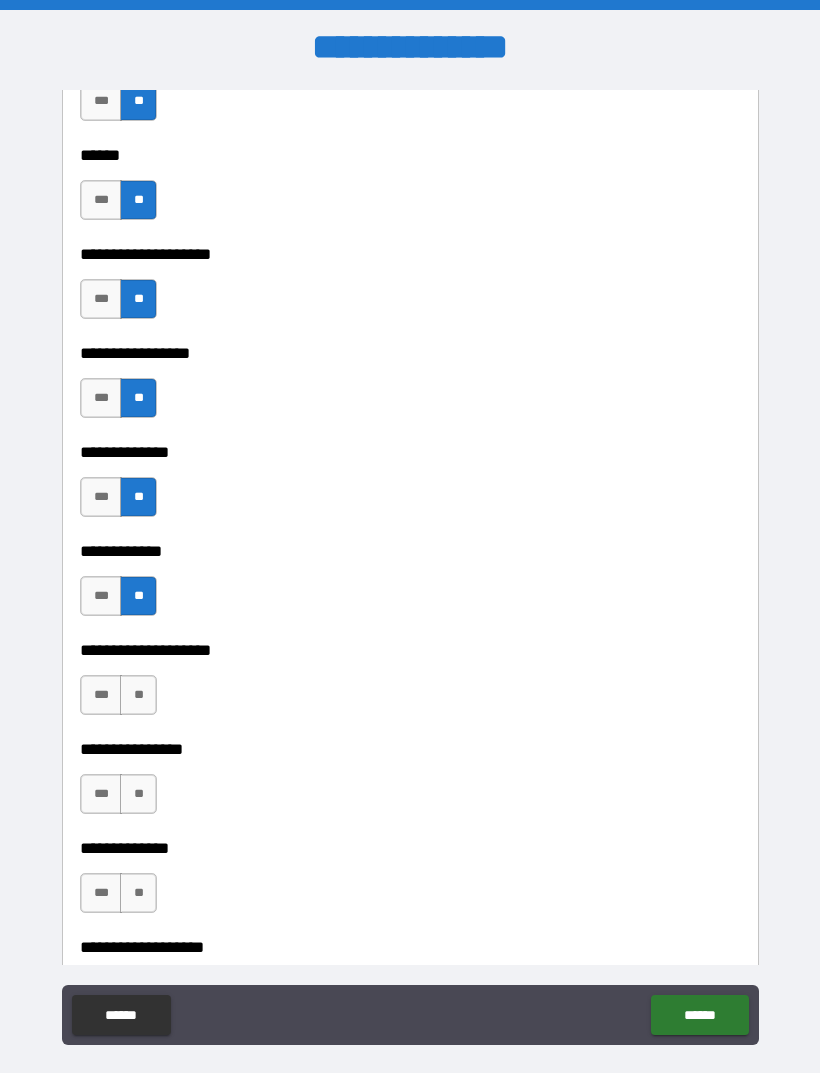 click on "**" at bounding box center (138, 695) 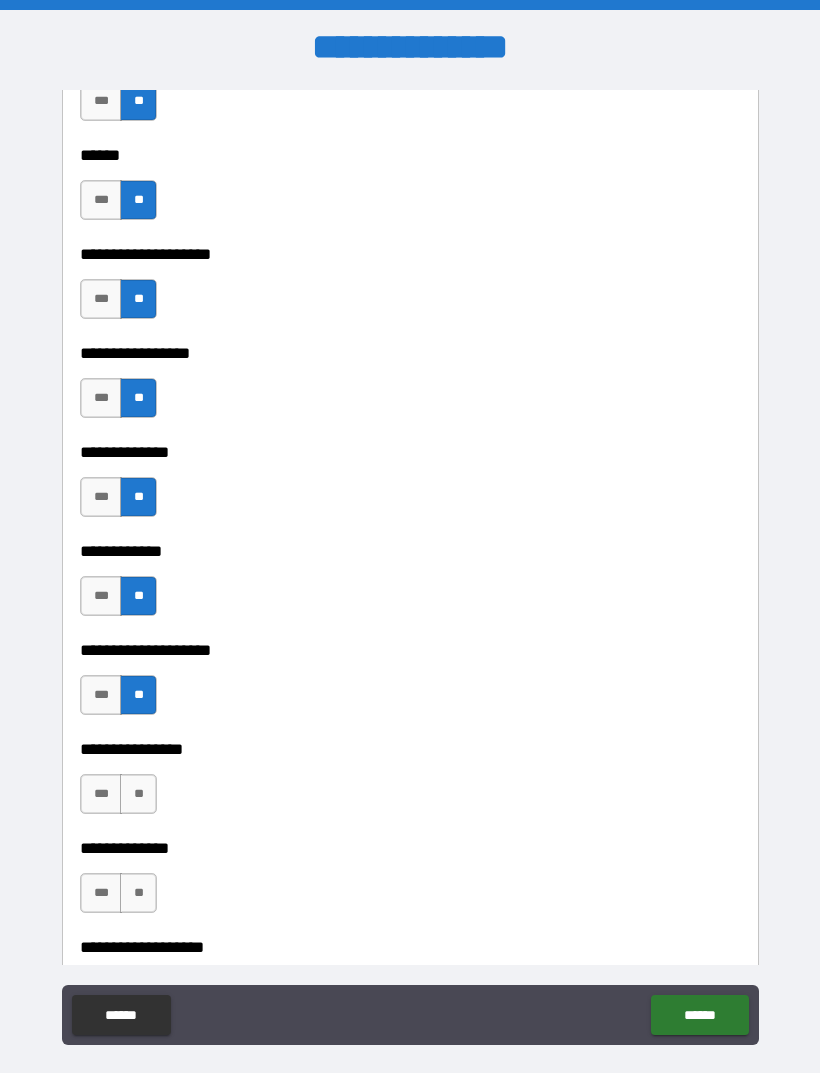 click on "**" at bounding box center [138, 794] 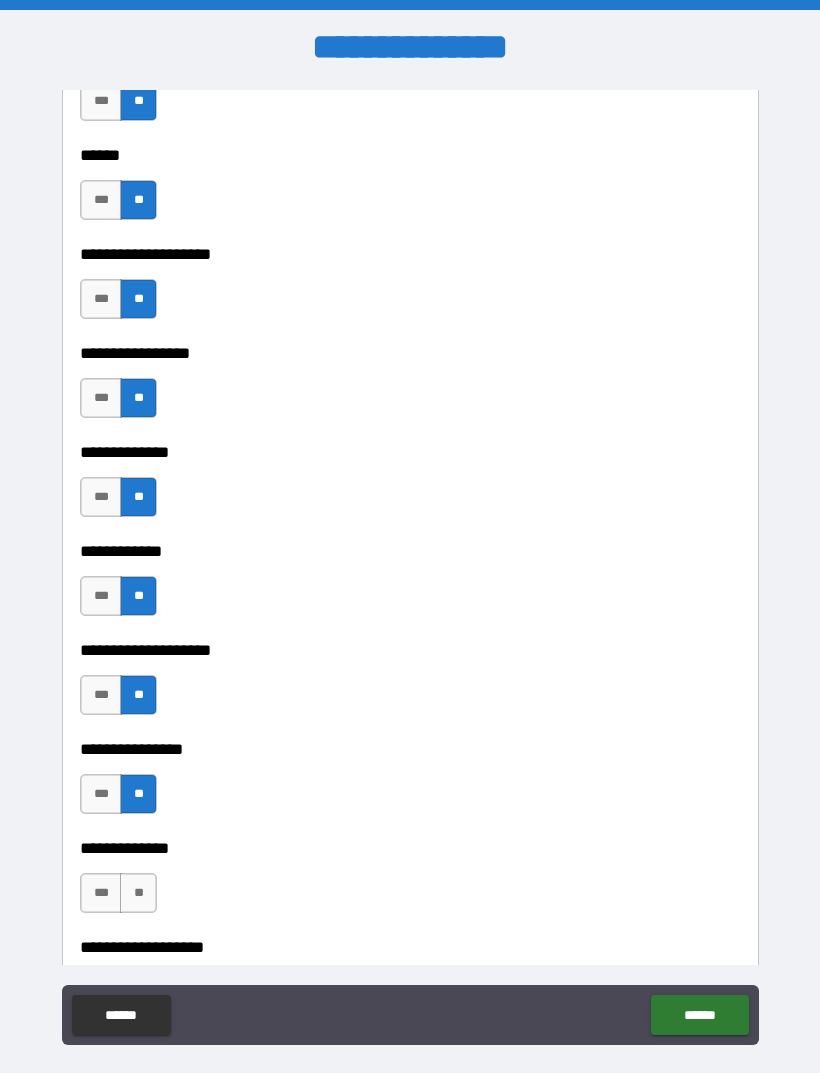 click on "**" at bounding box center (138, 893) 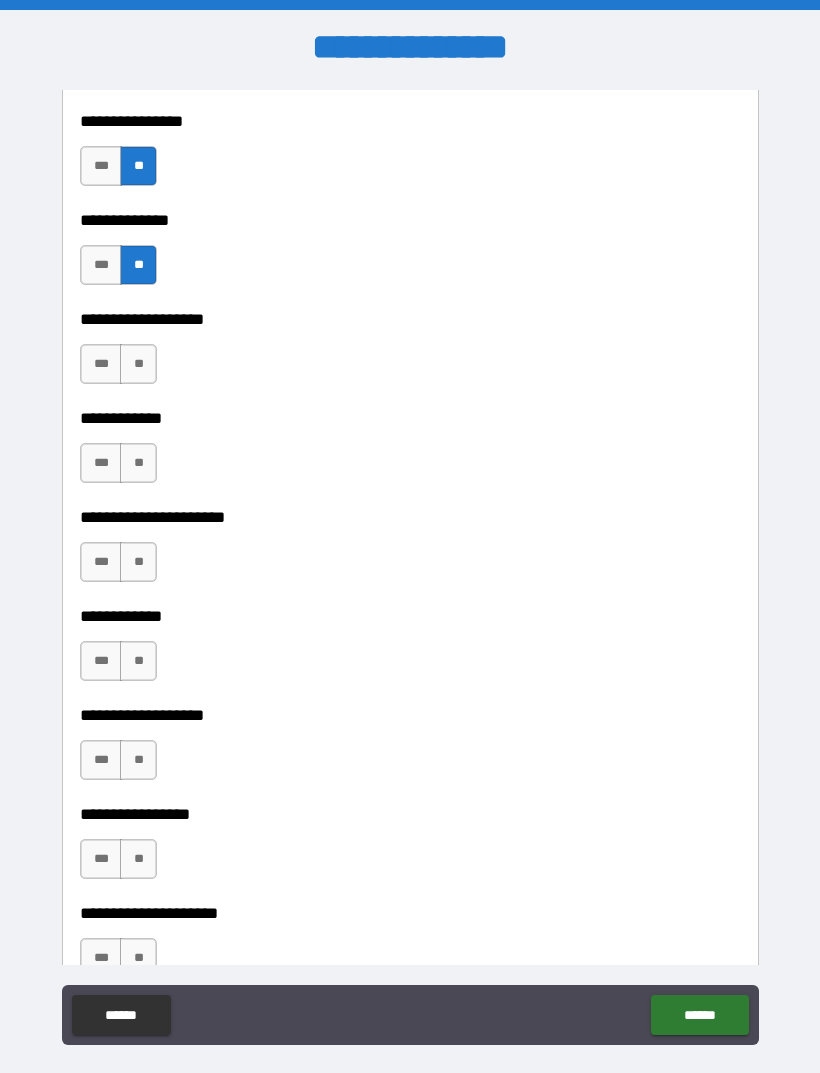 scroll, scrollTop: 7180, scrollLeft: 0, axis: vertical 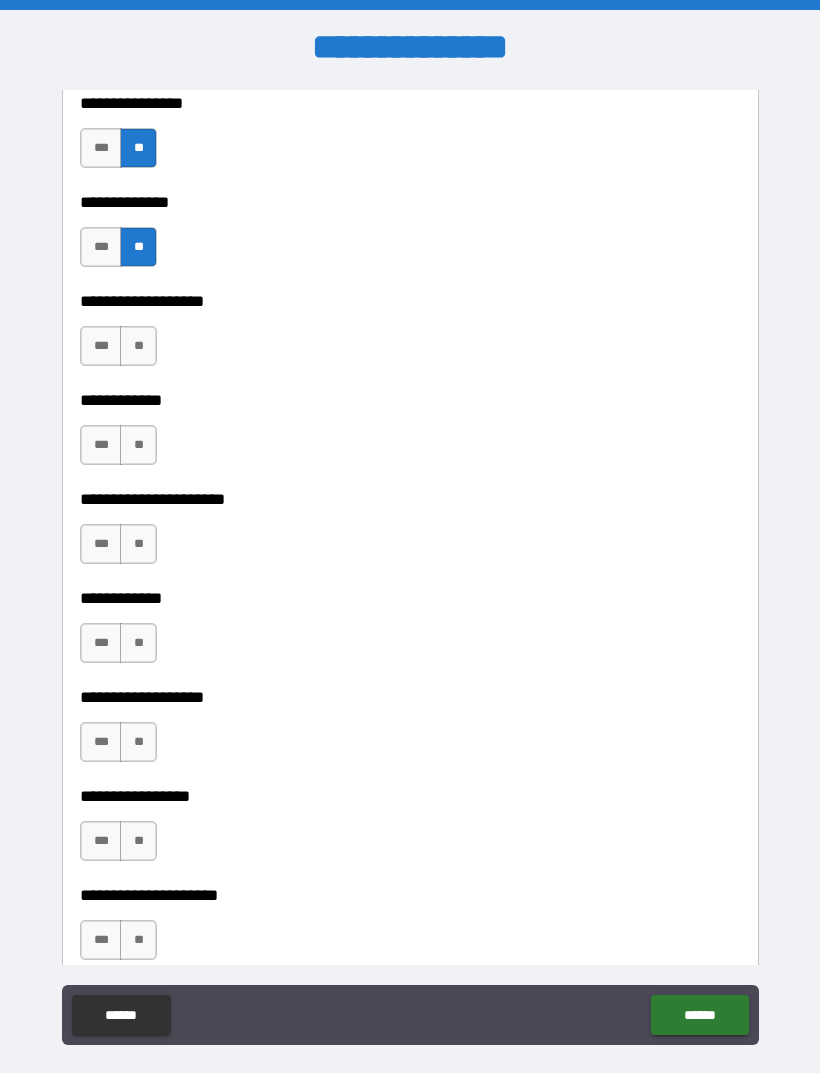 click on "**" at bounding box center [138, 346] 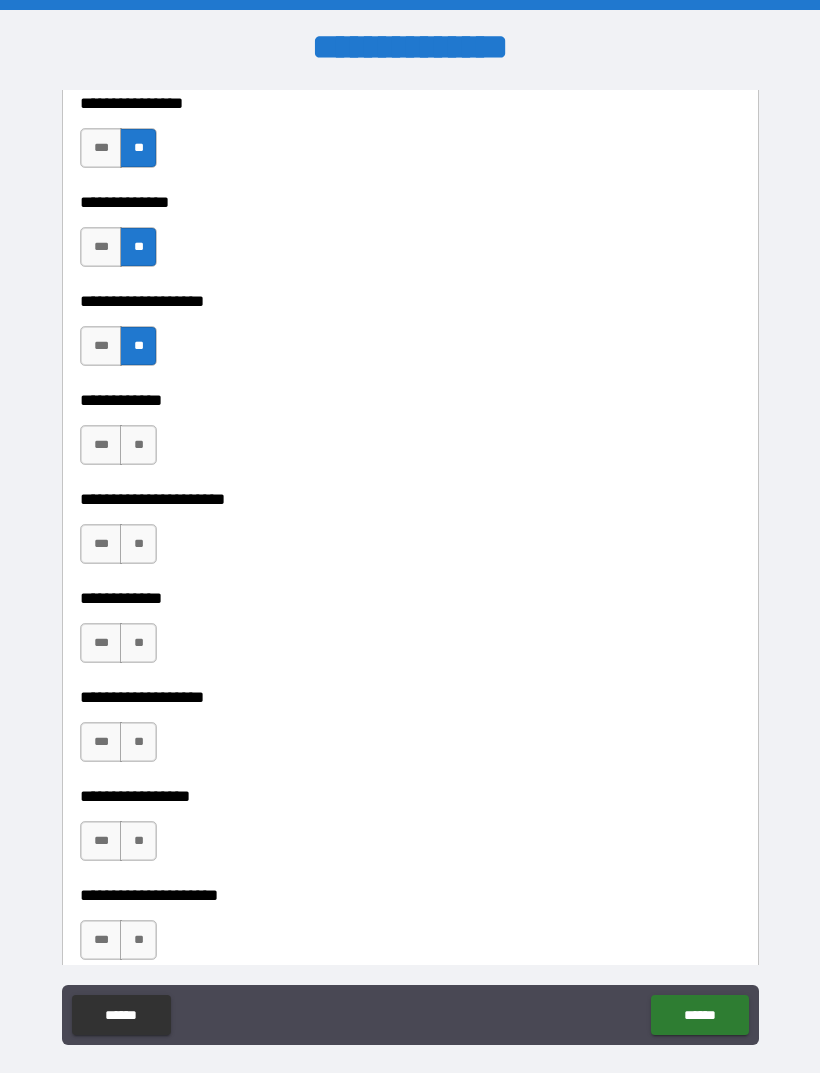 click on "**" at bounding box center (138, 445) 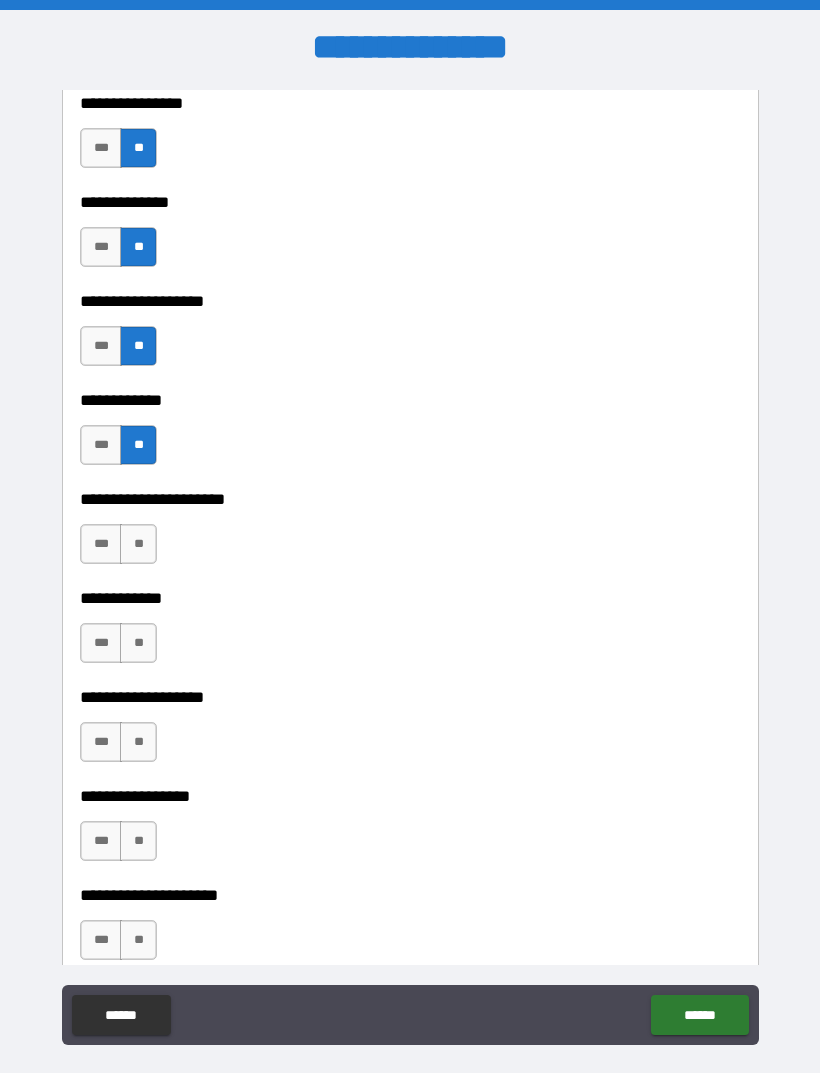 click on "**" at bounding box center (138, 544) 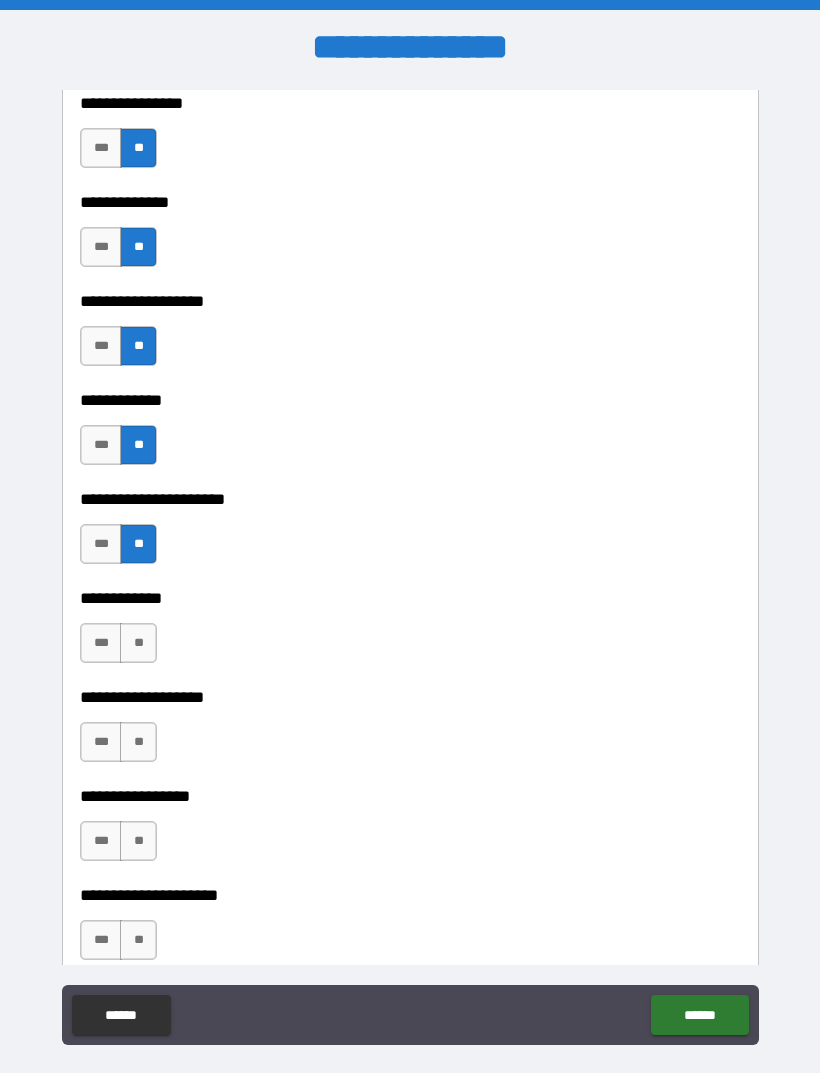 click on "**" at bounding box center (138, 643) 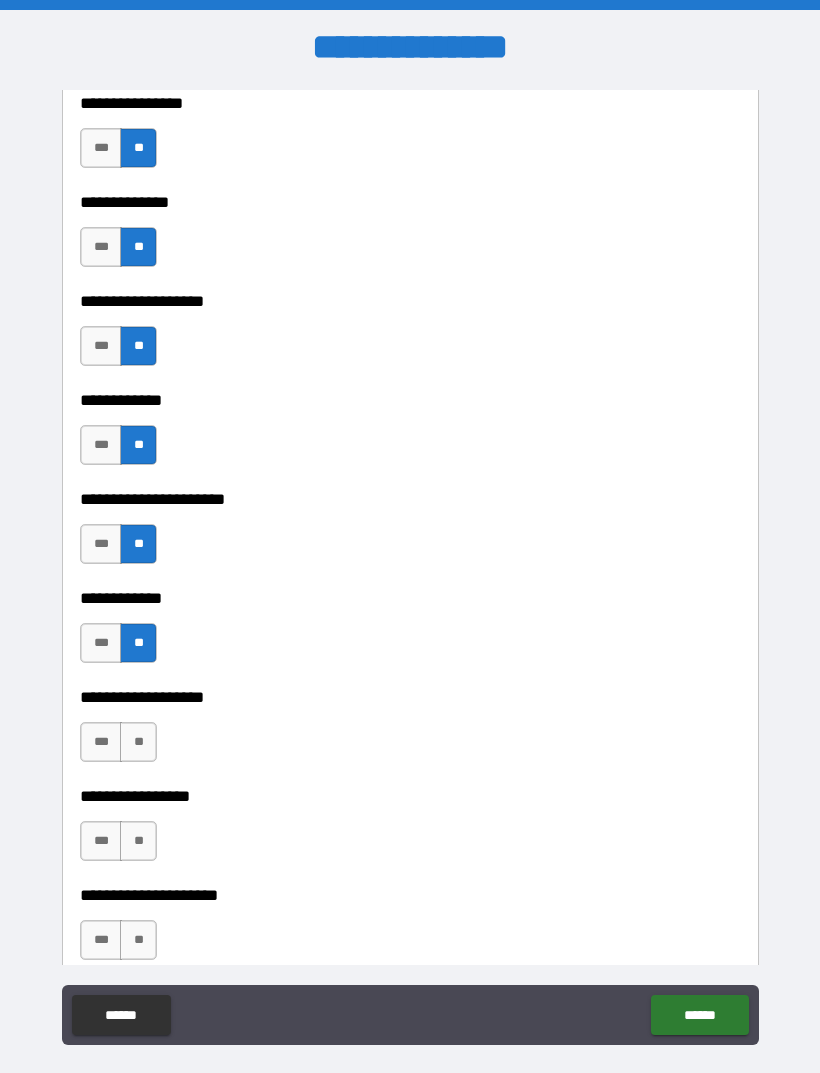 click on "**" at bounding box center [138, 742] 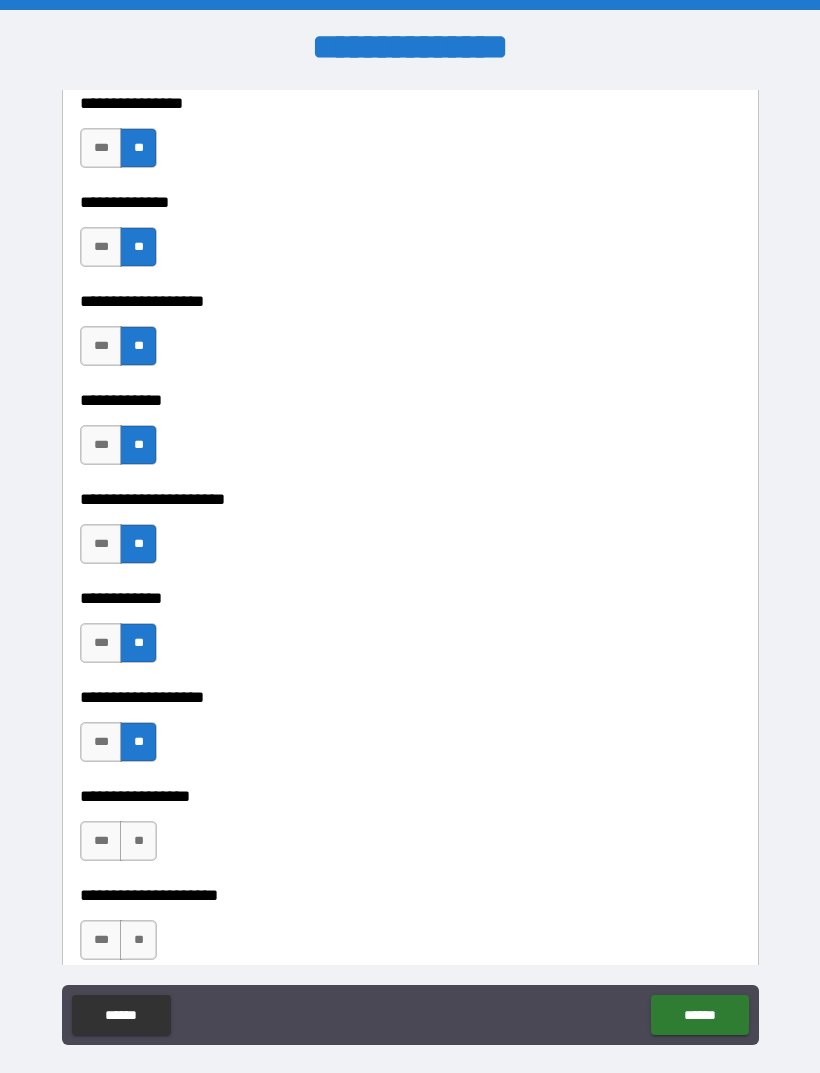 click on "**" at bounding box center [138, 841] 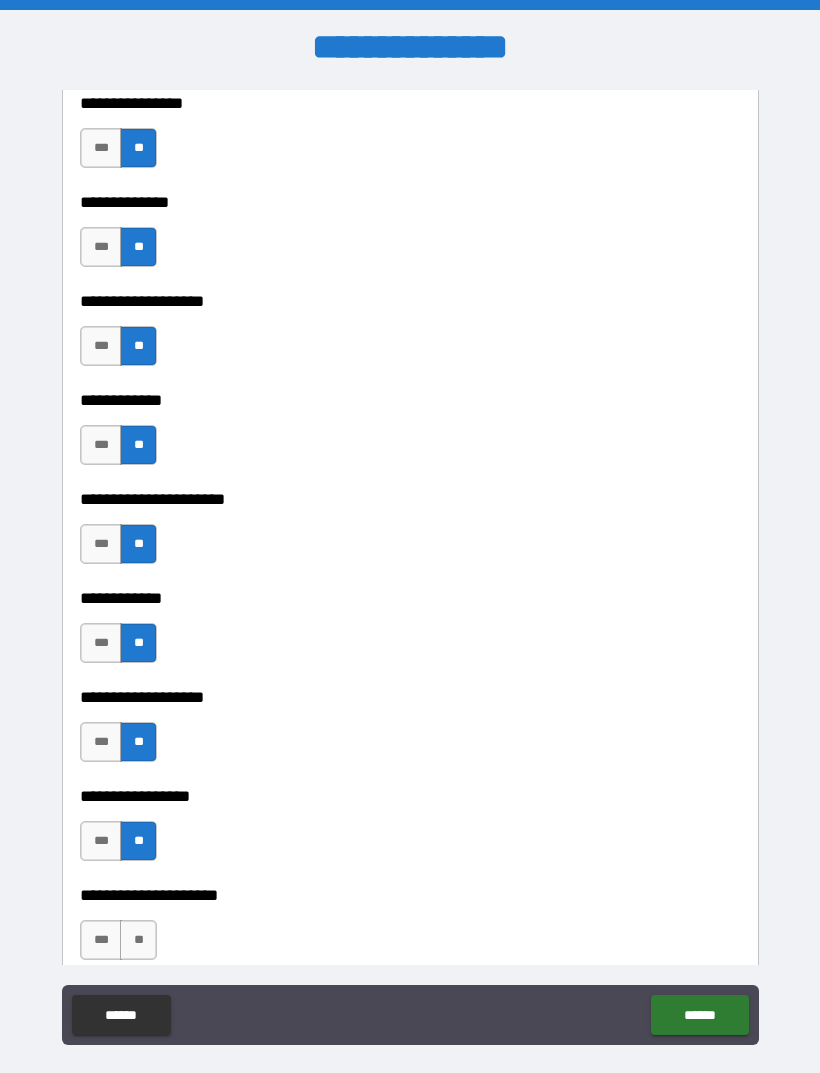 click on "**" at bounding box center (138, 940) 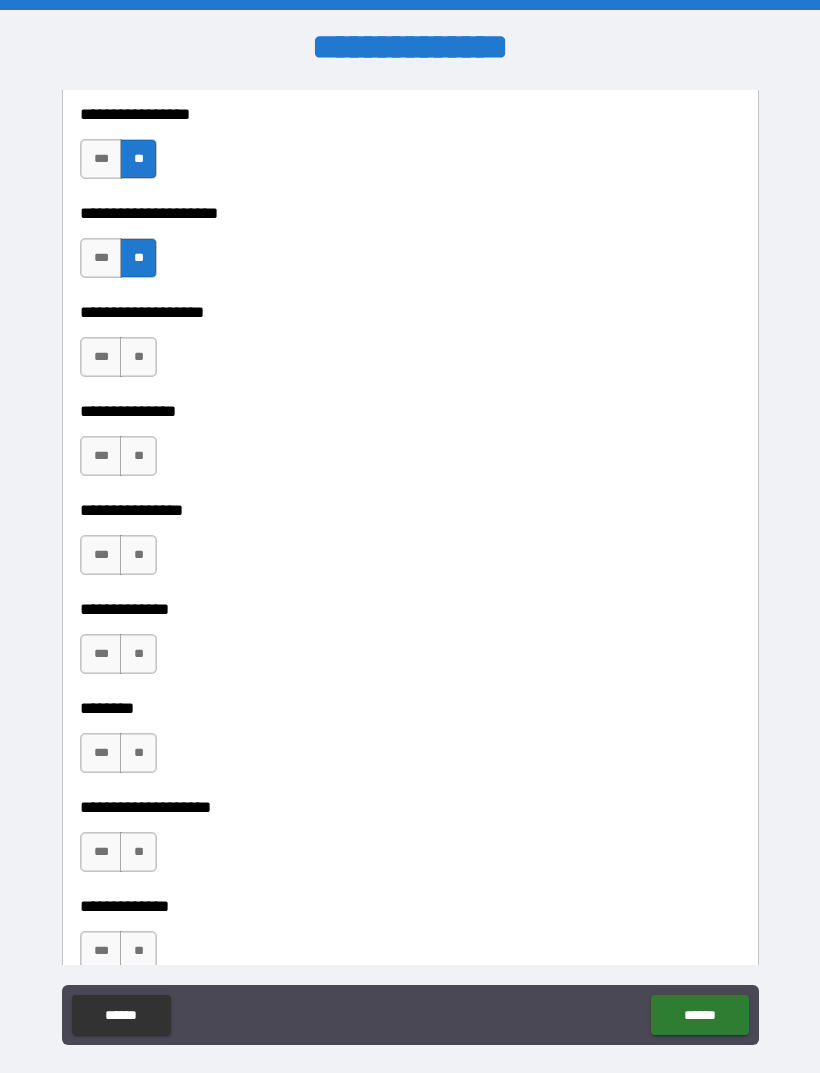 scroll, scrollTop: 7873, scrollLeft: 0, axis: vertical 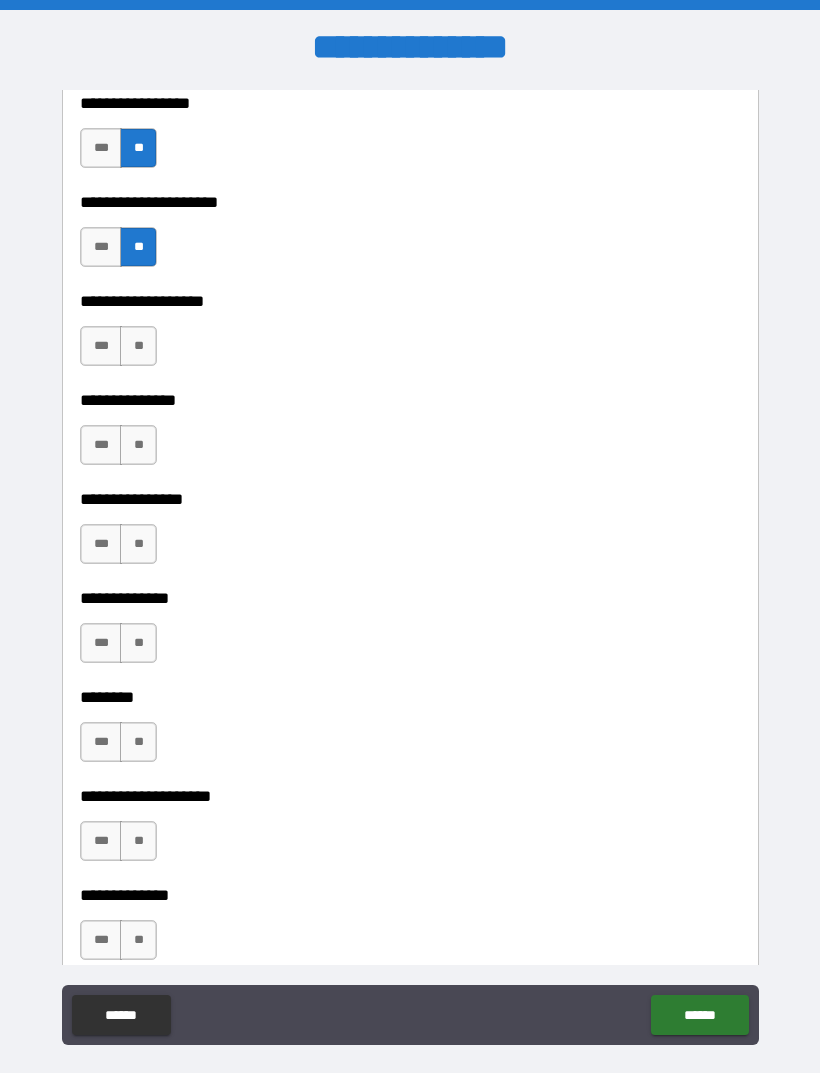 click on "**" at bounding box center (138, 346) 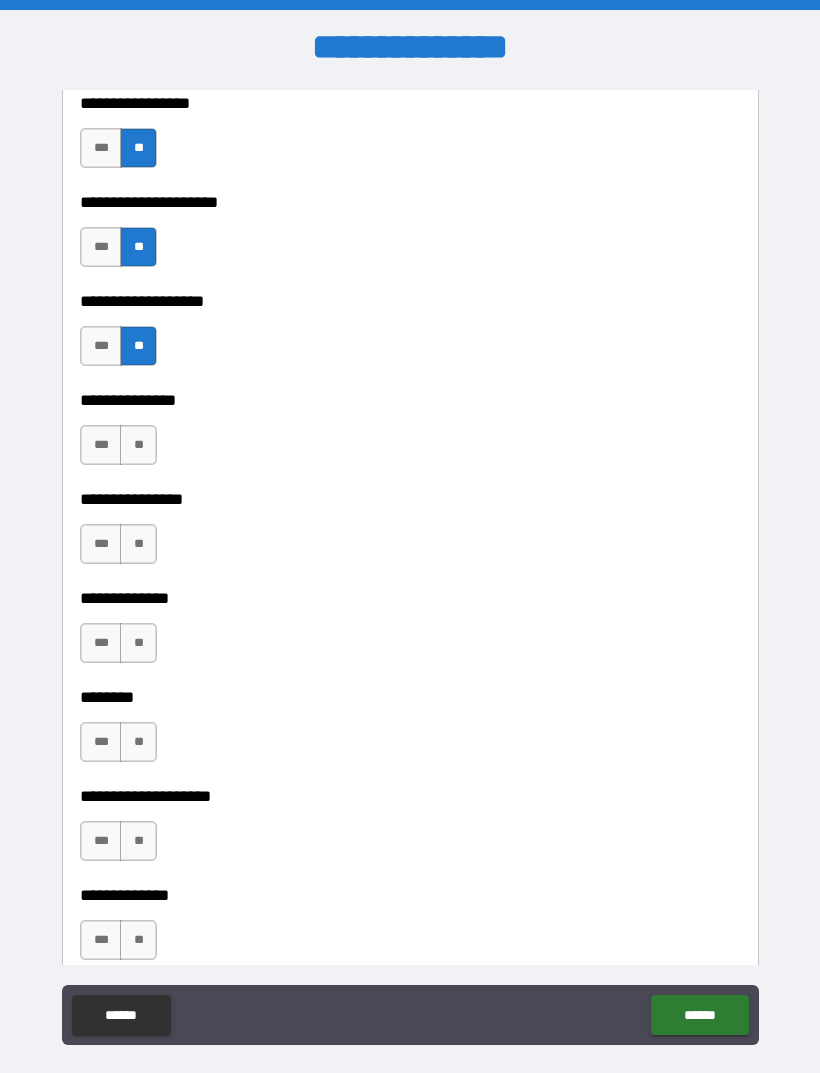 click on "**" at bounding box center [138, 445] 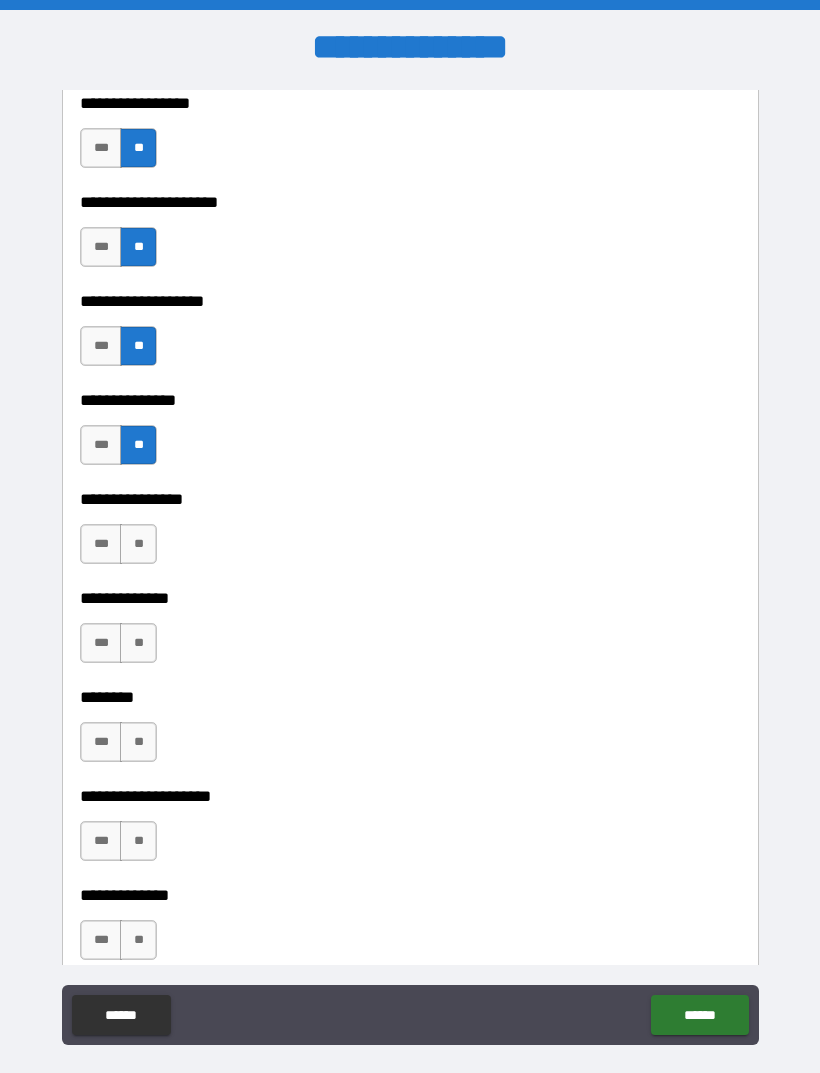 click on "**" at bounding box center (138, 544) 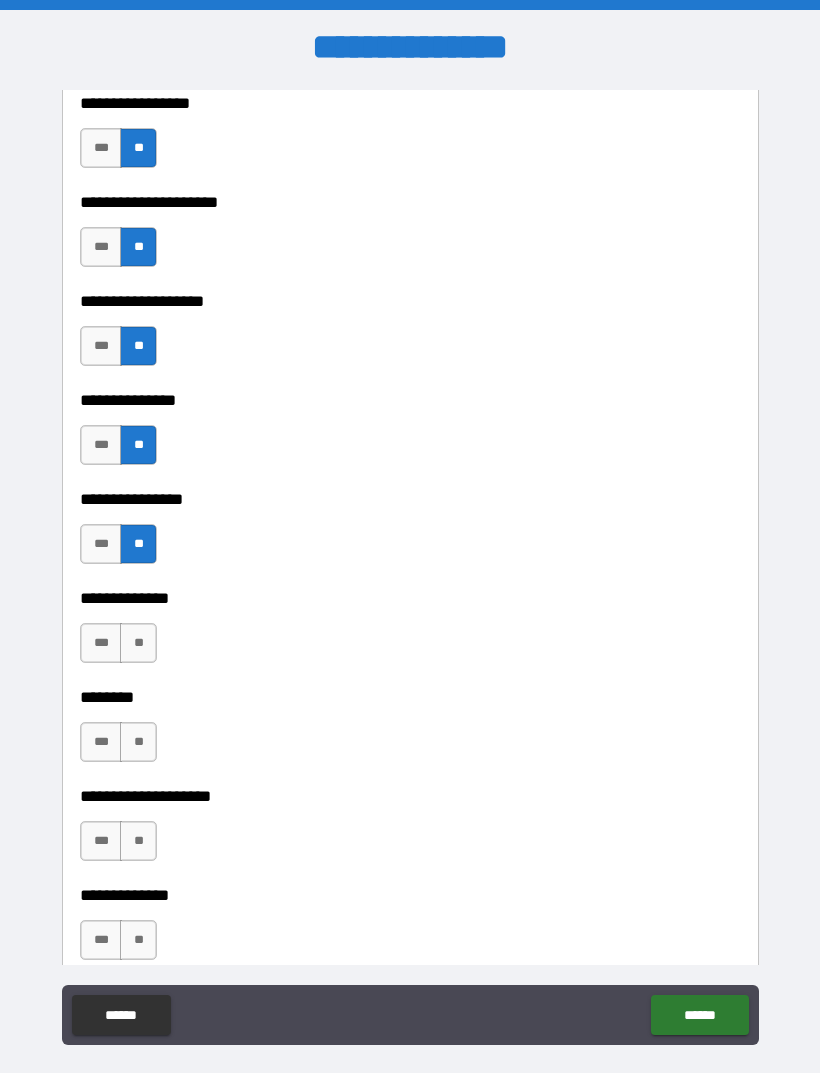 click on "**" at bounding box center (138, 643) 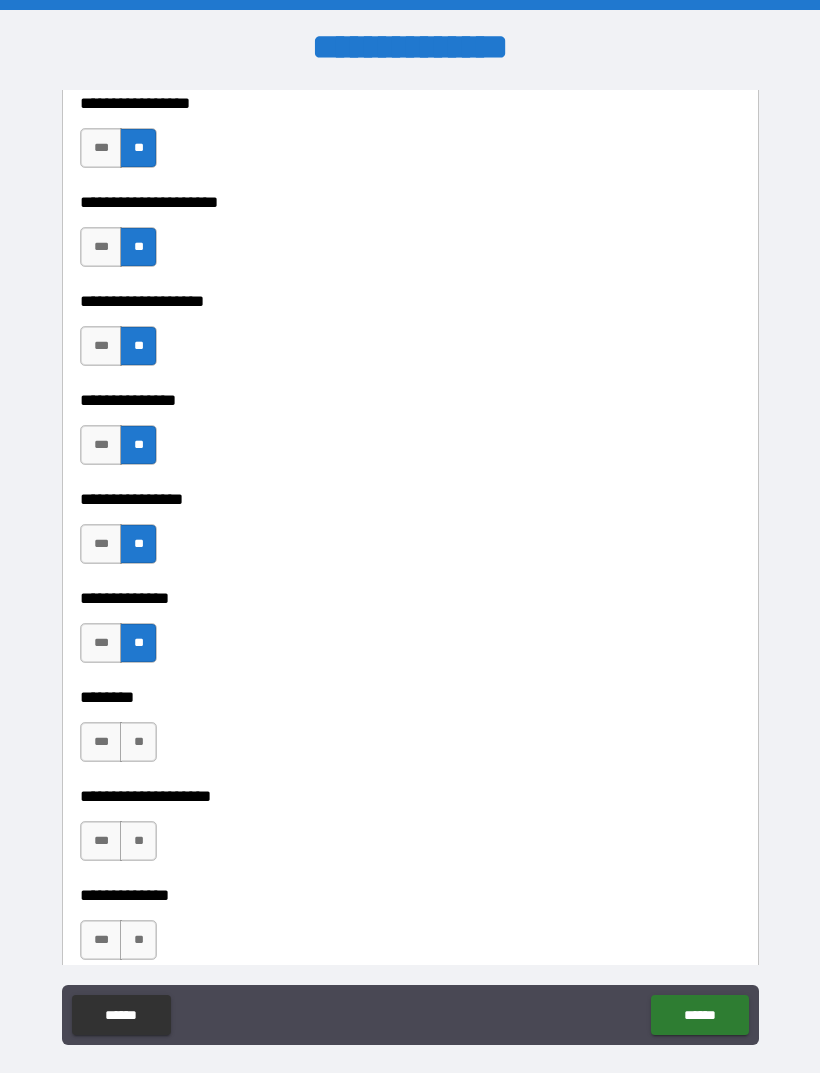 click on "**" at bounding box center [138, 742] 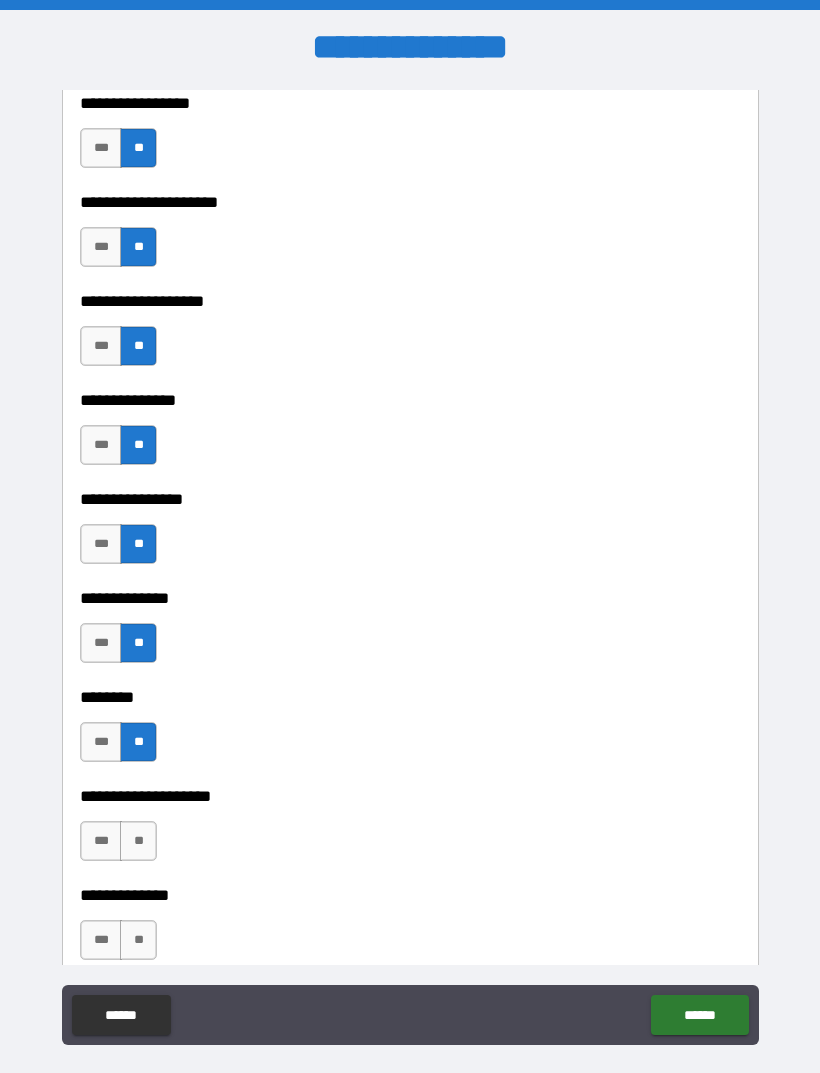 click on "**" at bounding box center [138, 841] 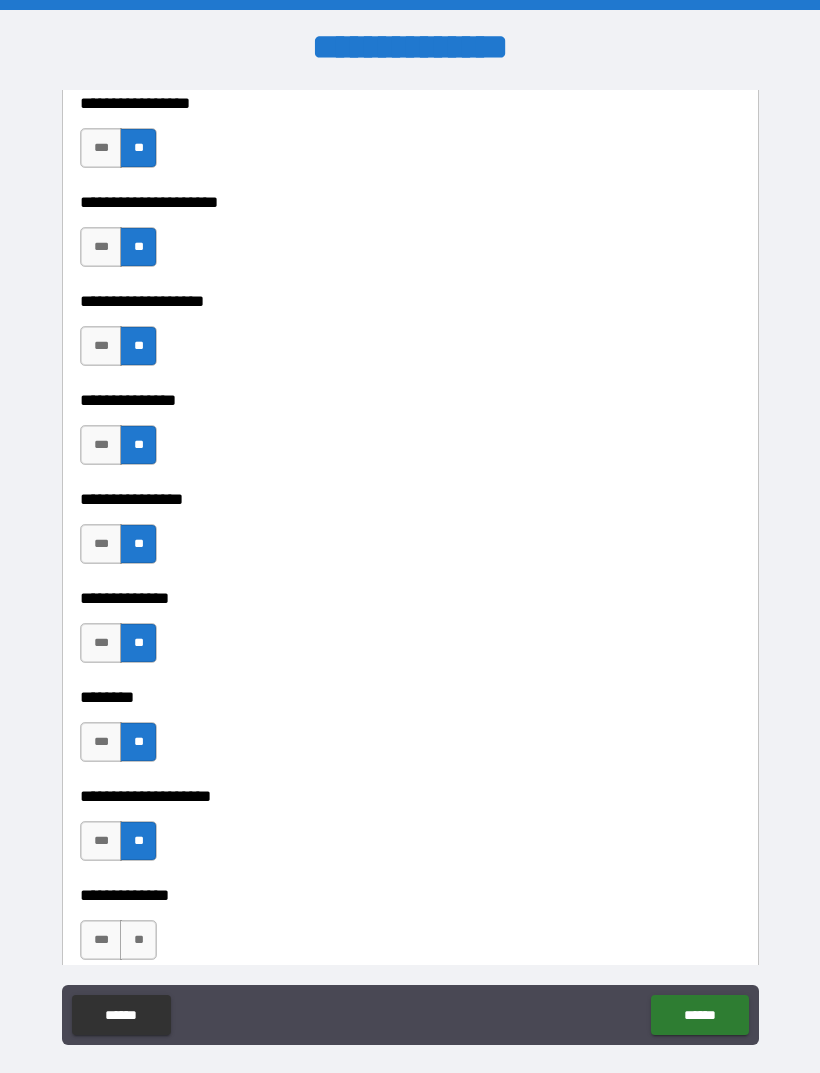 click on "**" at bounding box center [138, 940] 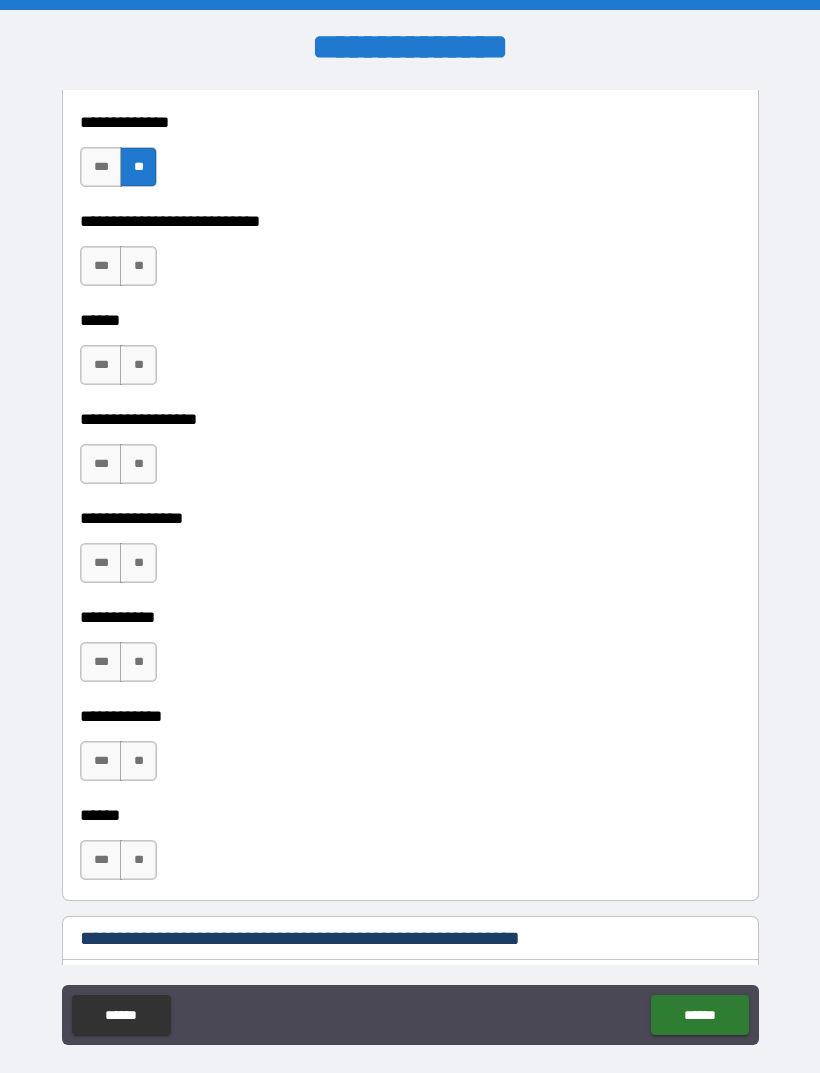 scroll, scrollTop: 8643, scrollLeft: 0, axis: vertical 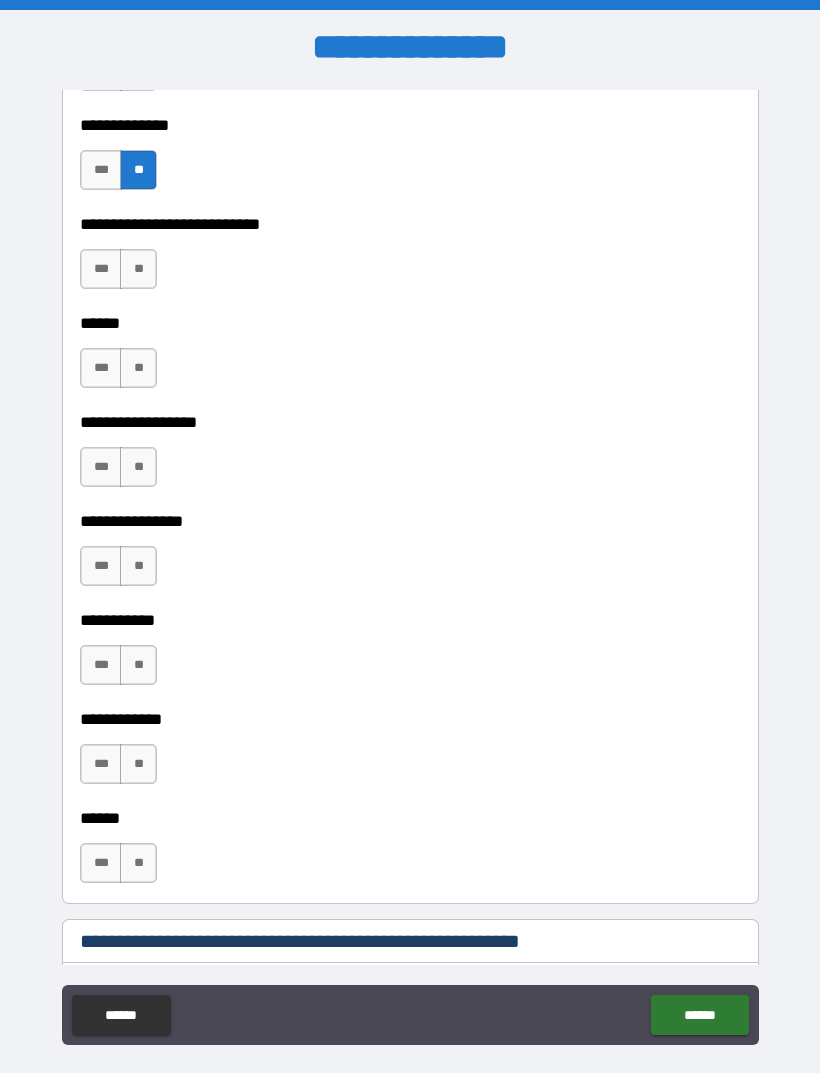 click on "**" at bounding box center (138, 269) 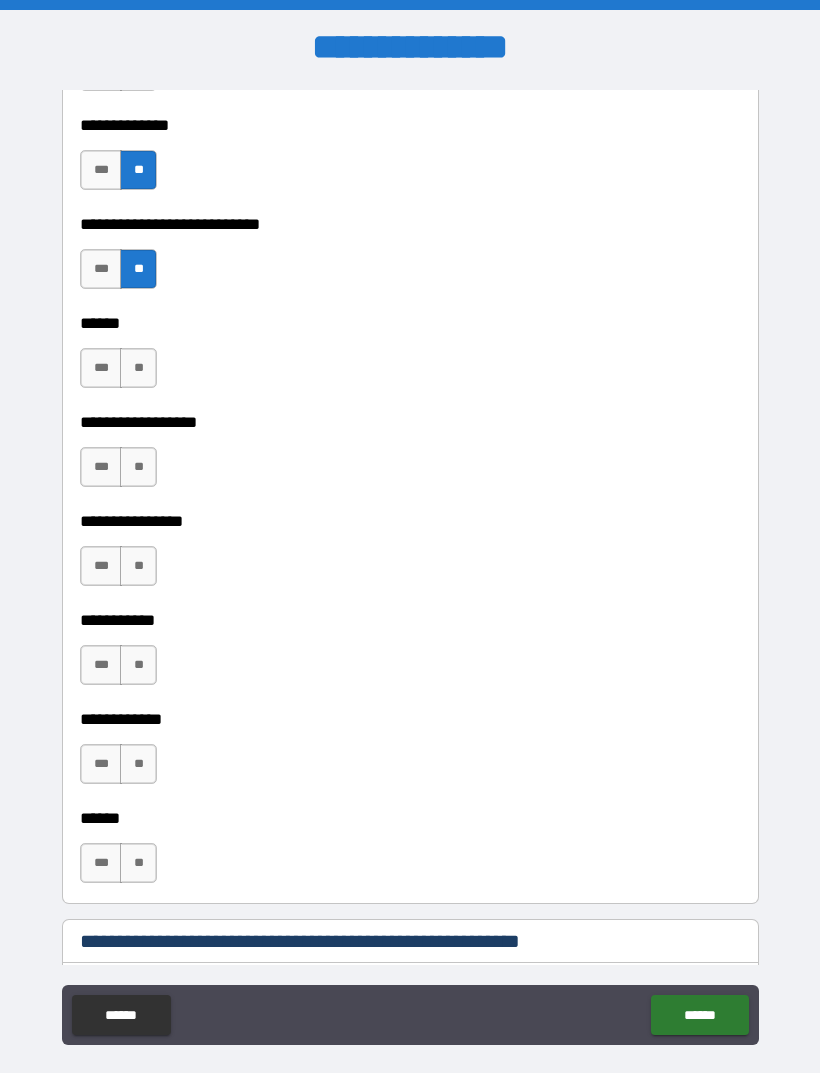click on "**" at bounding box center [138, 368] 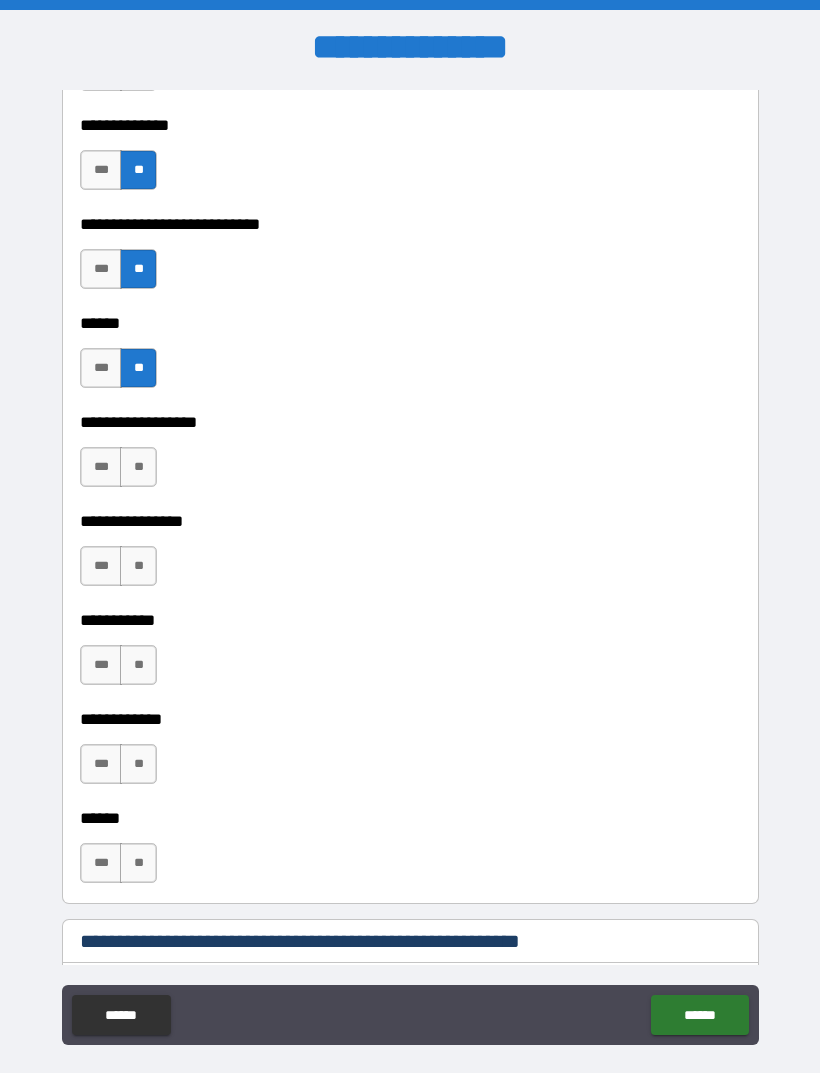 click on "**" at bounding box center [138, 467] 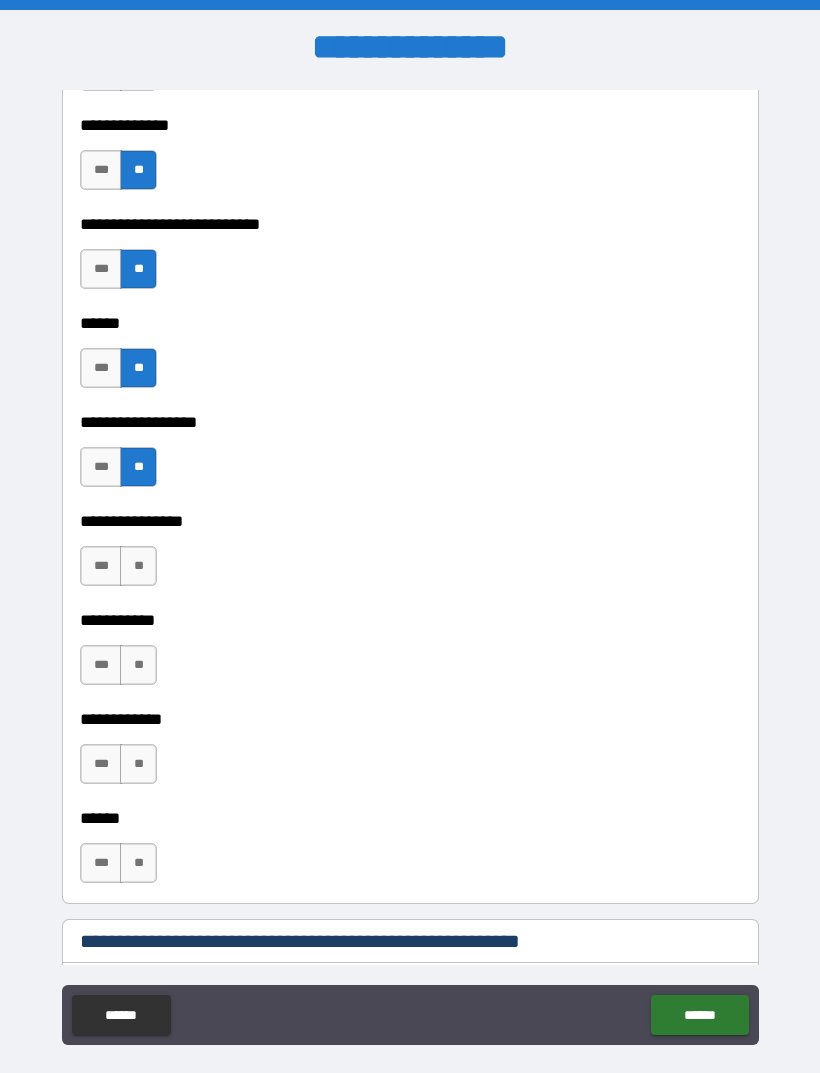 click on "**" at bounding box center [138, 566] 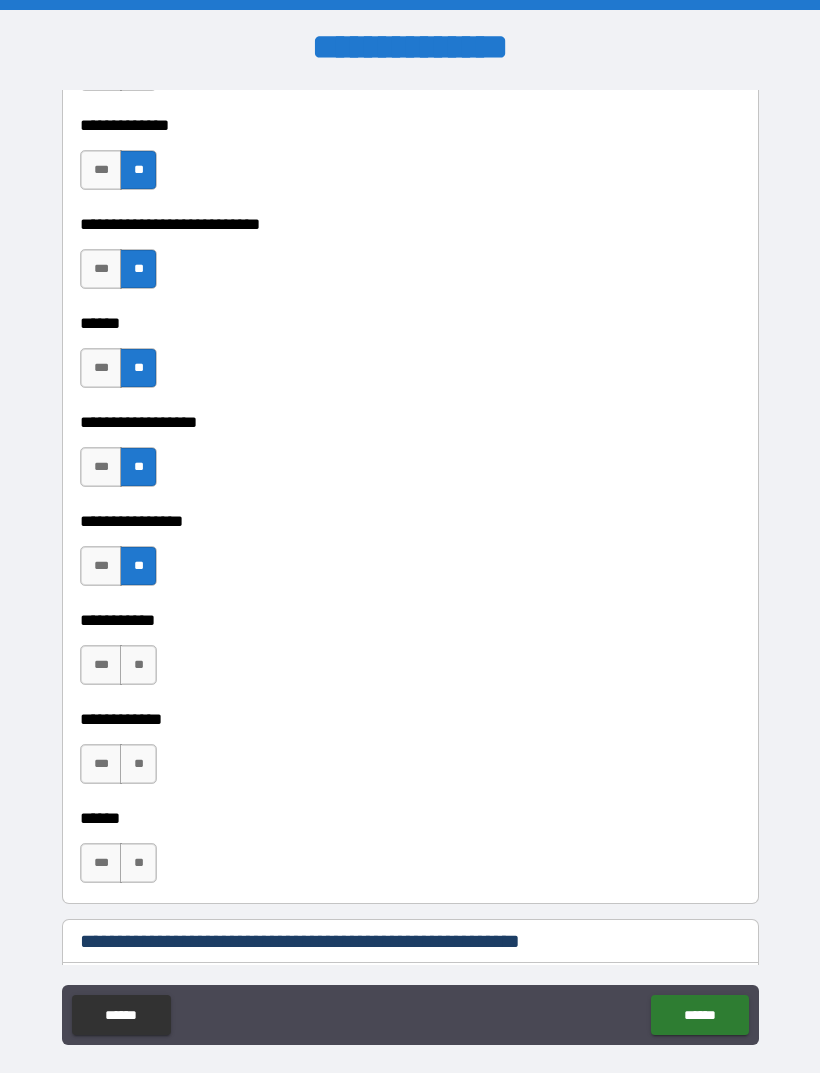 click on "**" at bounding box center [138, 665] 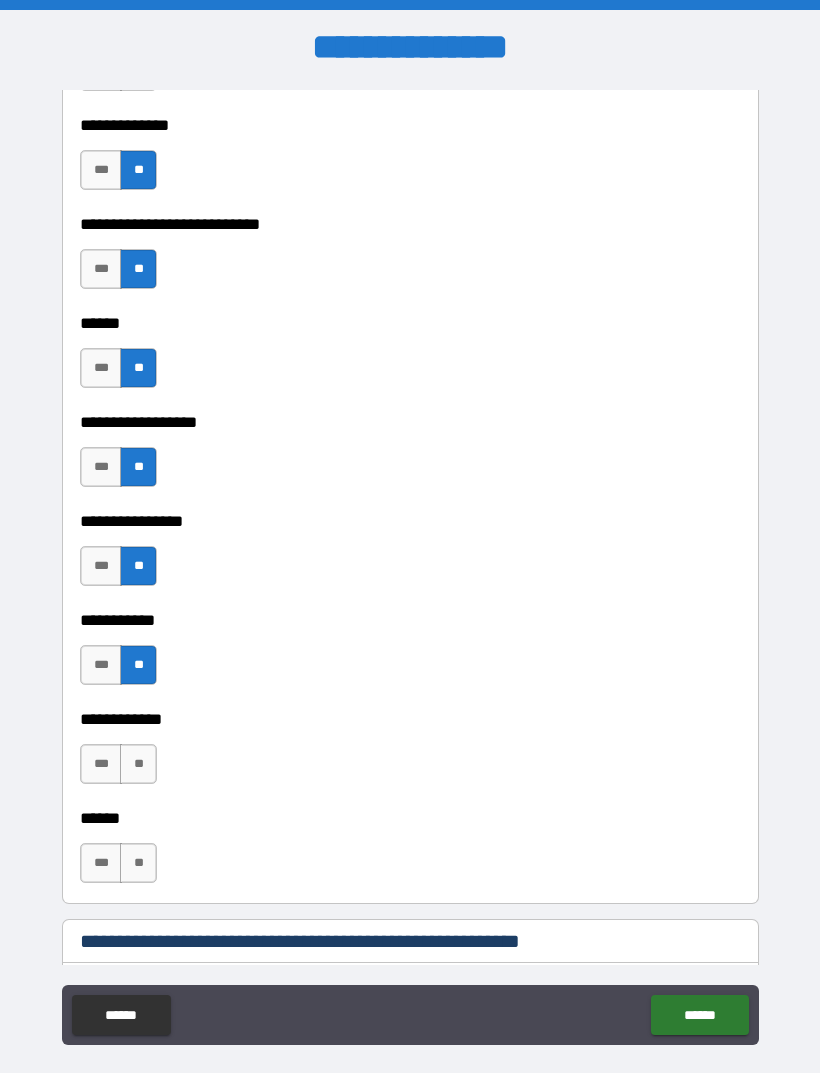 click on "**" at bounding box center (138, 764) 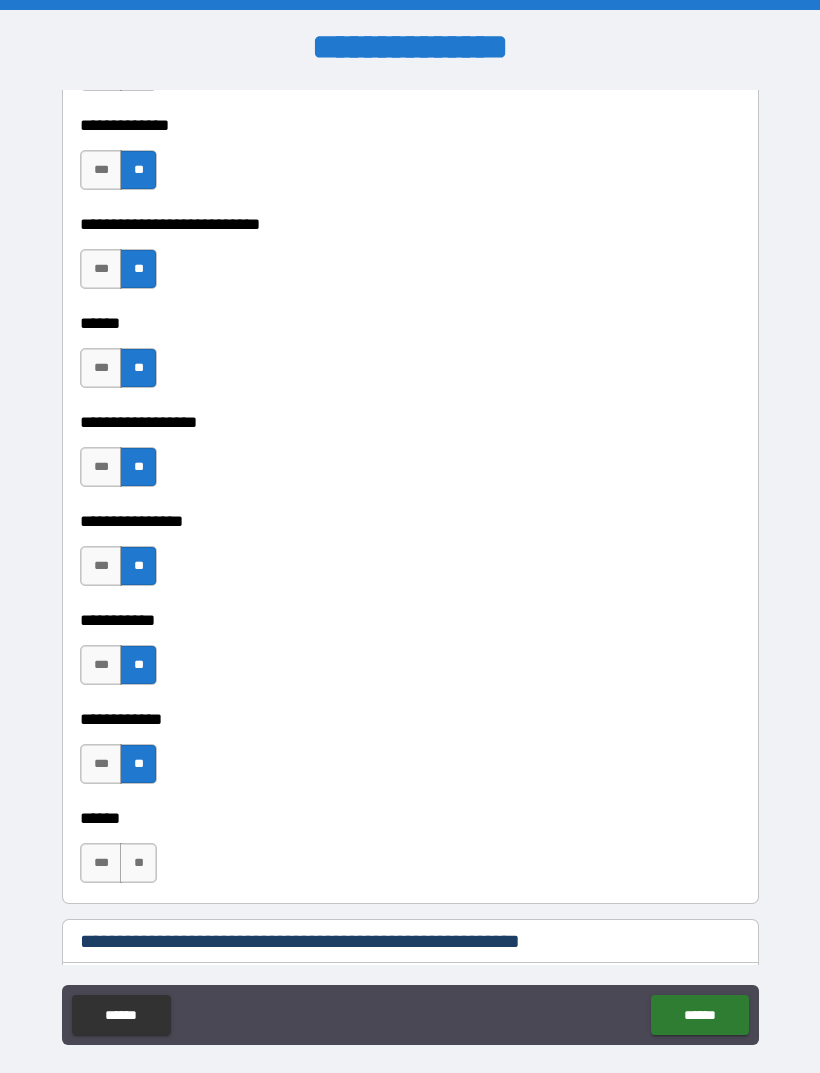 click on "**" at bounding box center (138, 863) 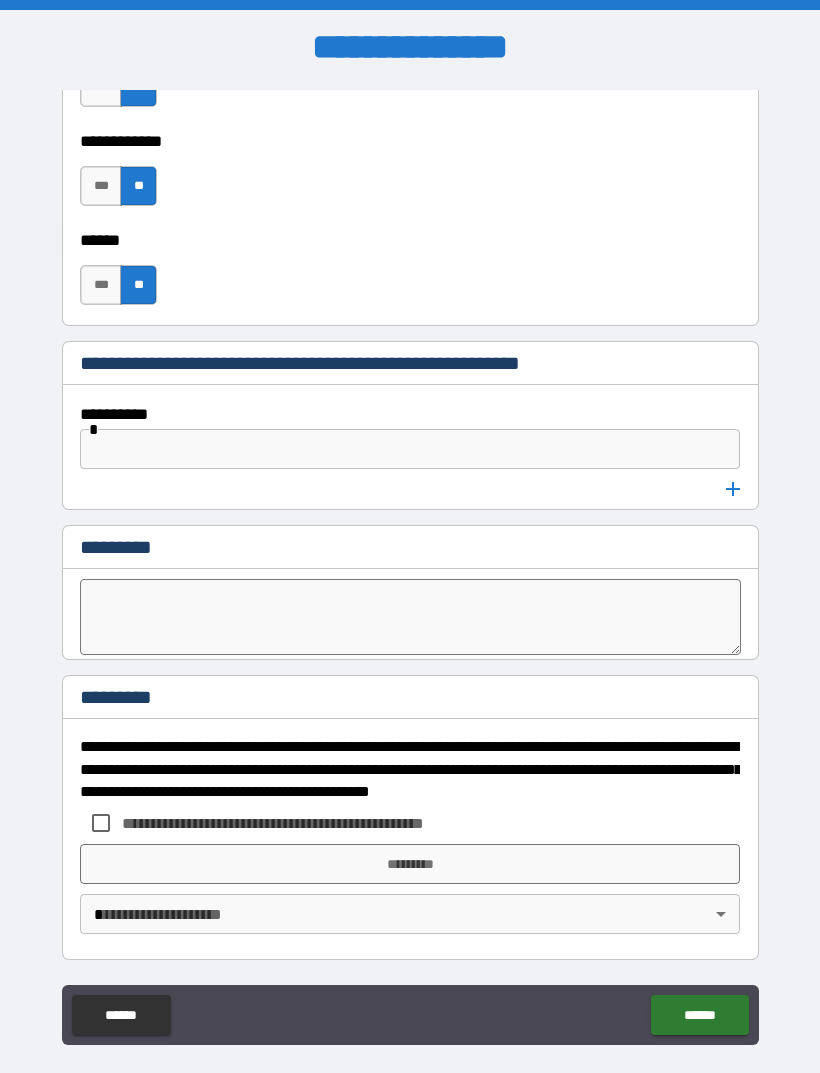 scroll, scrollTop: 9221, scrollLeft: 0, axis: vertical 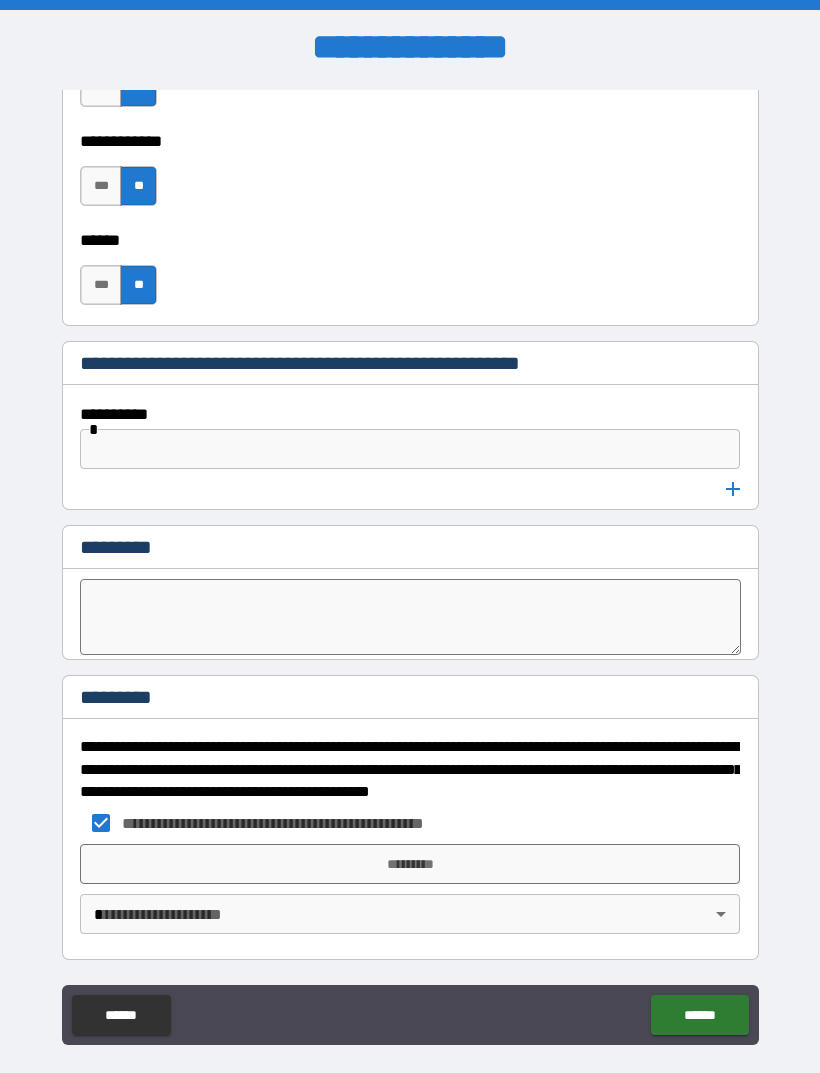 click on "*********" at bounding box center (410, 864) 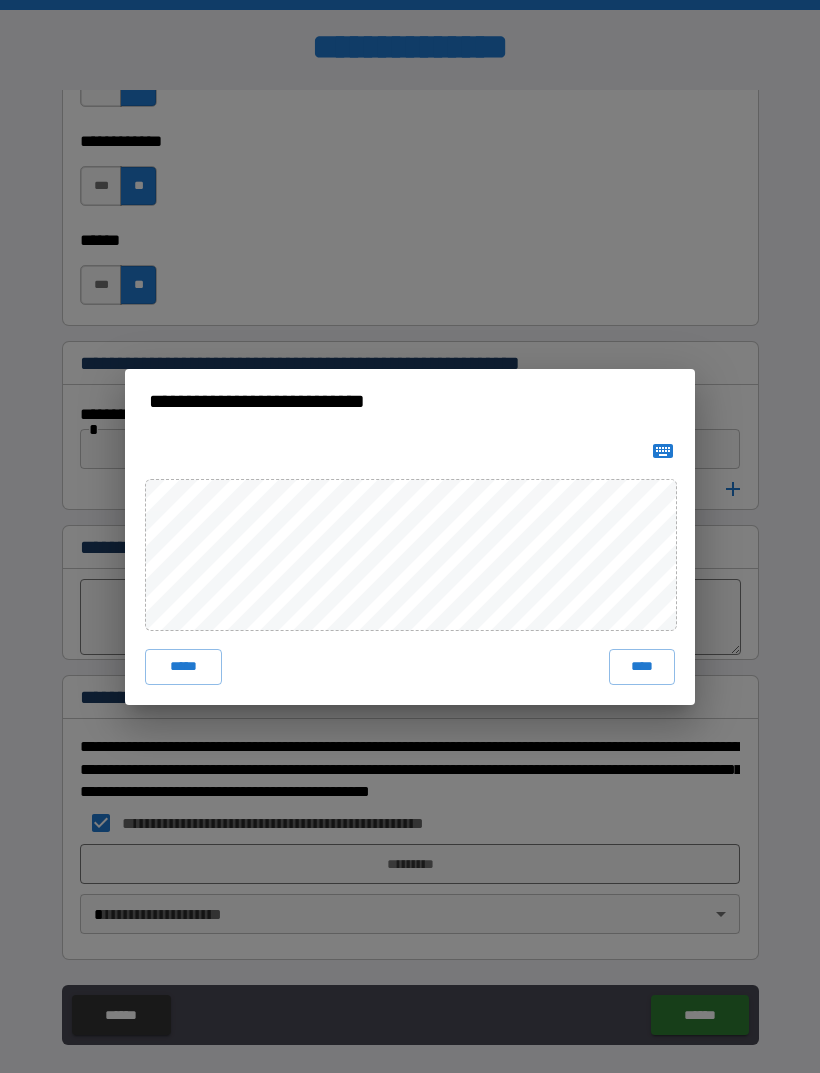 click on "**********" at bounding box center [410, 536] 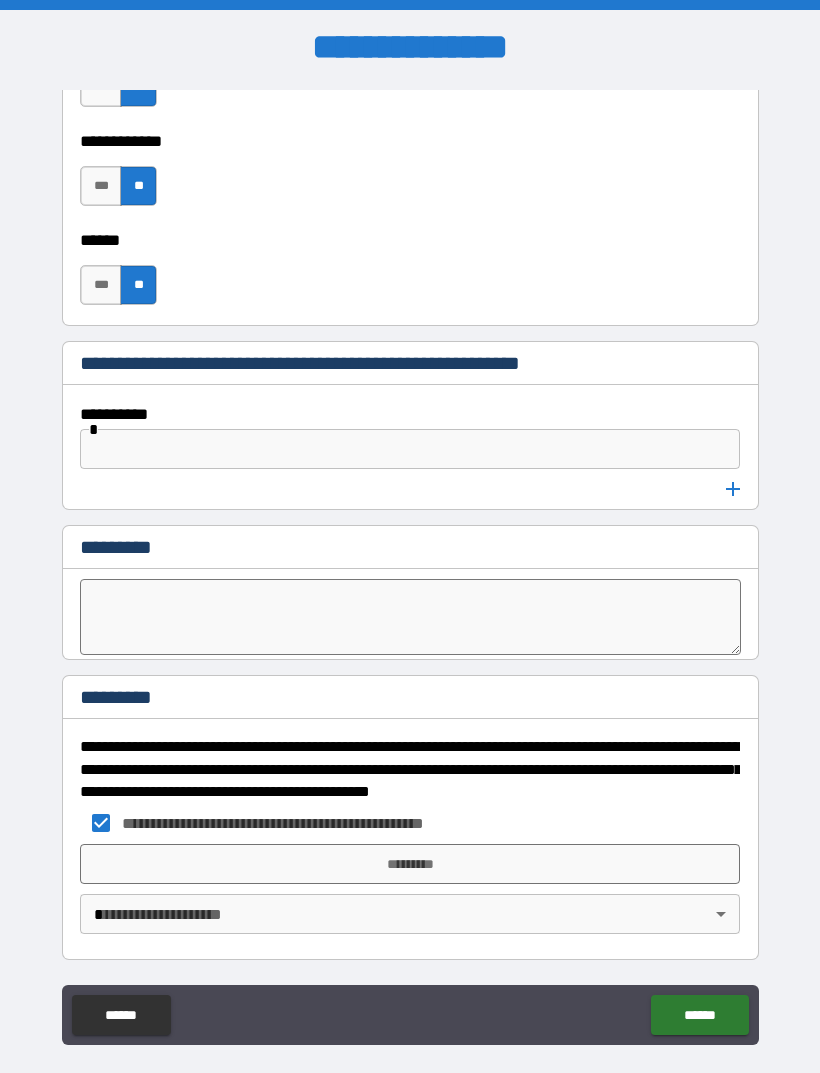 click on "*********" at bounding box center (410, 864) 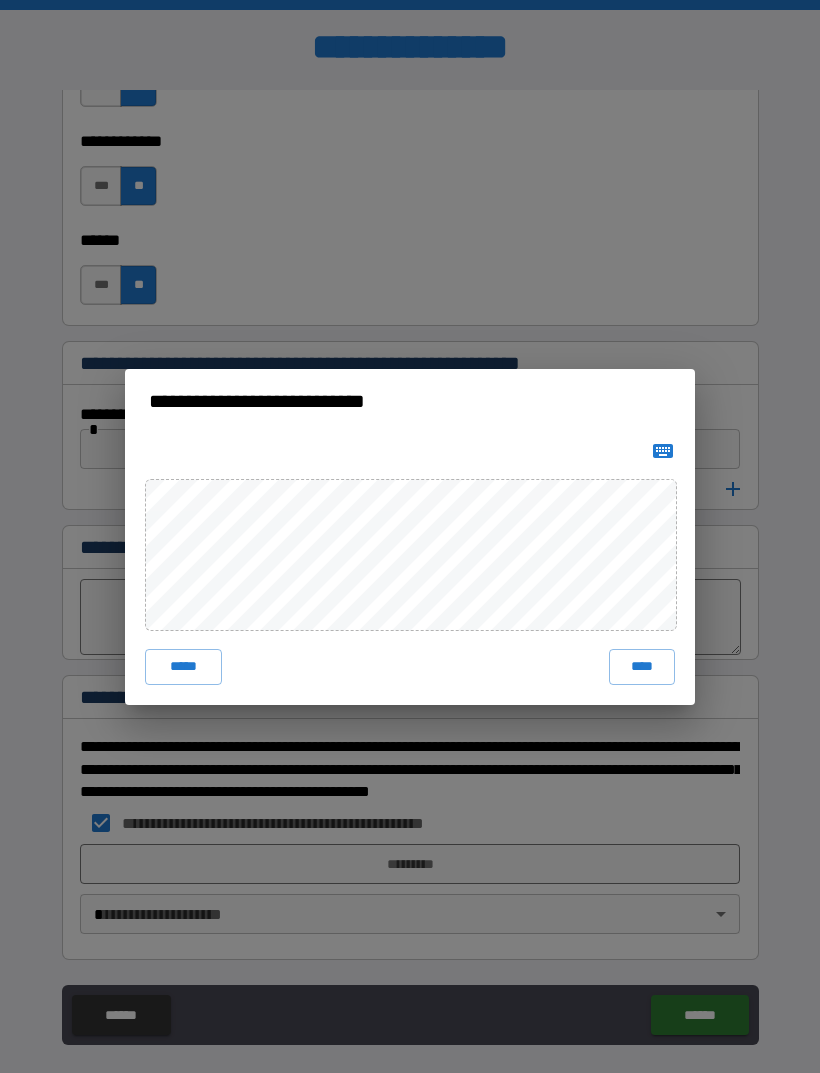 click on "****" at bounding box center [642, 667] 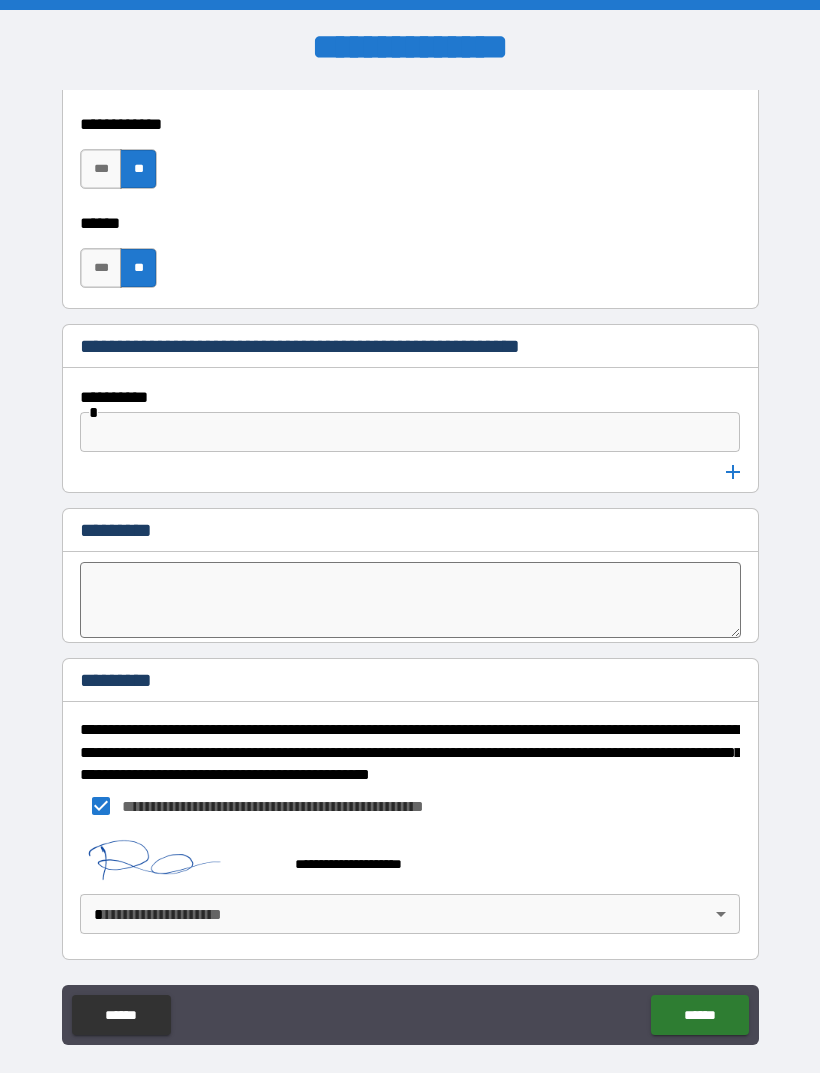 scroll, scrollTop: 9238, scrollLeft: 0, axis: vertical 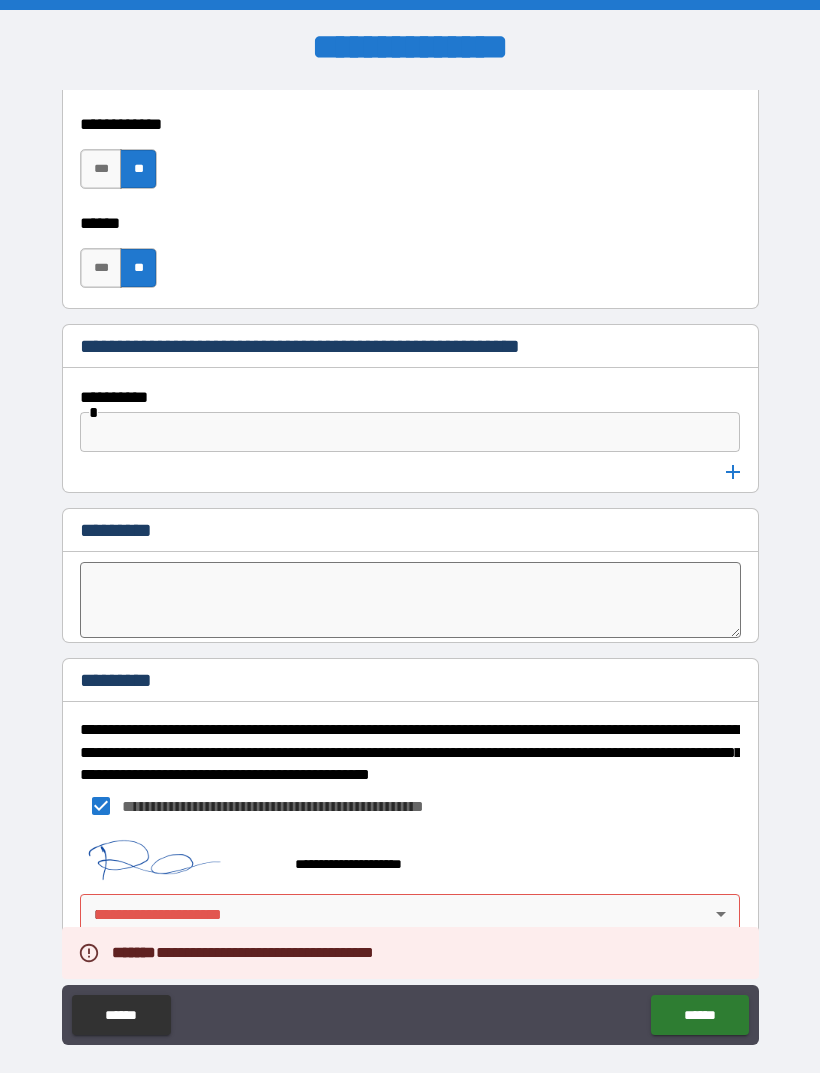 click on "**********" at bounding box center (410, 568) 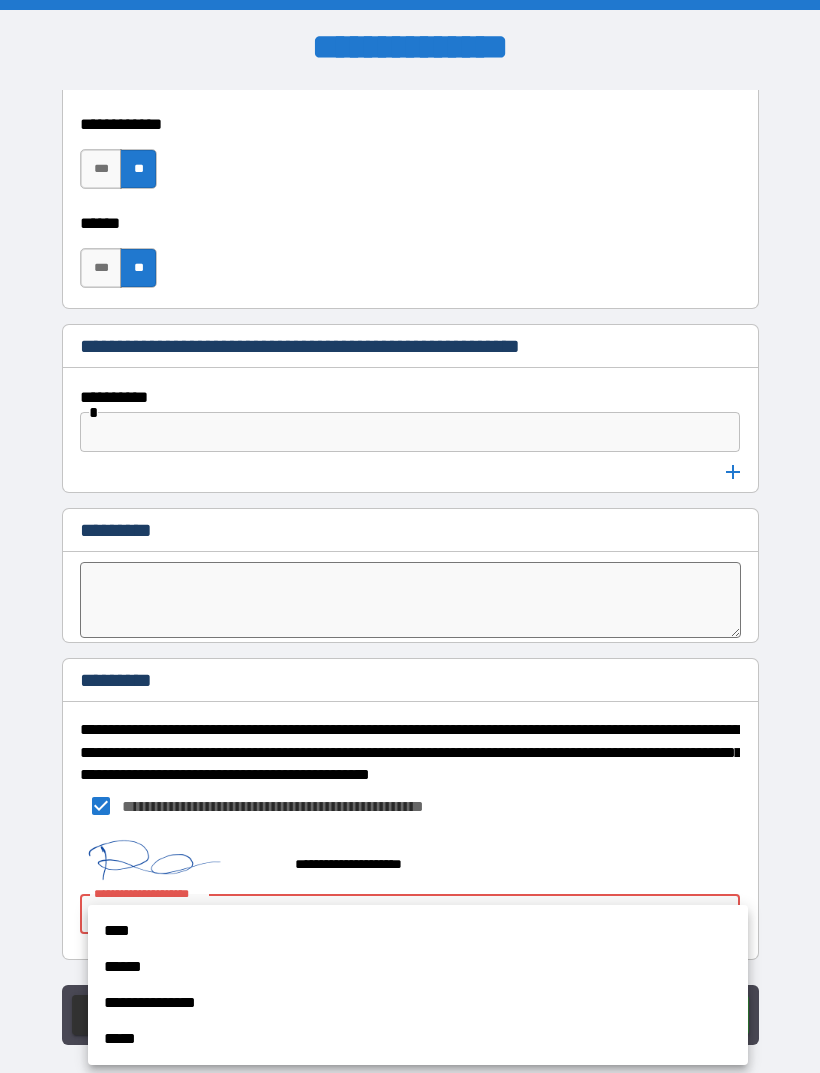 click on "****" at bounding box center (418, 931) 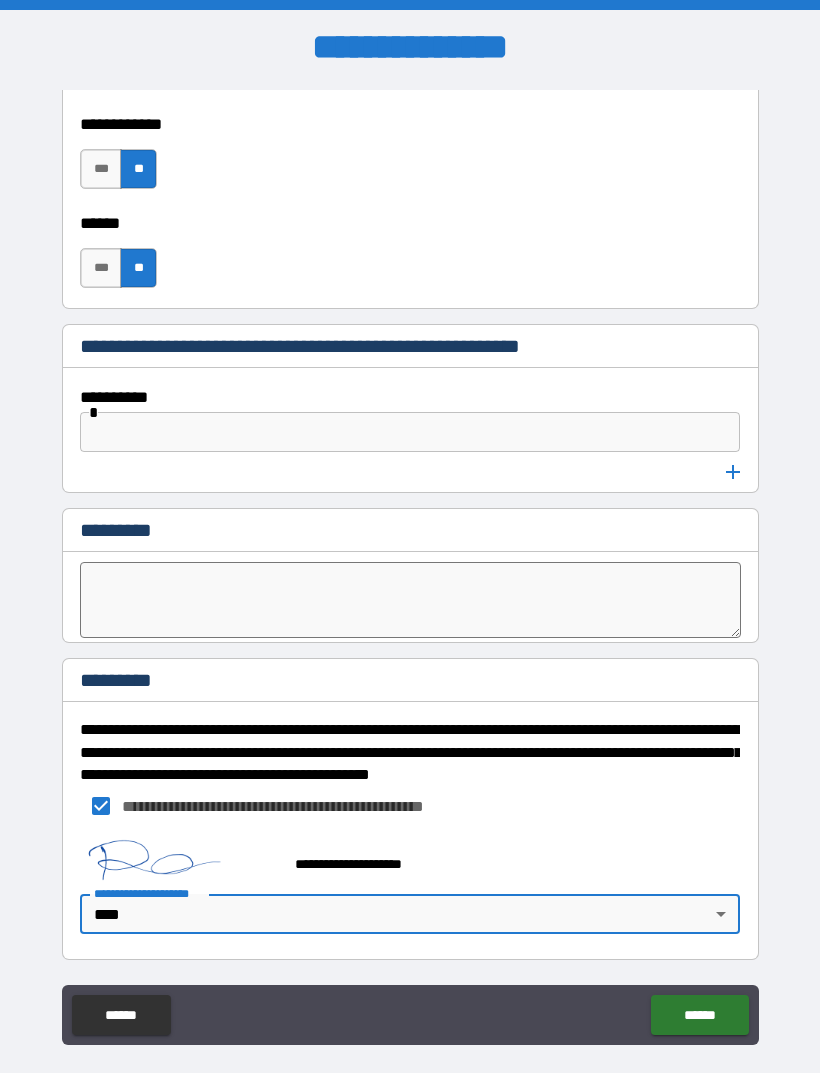 click on "******" at bounding box center (699, 1015) 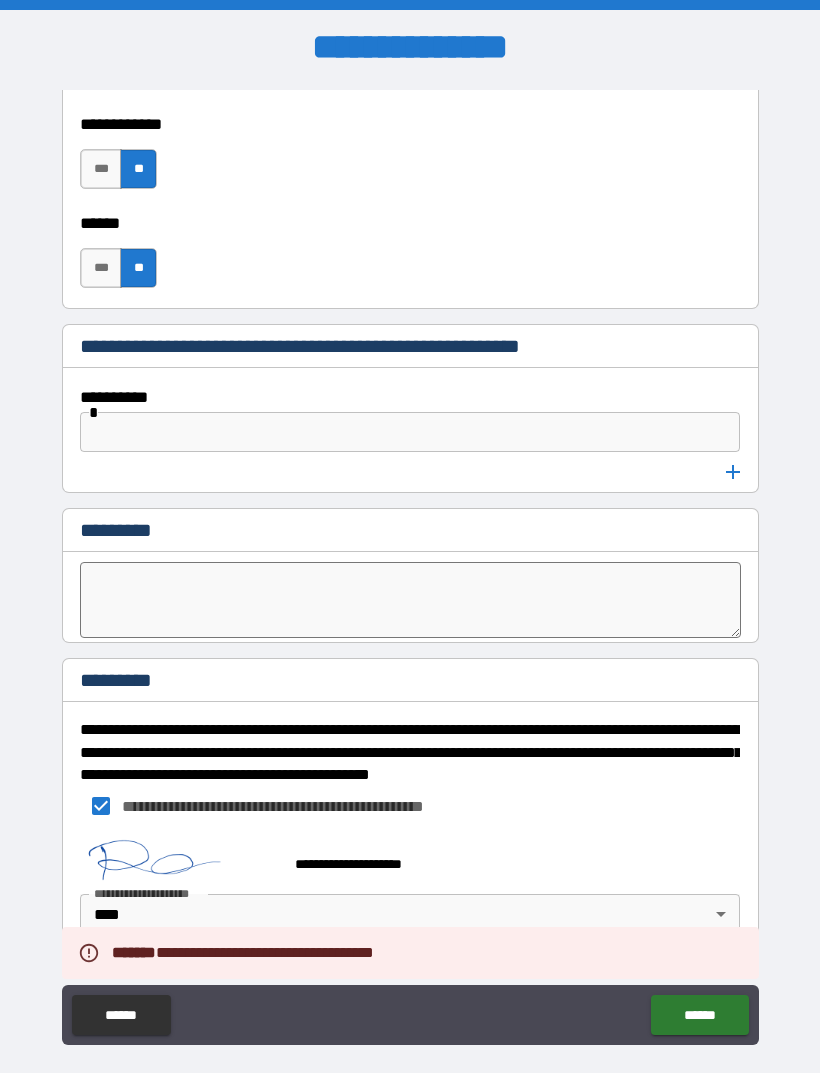 scroll, scrollTop: 9238, scrollLeft: 0, axis: vertical 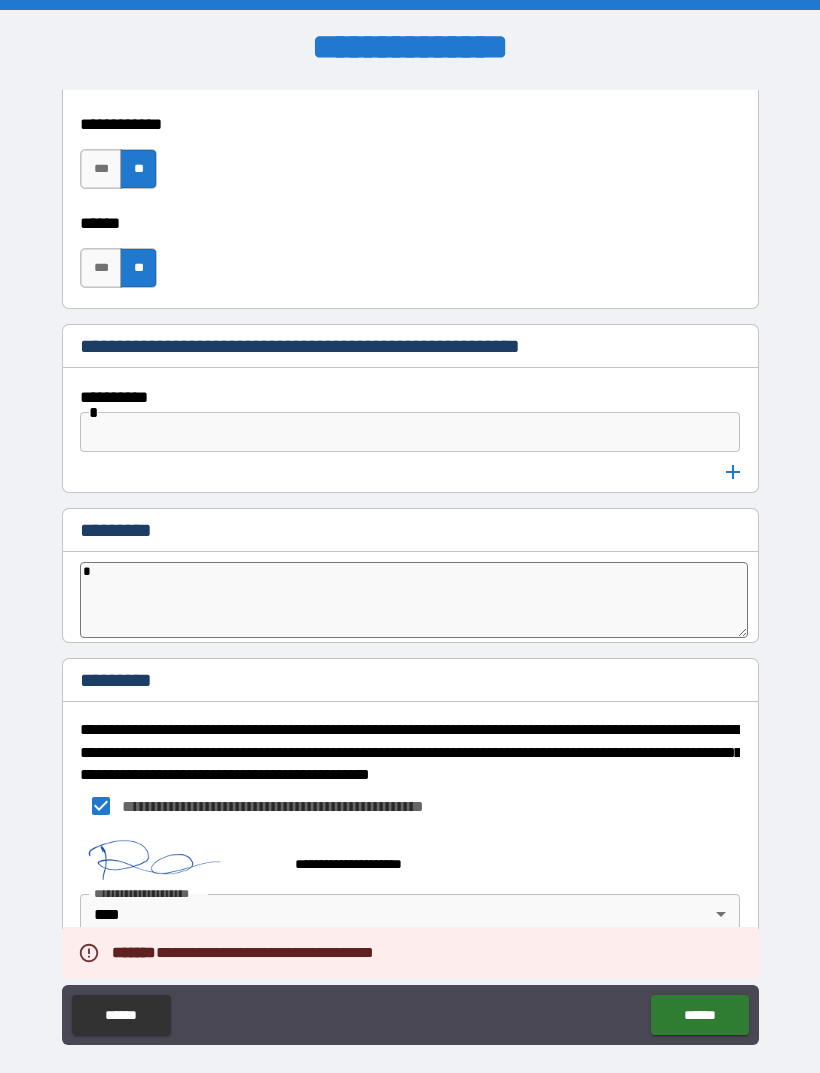 type on "*" 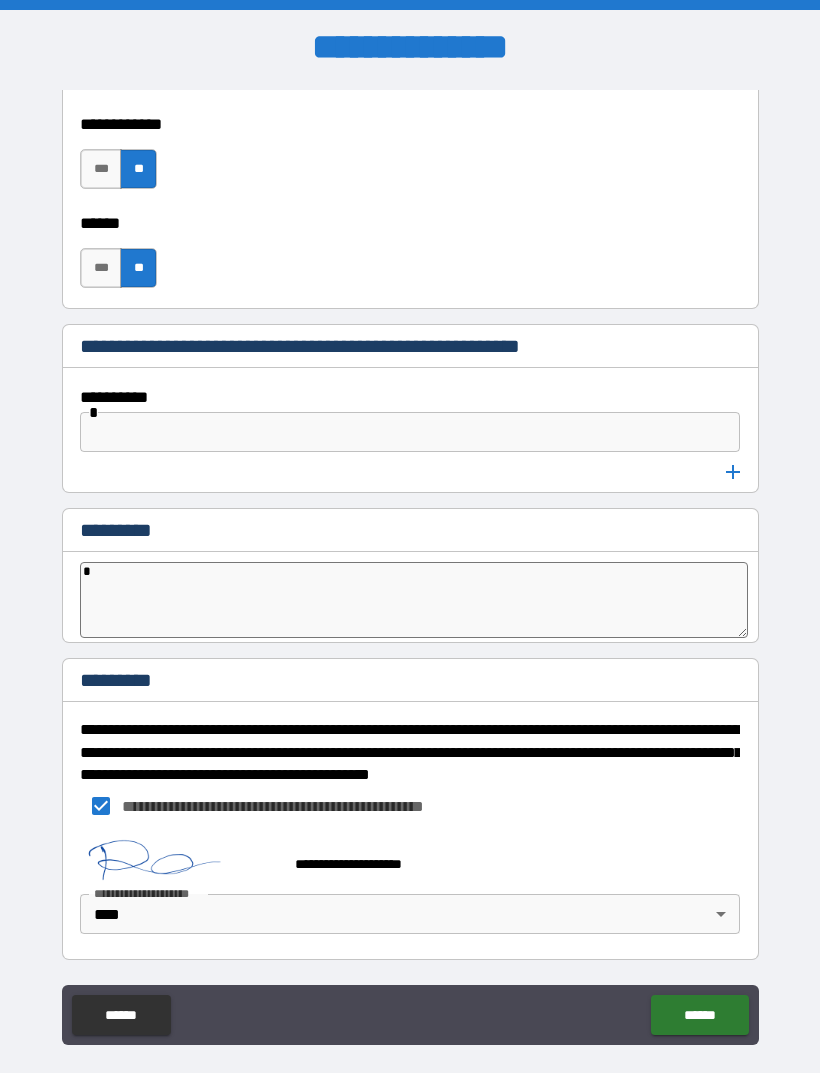 type on "*" 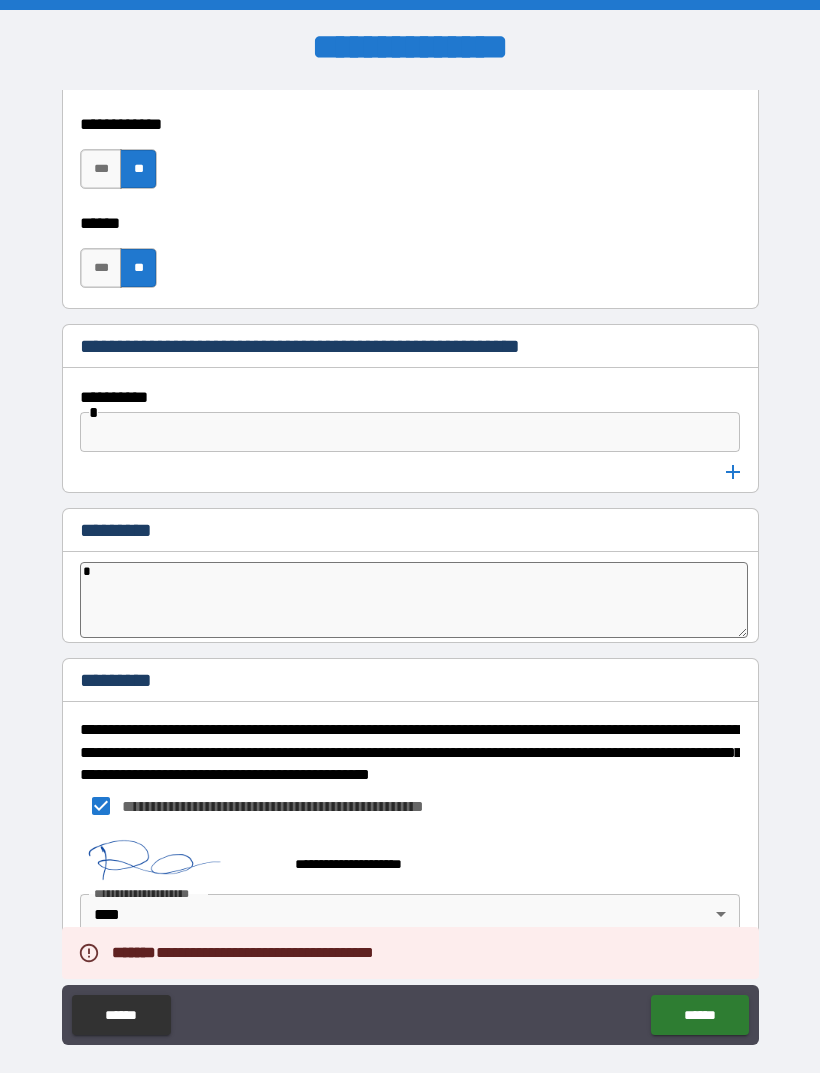 type on "*" 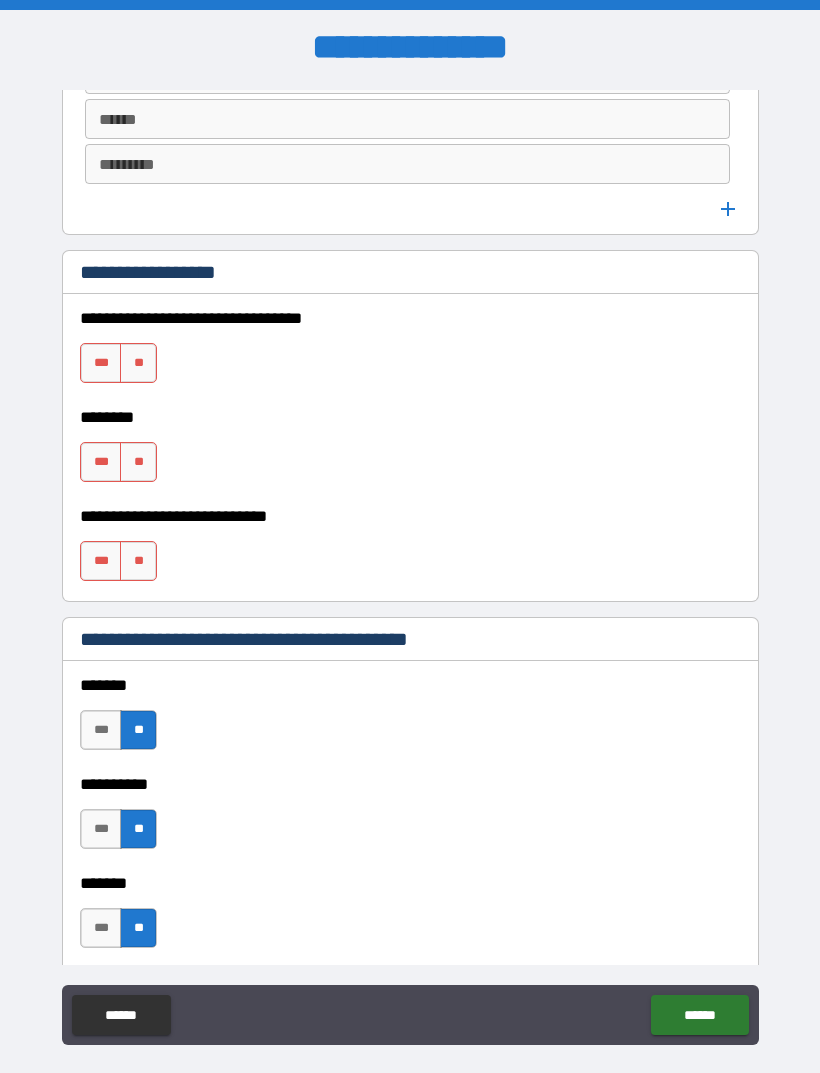 scroll, scrollTop: 1479, scrollLeft: 0, axis: vertical 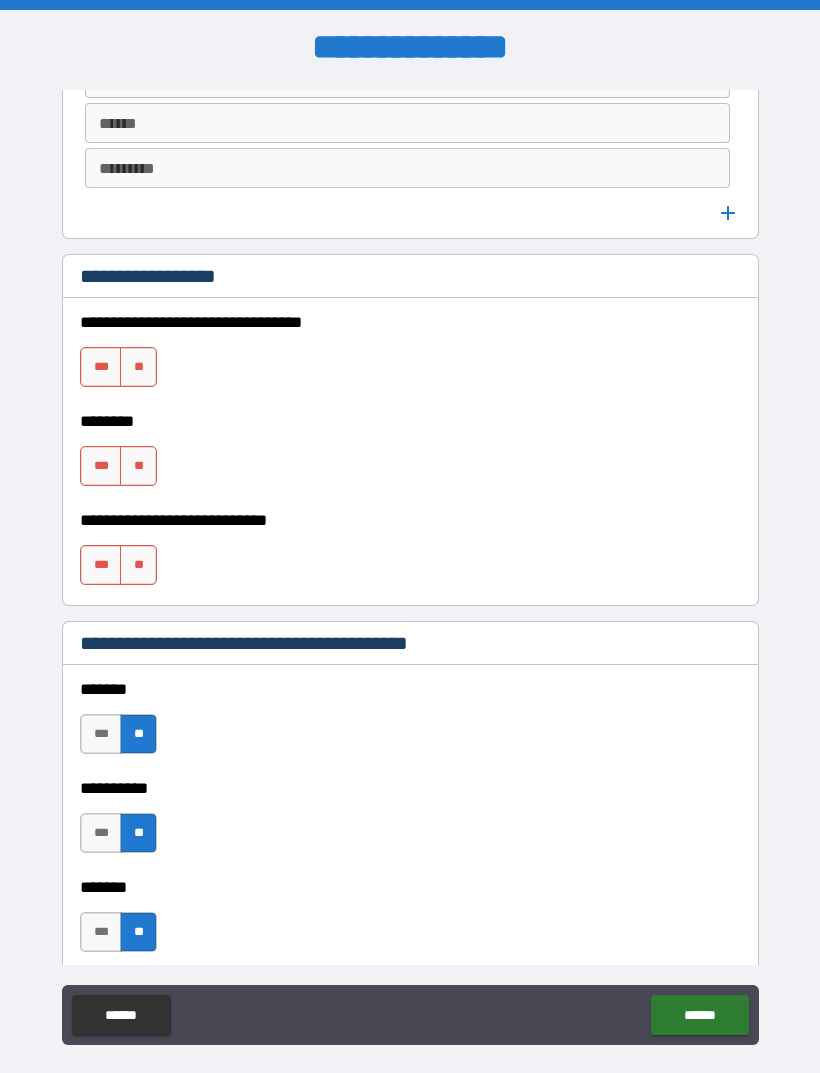 type 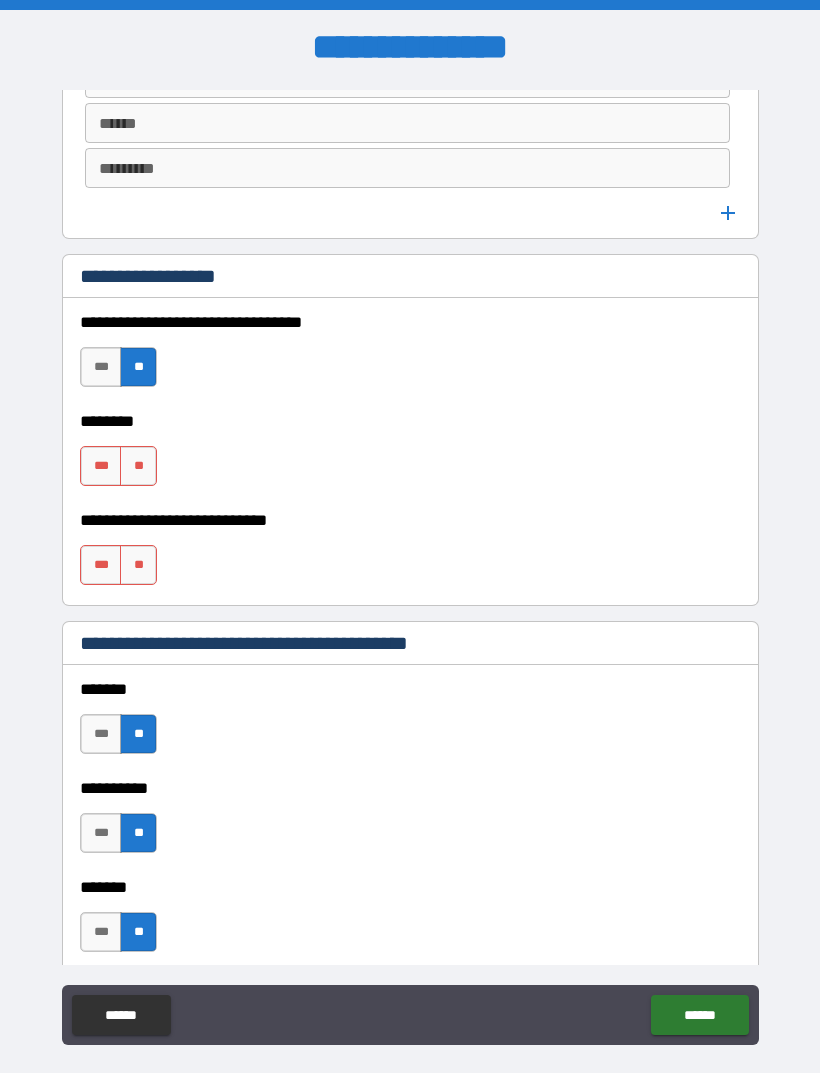 click on "**" at bounding box center (138, 466) 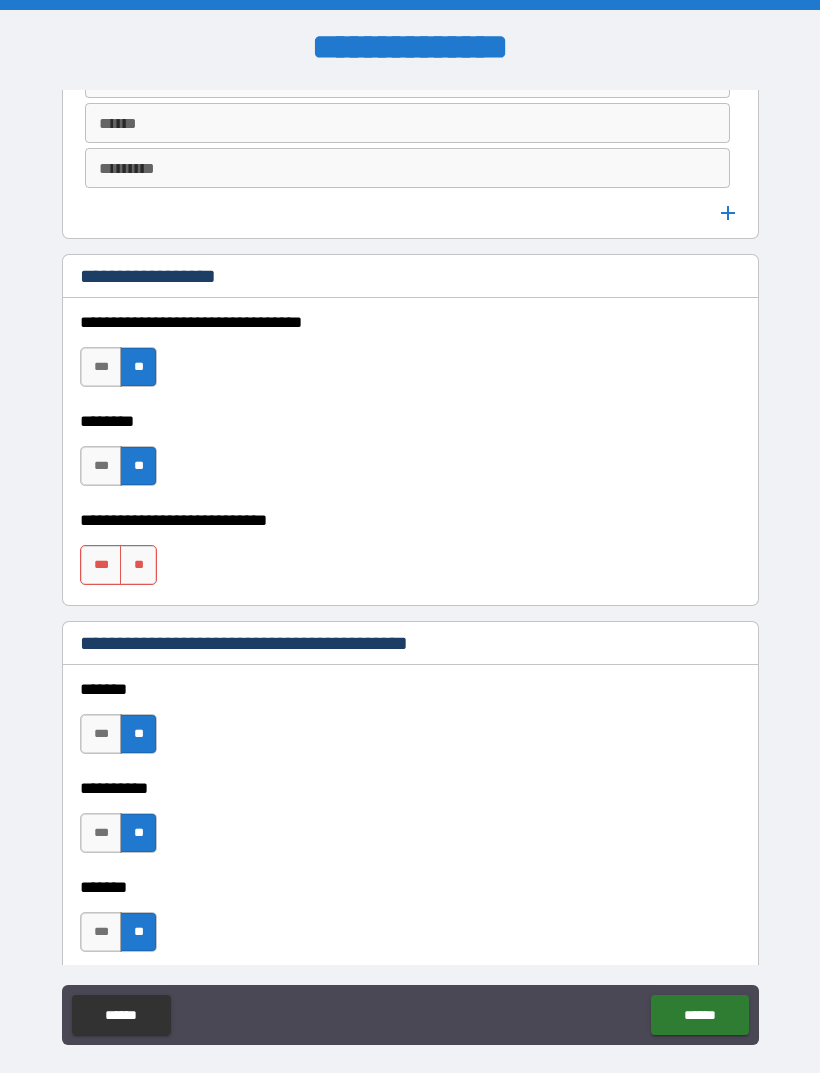 click on "**" at bounding box center [138, 565] 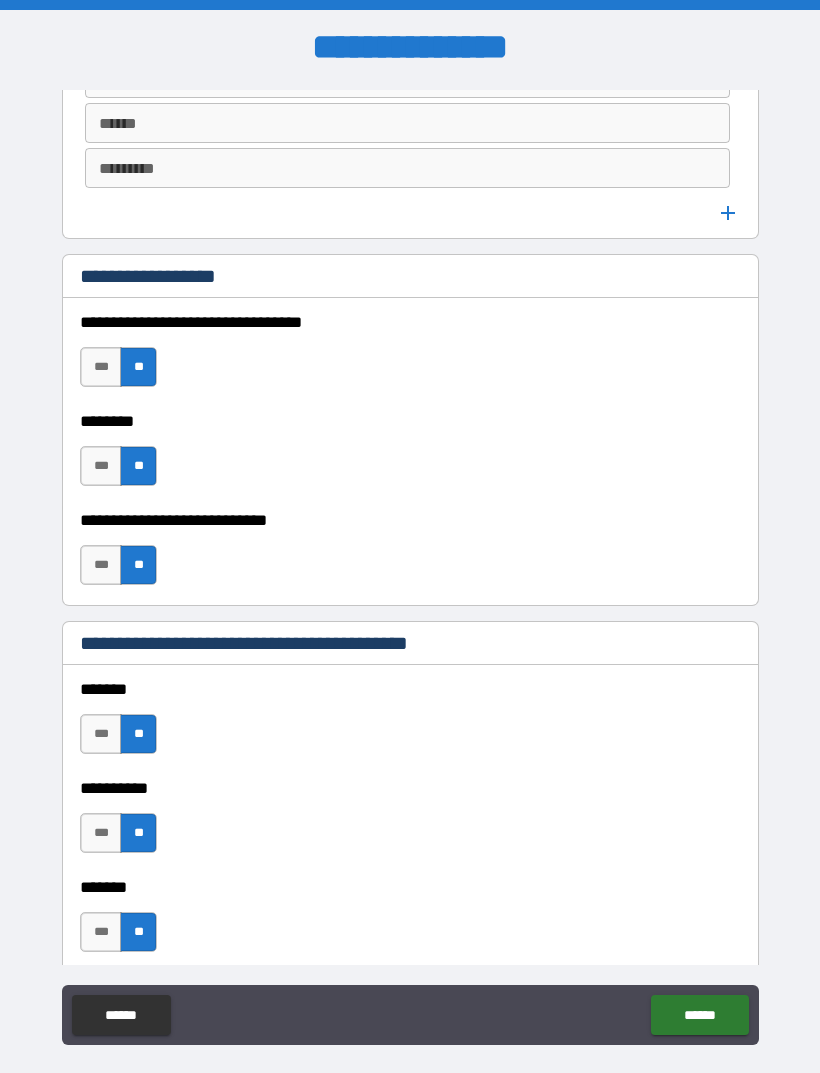 click on "******" at bounding box center [699, 1015] 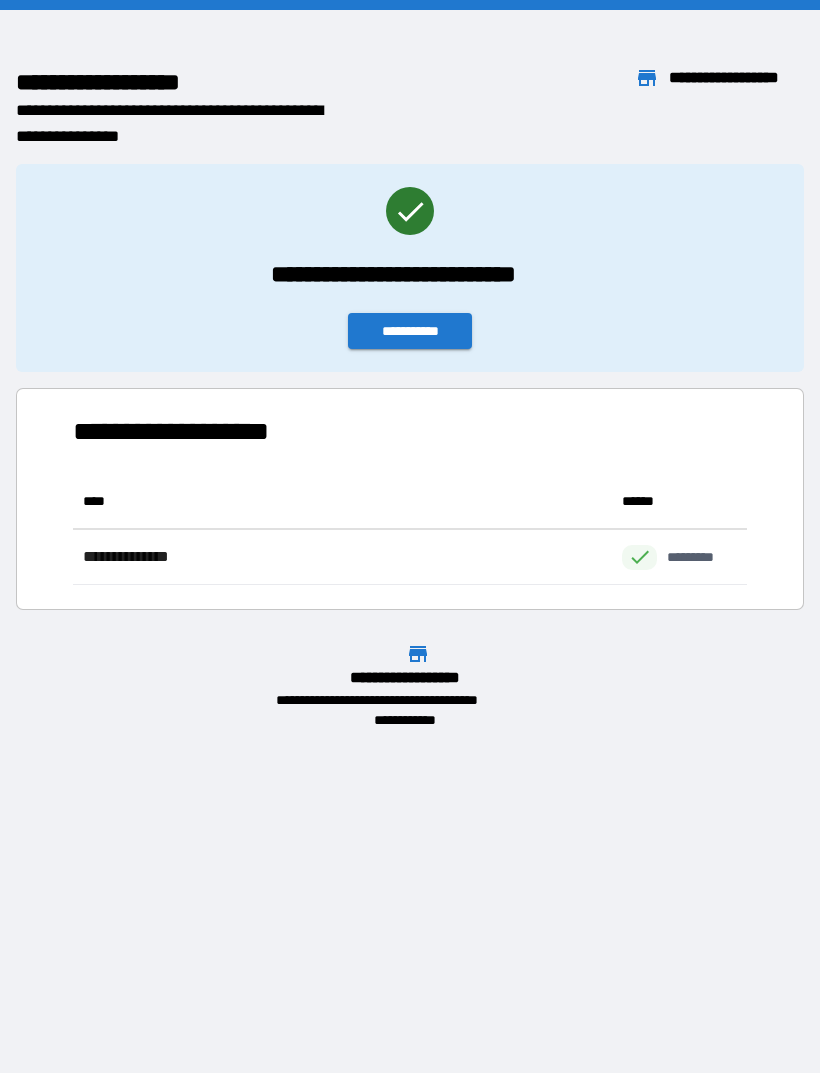 scroll, scrollTop: 1, scrollLeft: 1, axis: both 